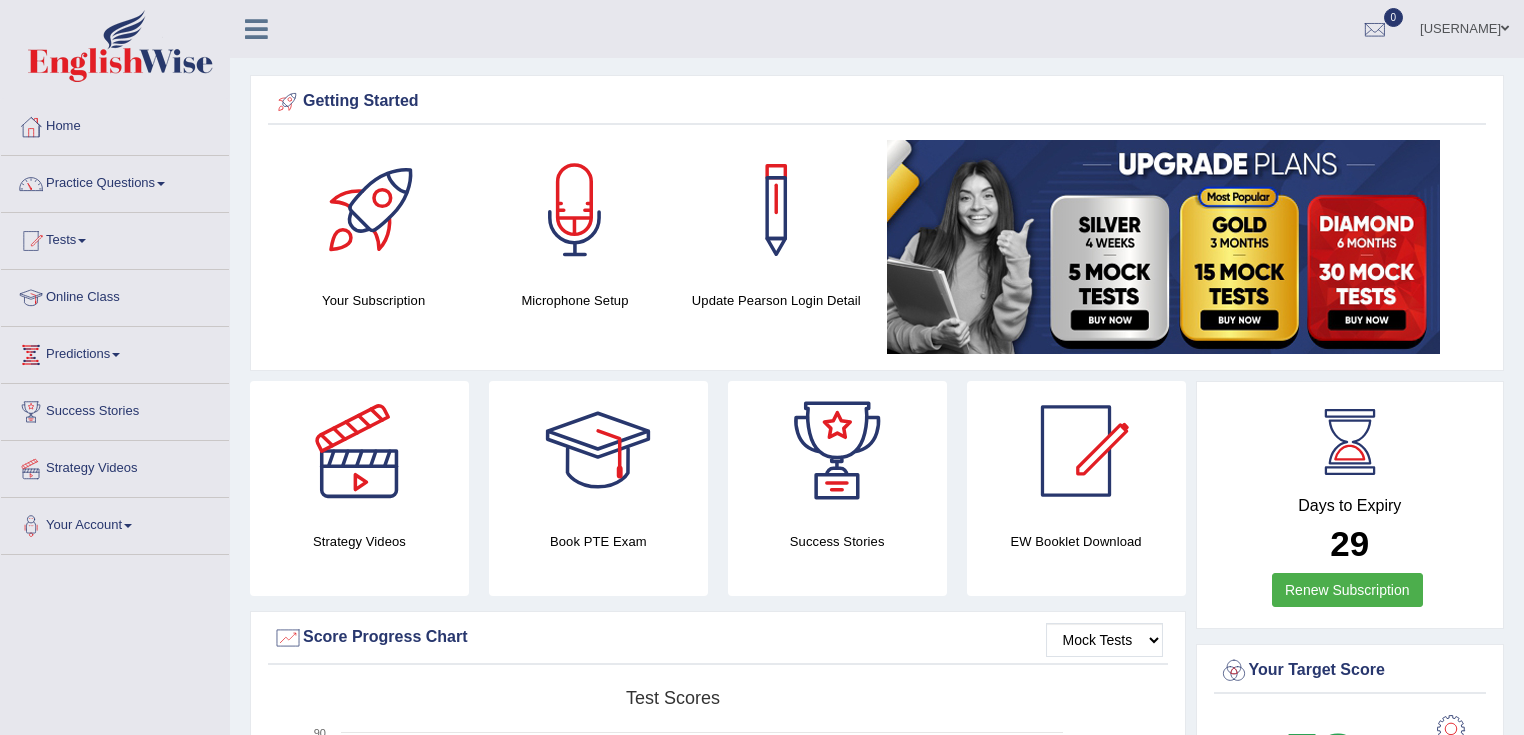 scroll, scrollTop: 0, scrollLeft: 0, axis: both 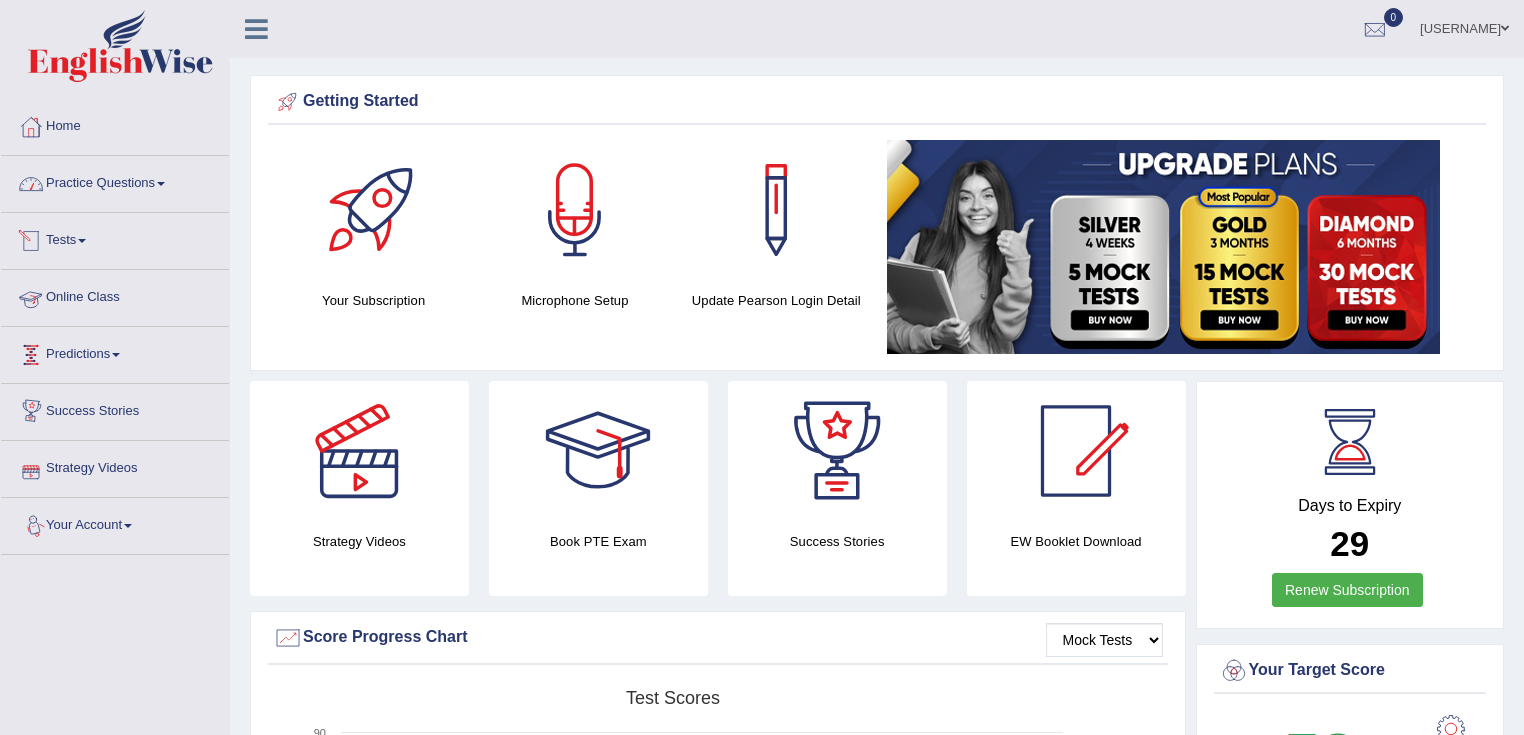 click on "Practice Questions" at bounding box center [115, 181] 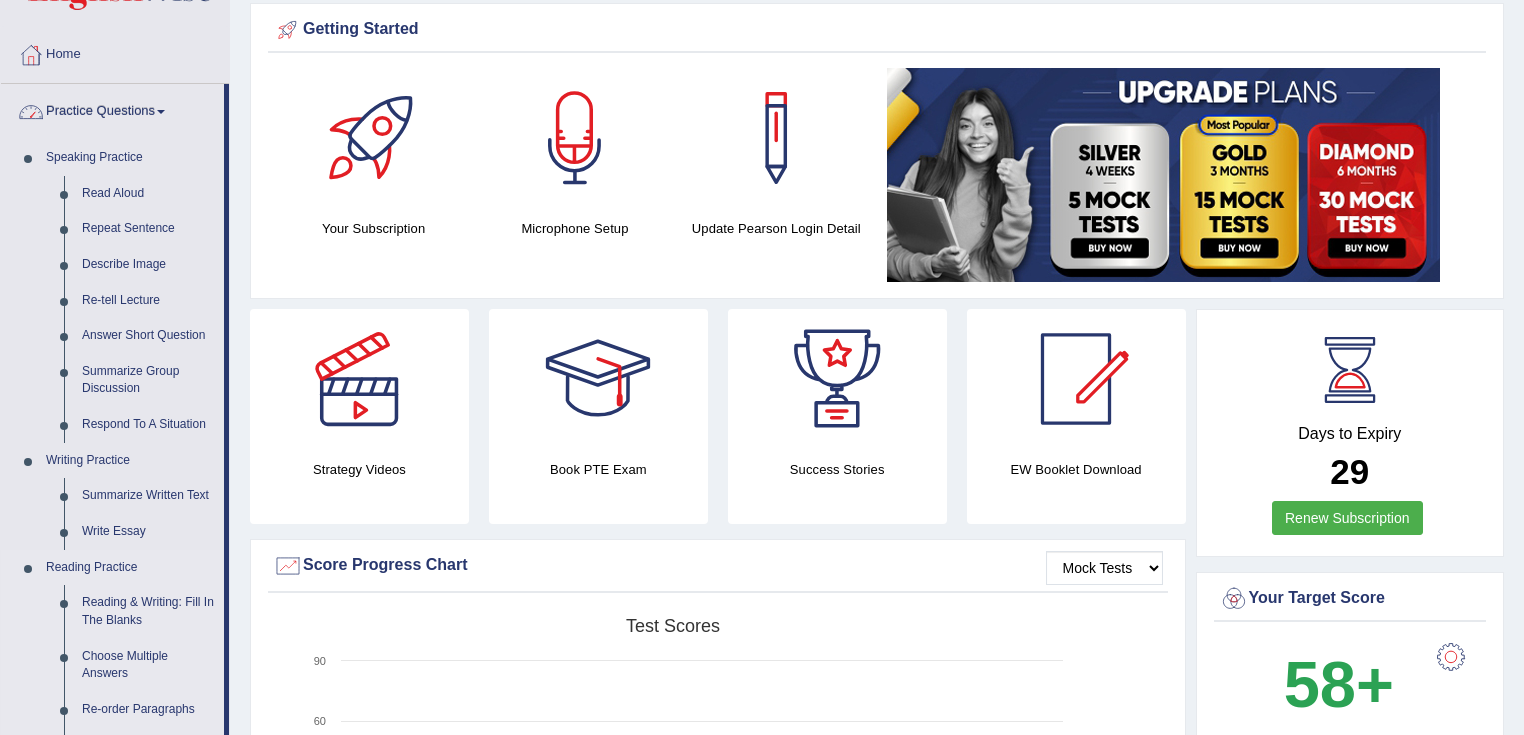 scroll, scrollTop: 160, scrollLeft: 0, axis: vertical 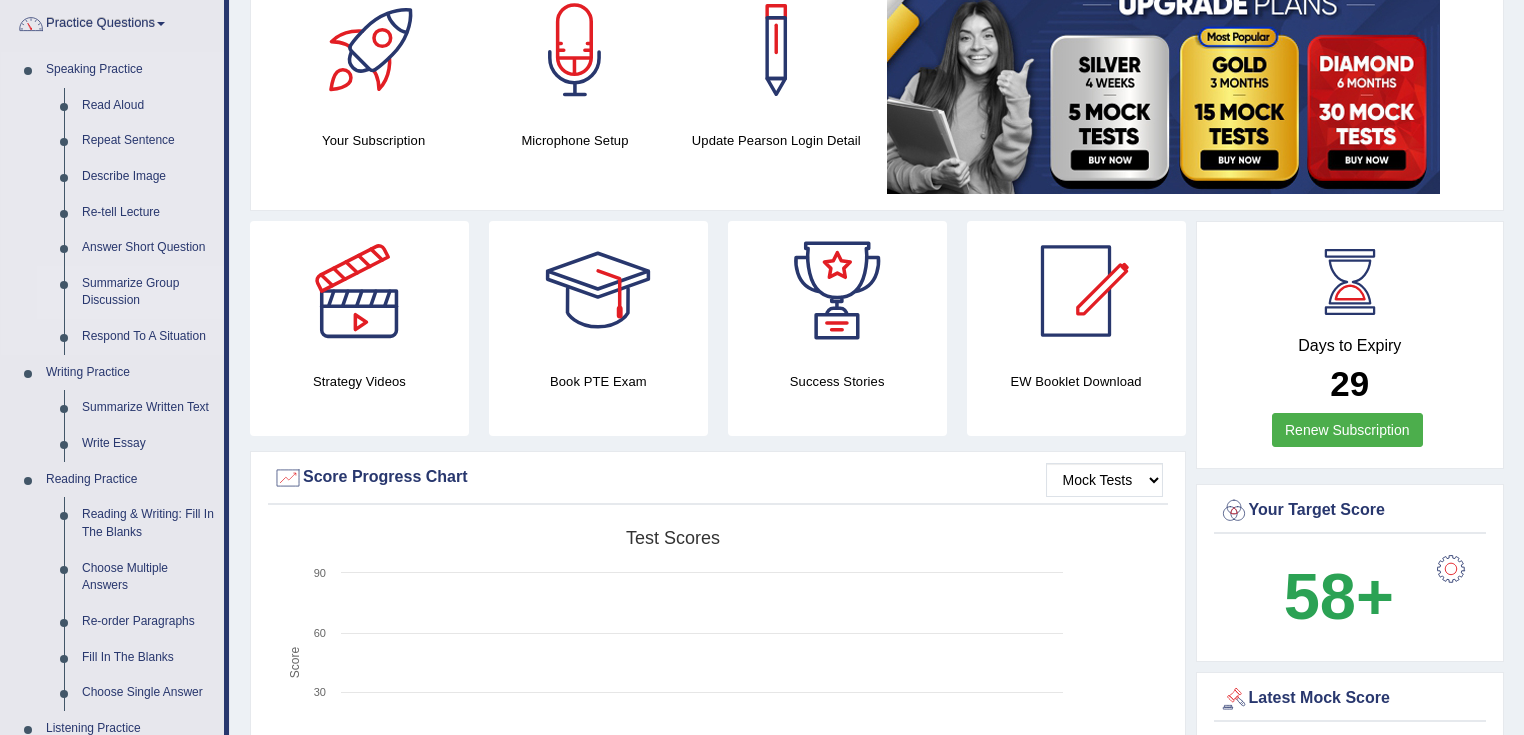 click on "Summarize Group Discussion" at bounding box center (148, 292) 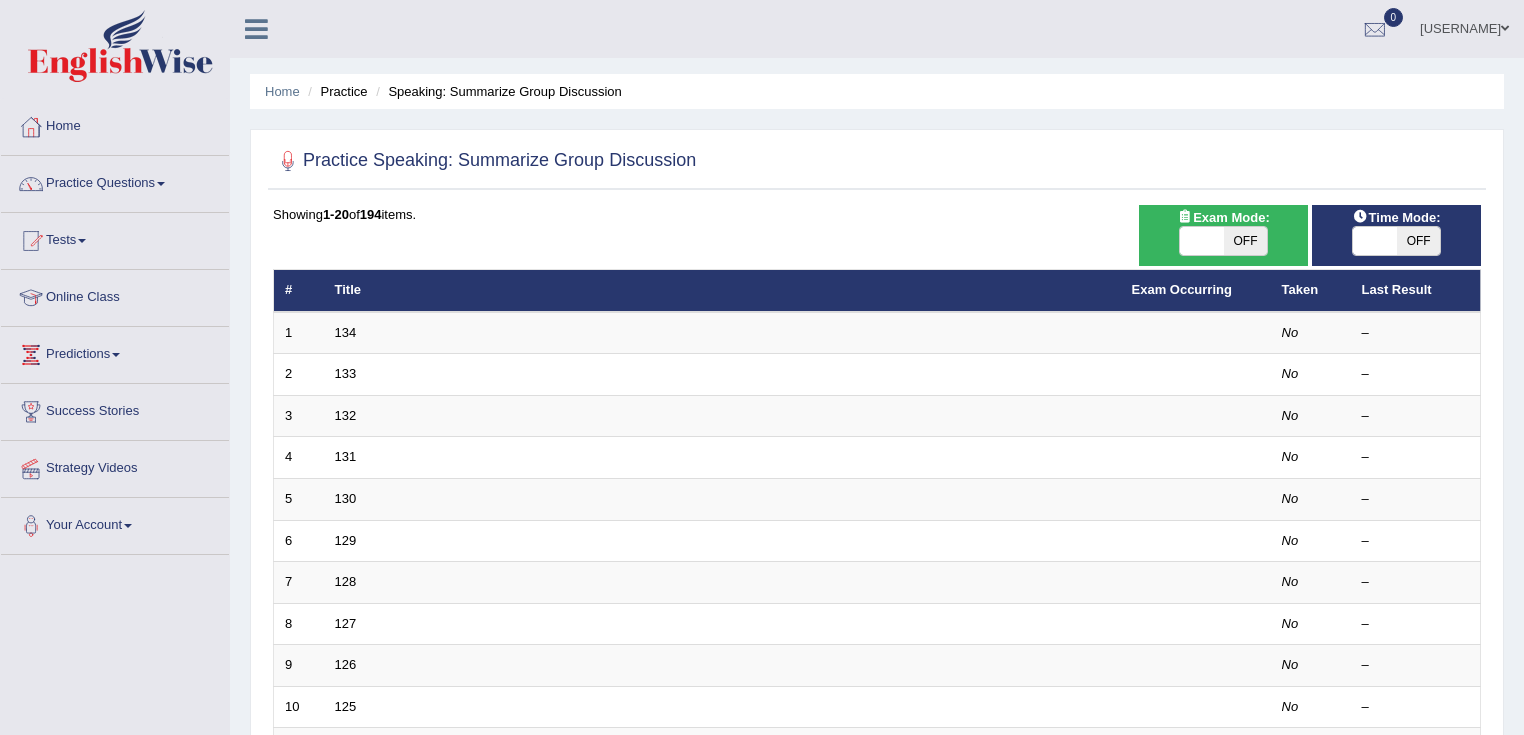 scroll, scrollTop: 0, scrollLeft: 0, axis: both 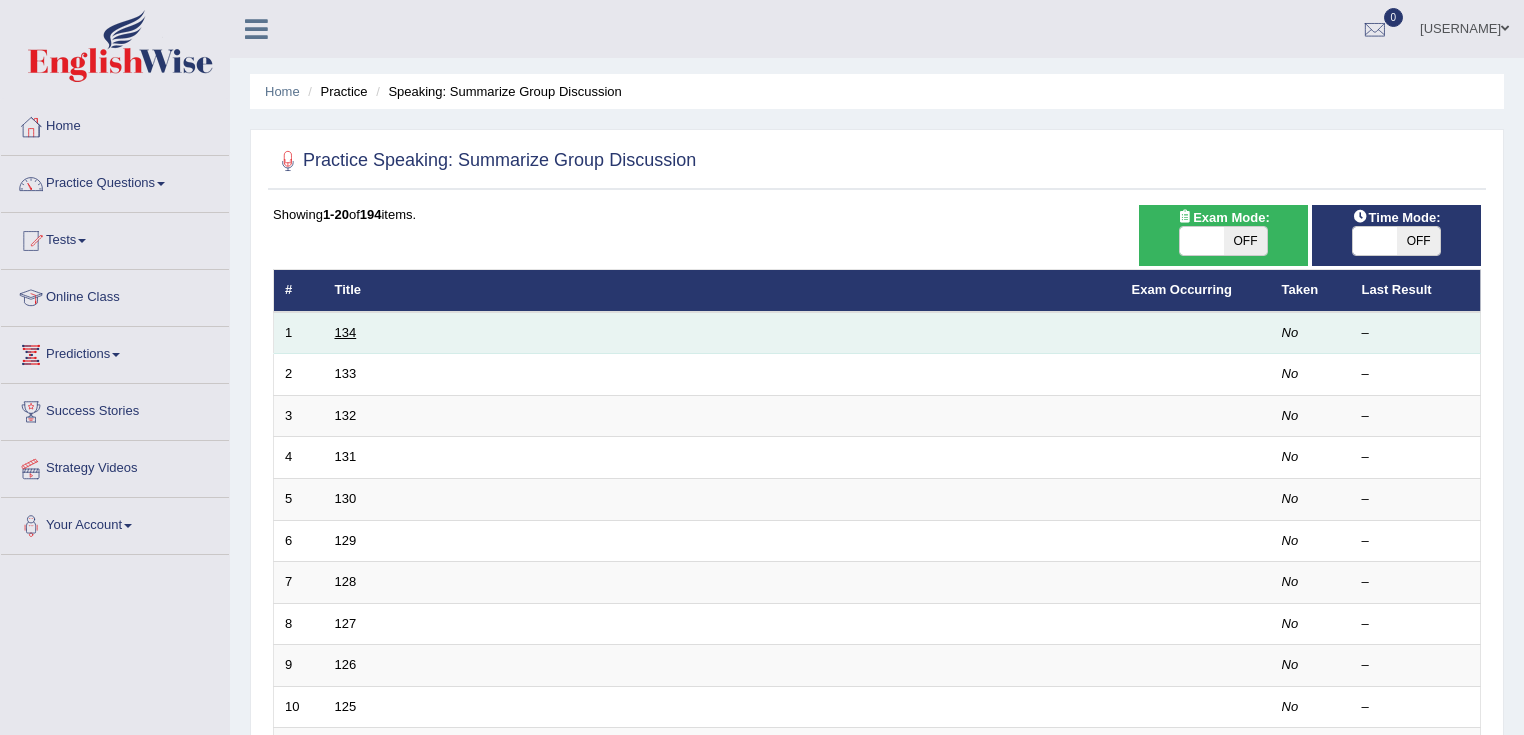 click on "134" at bounding box center [346, 332] 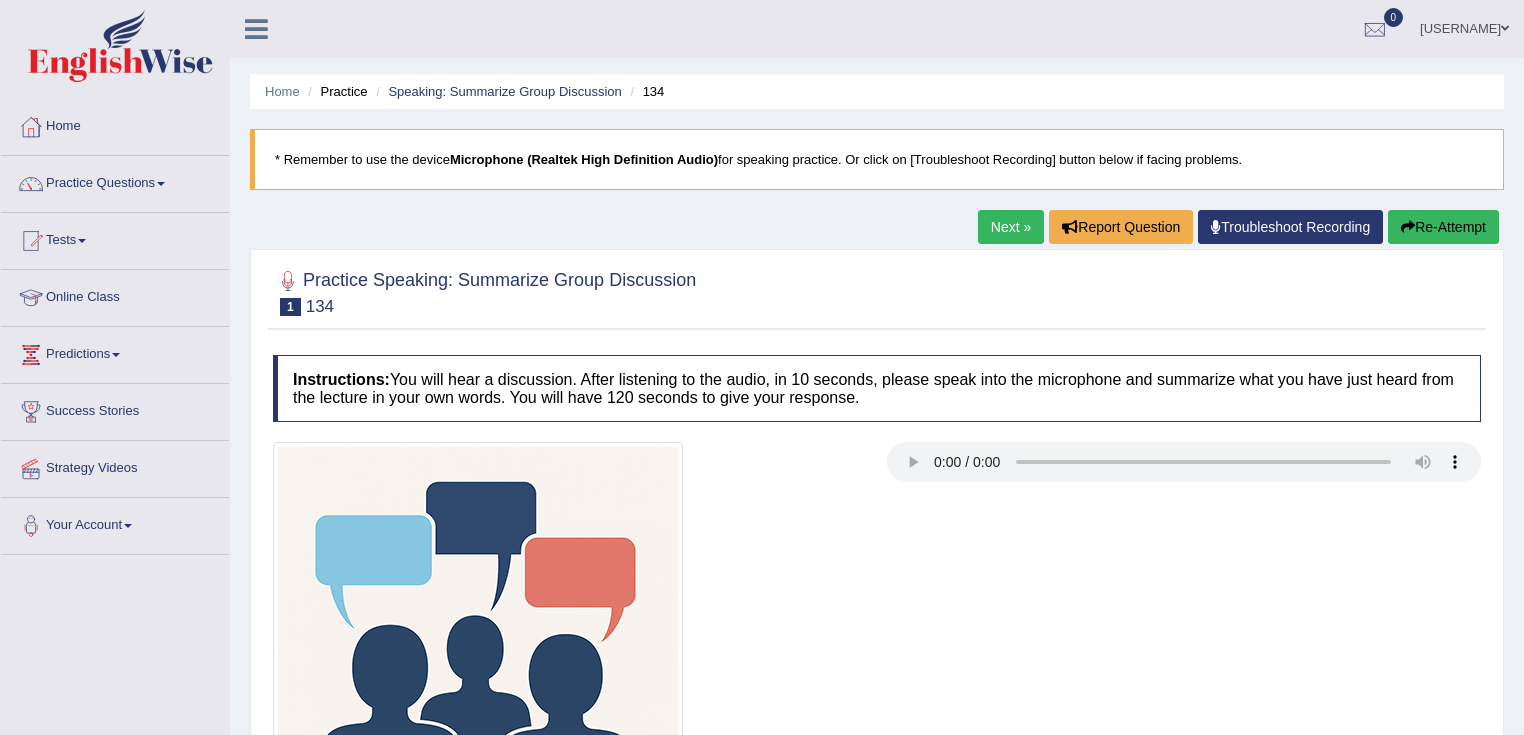 scroll, scrollTop: 0, scrollLeft: 0, axis: both 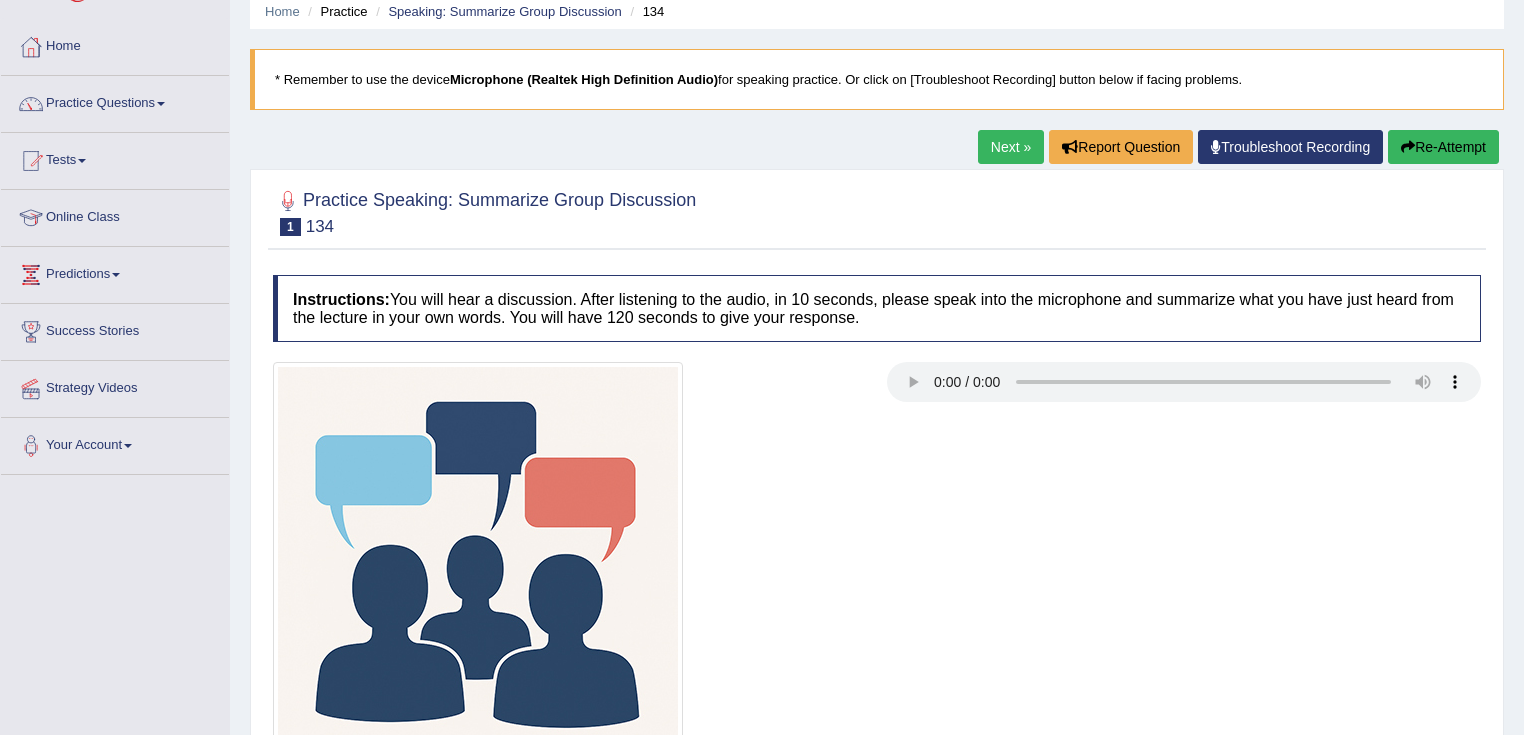 click on "Next »" at bounding box center [1011, 147] 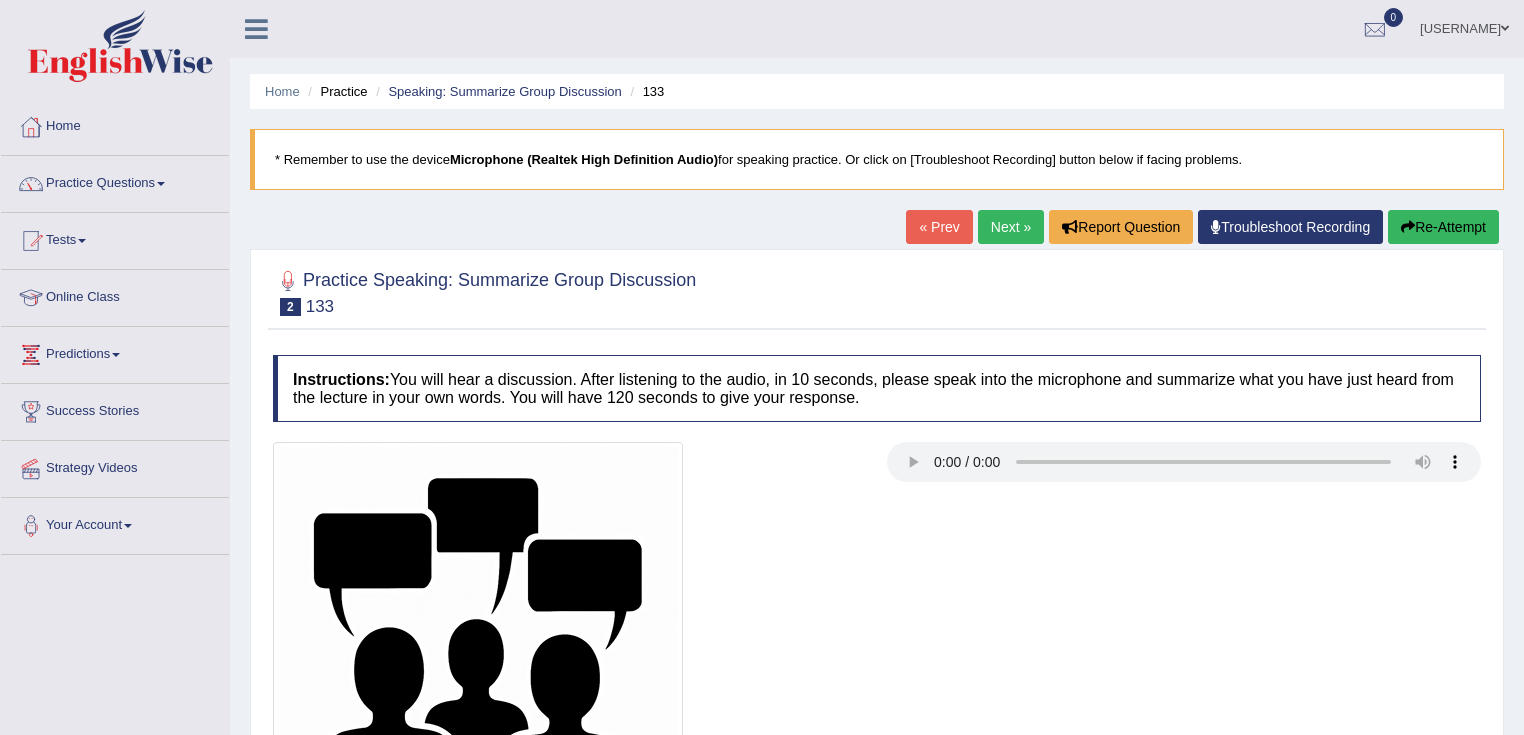 scroll, scrollTop: 0, scrollLeft: 0, axis: both 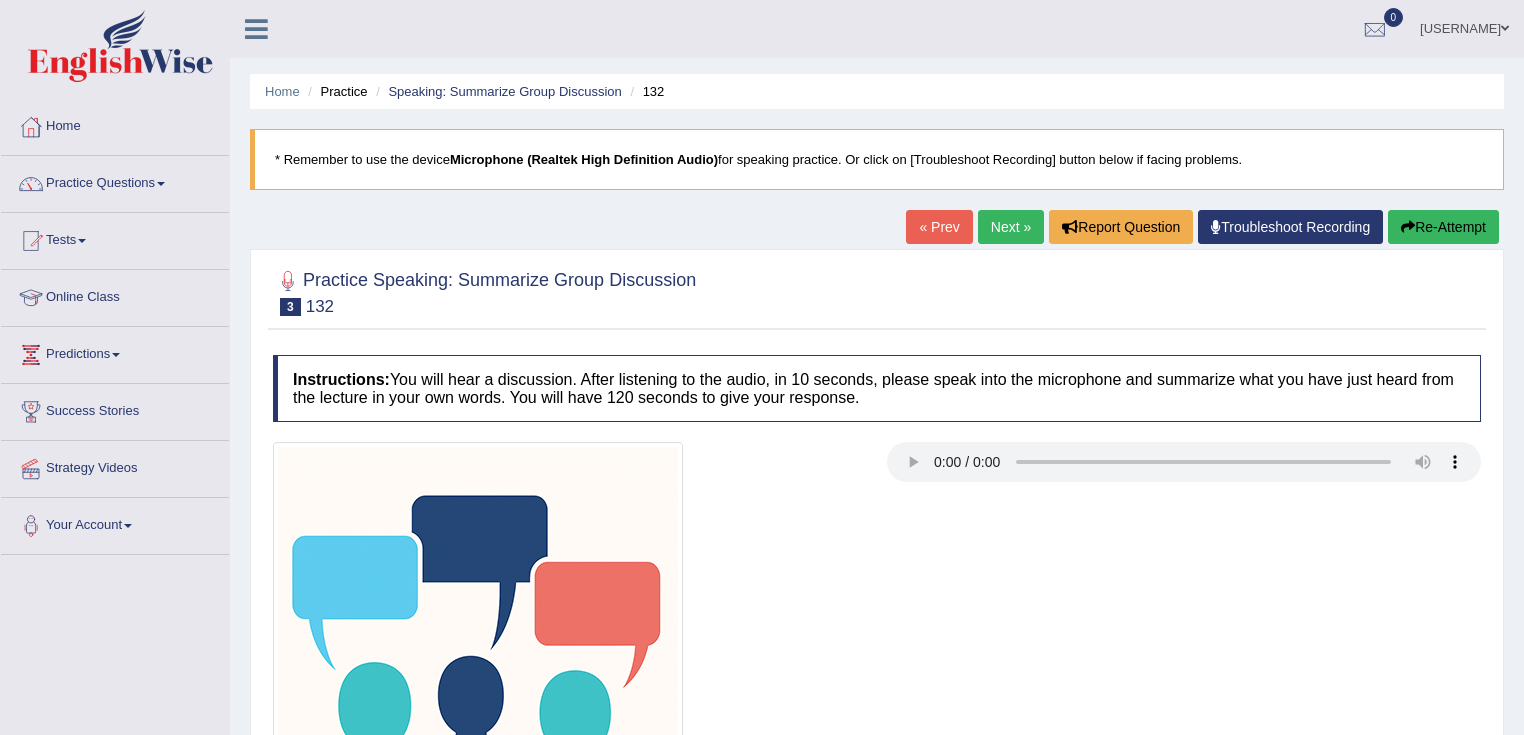 click on "Next »" at bounding box center [1011, 227] 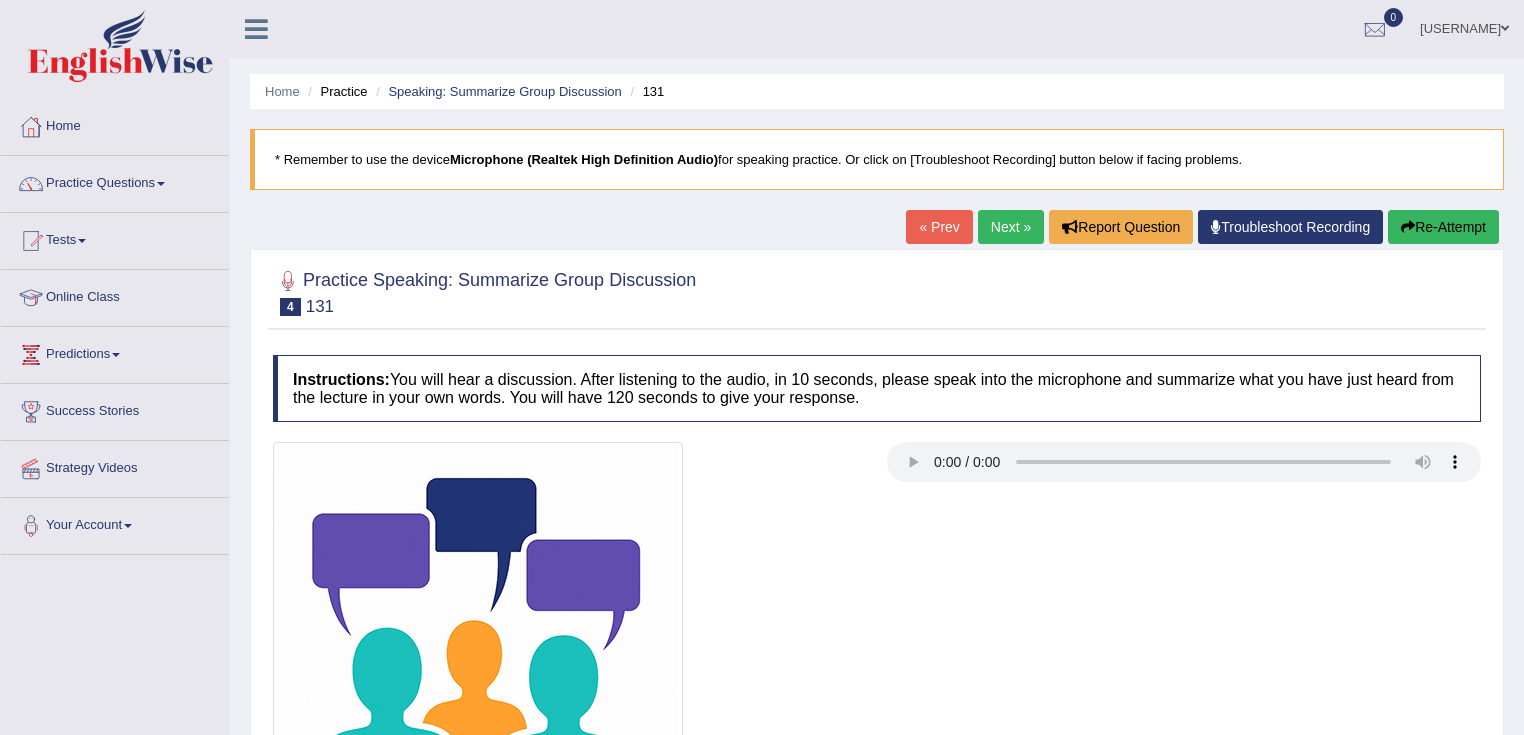 scroll, scrollTop: 0, scrollLeft: 0, axis: both 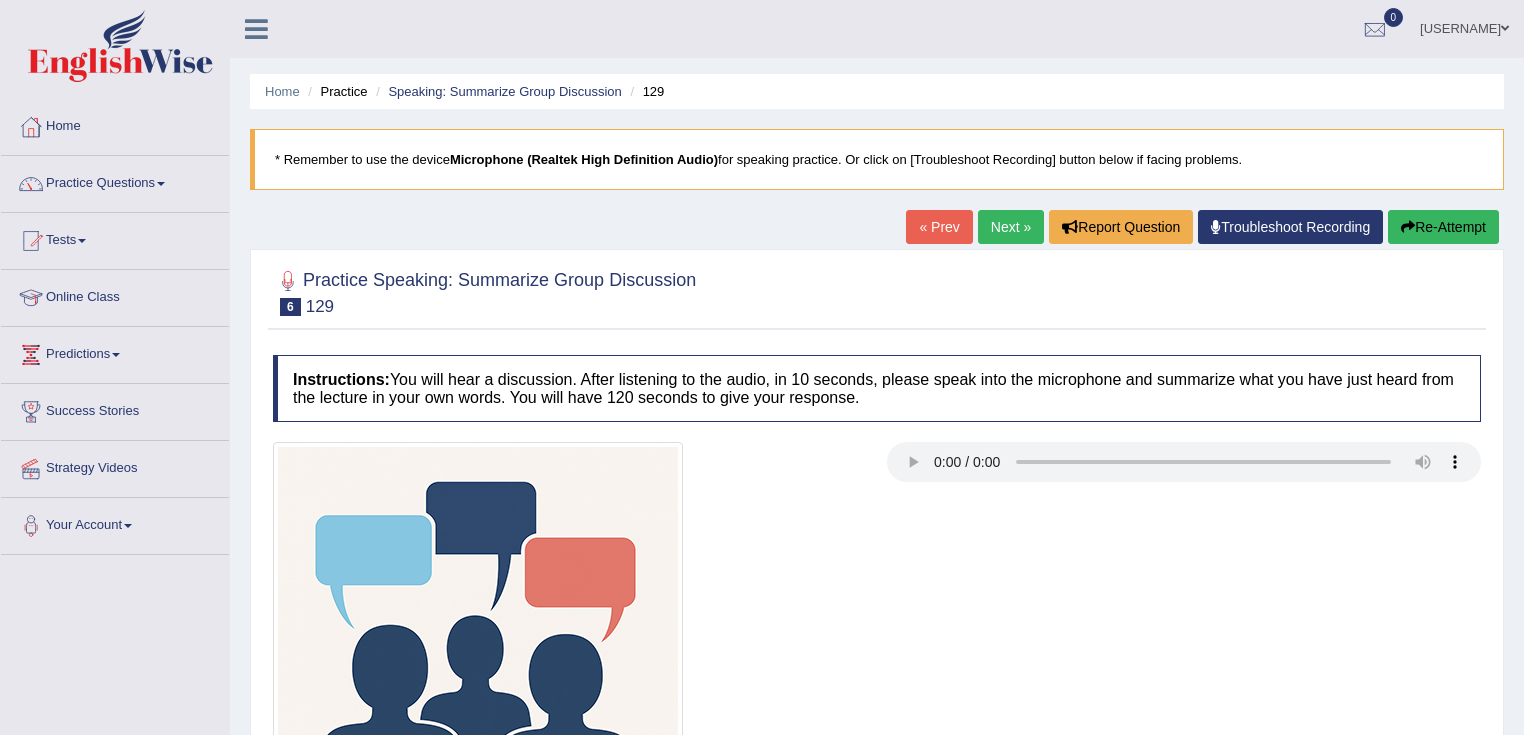 click on "Next »" at bounding box center [1011, 227] 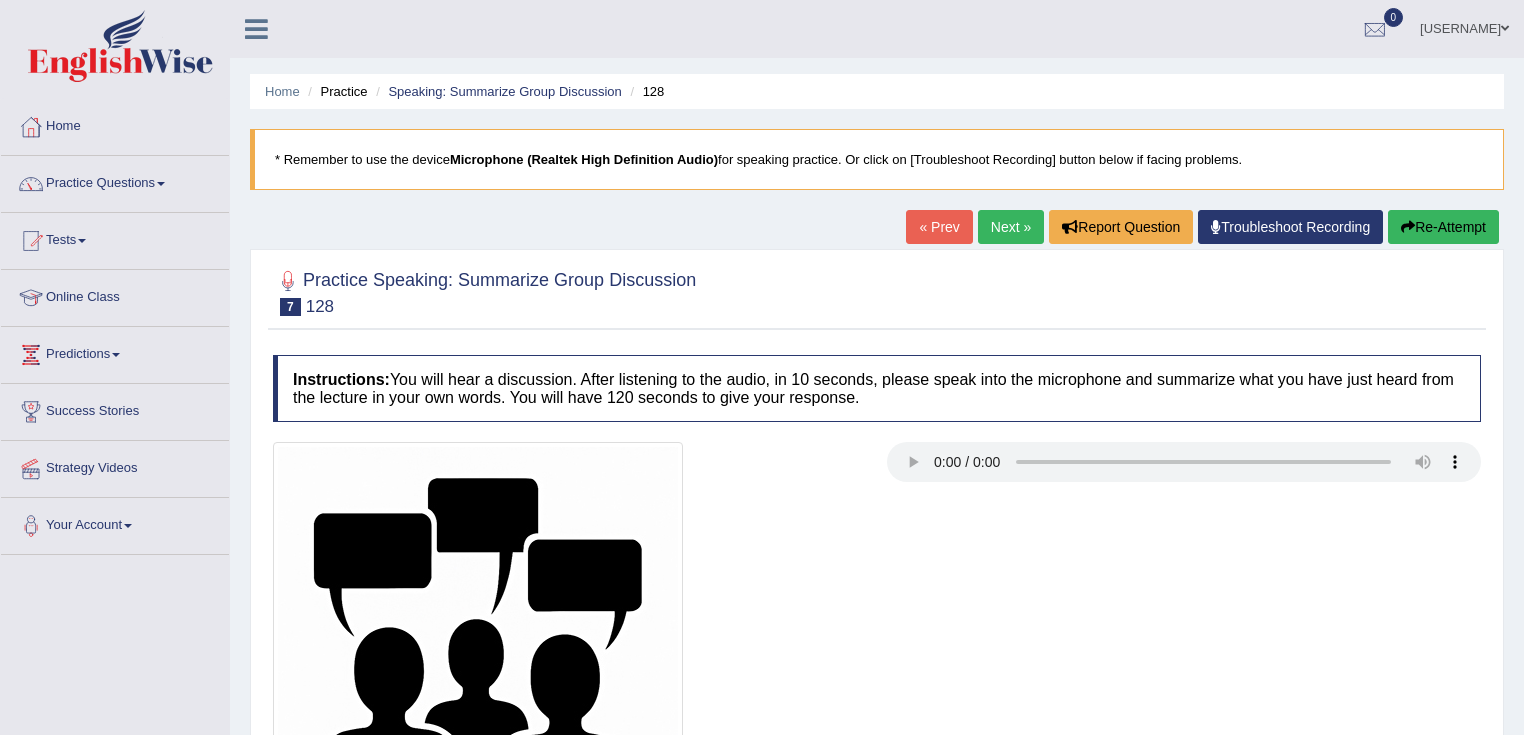 scroll, scrollTop: 0, scrollLeft: 0, axis: both 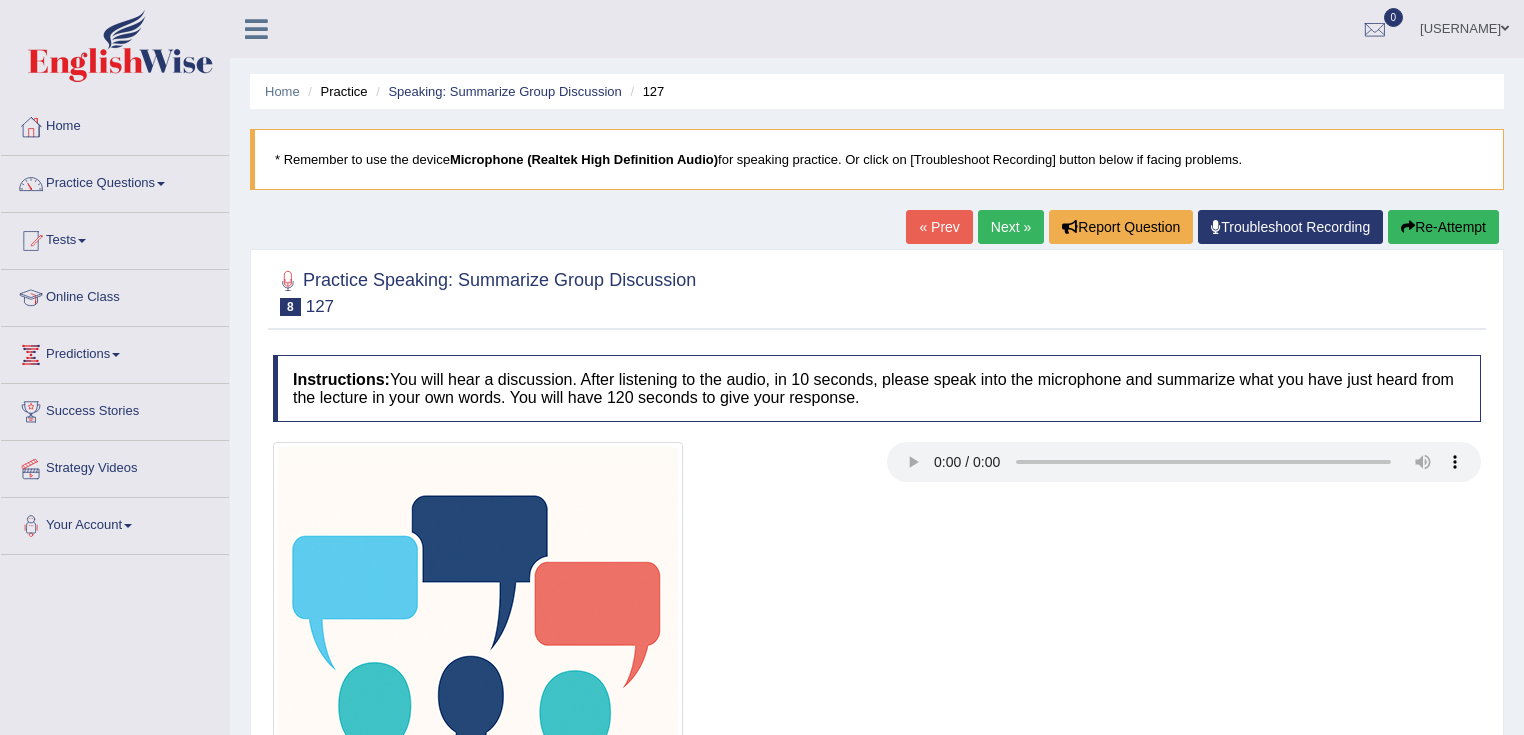 click on "Next »" at bounding box center [1011, 227] 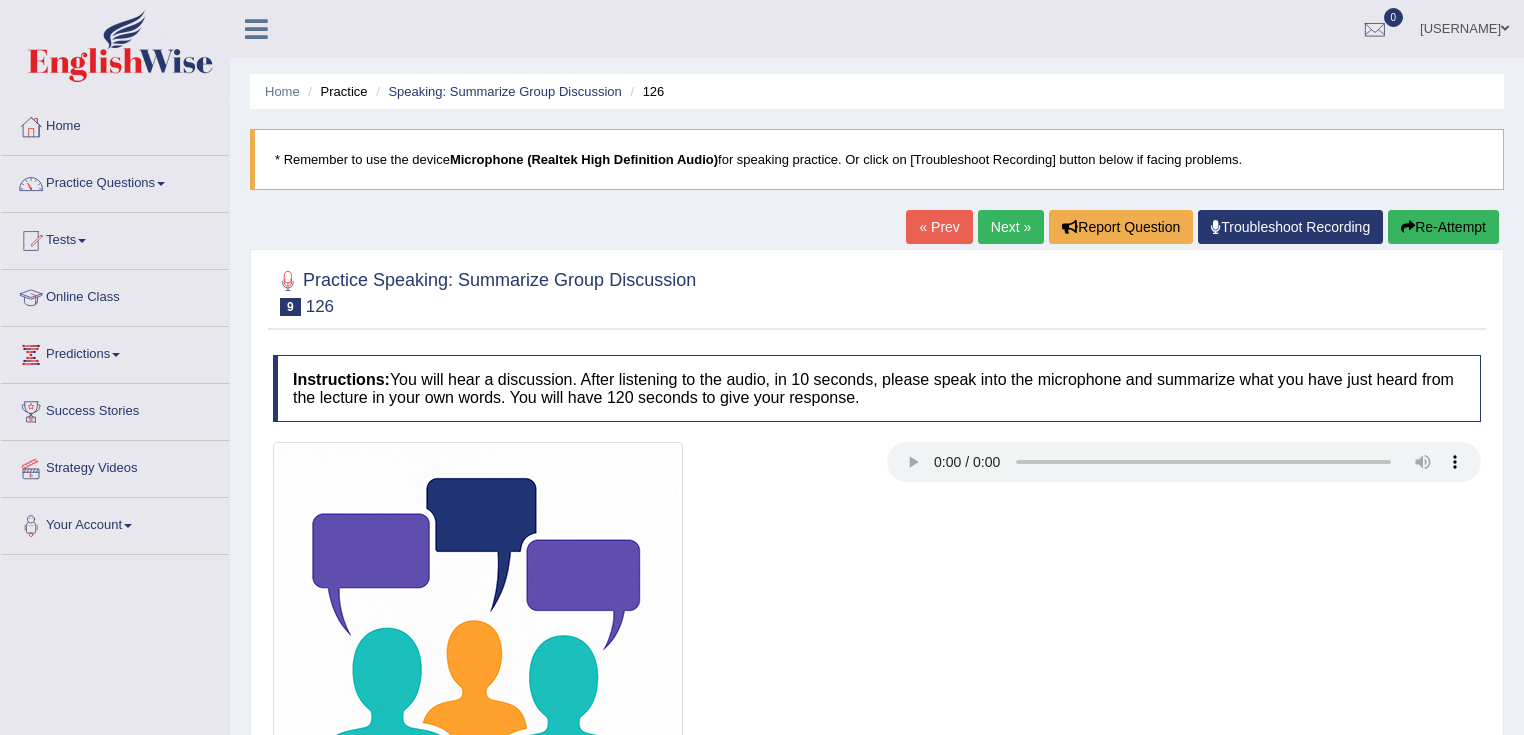 scroll, scrollTop: 0, scrollLeft: 0, axis: both 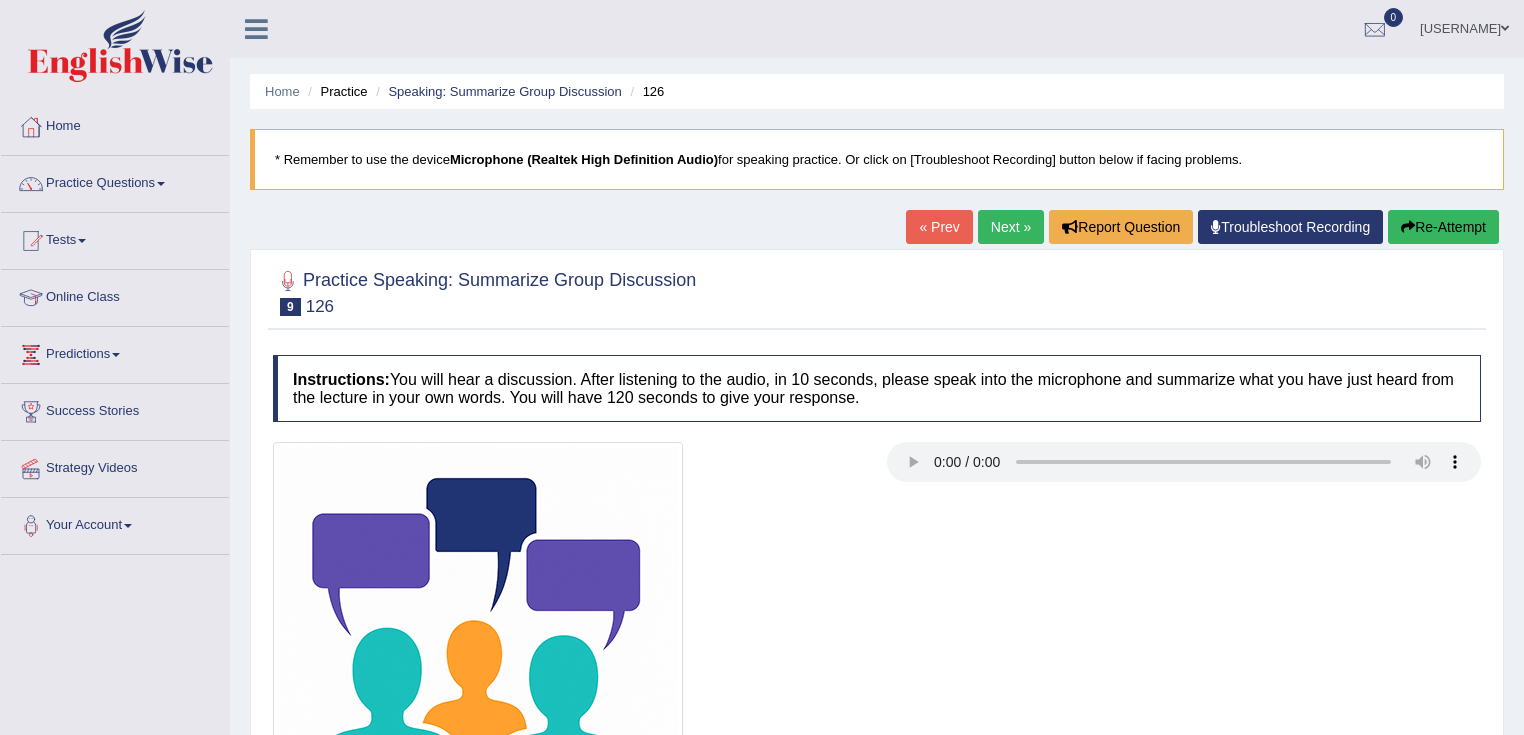 click on "Next »" at bounding box center (1011, 227) 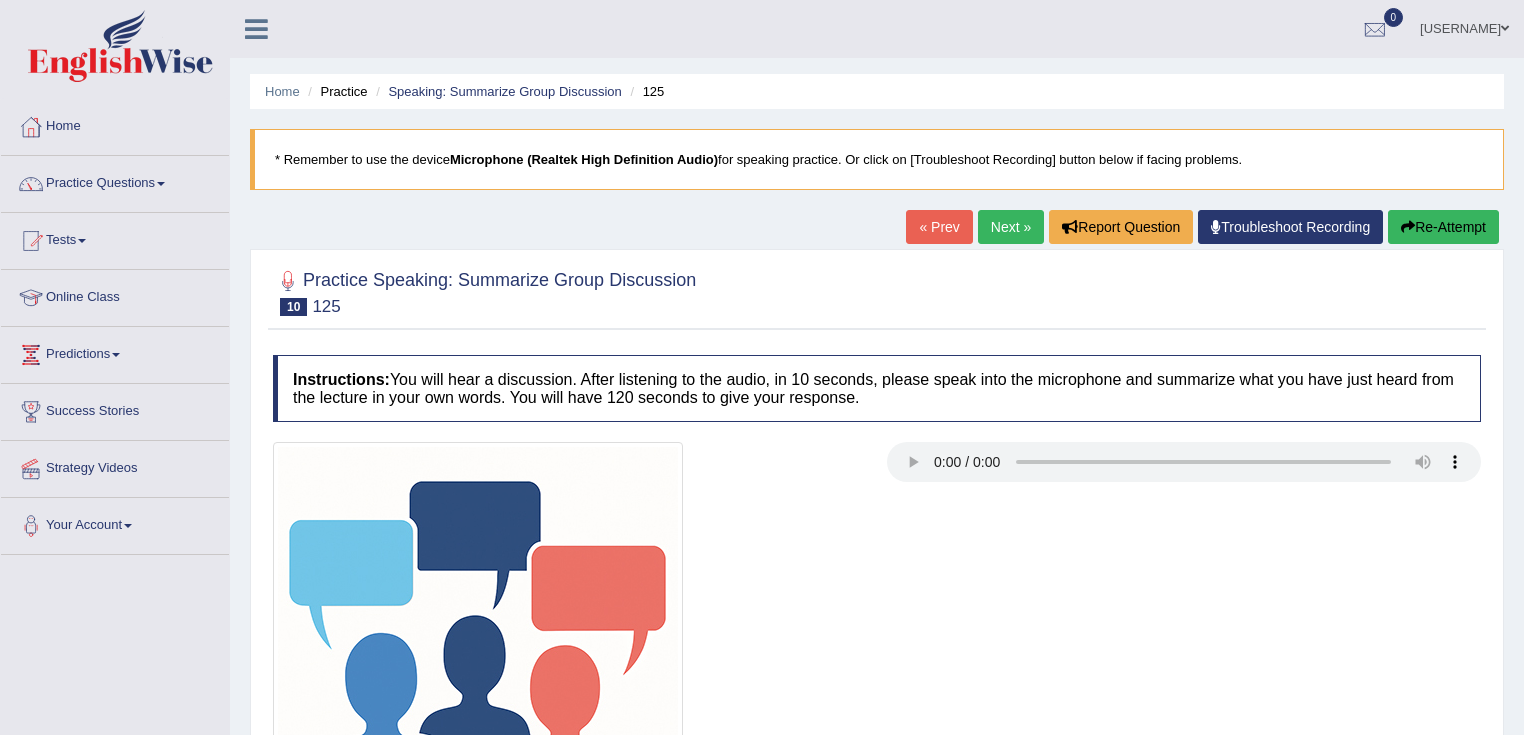 scroll, scrollTop: 0, scrollLeft: 0, axis: both 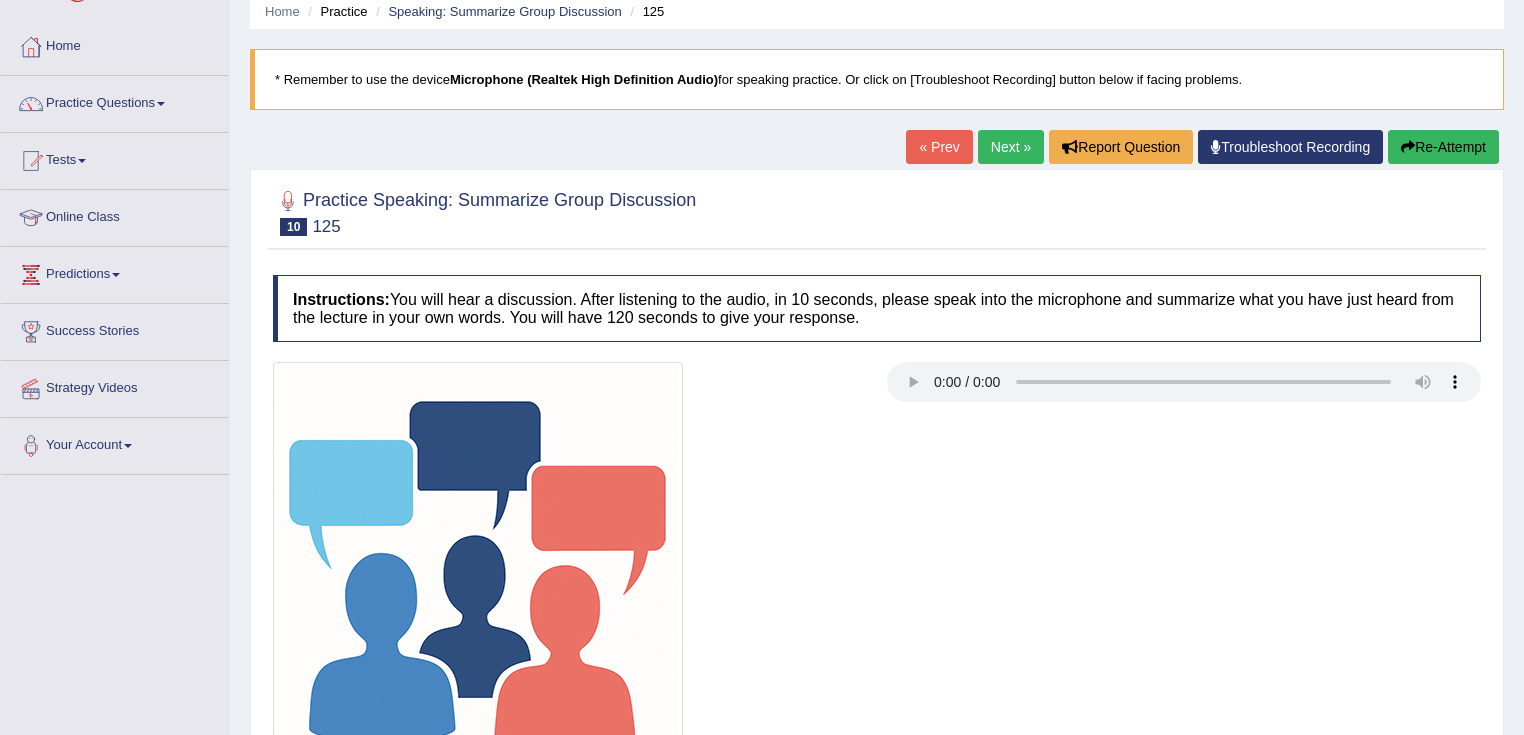 drag, startPoint x: 1062, startPoint y: 488, endPoint x: 1000, endPoint y: 459, distance: 68.44706 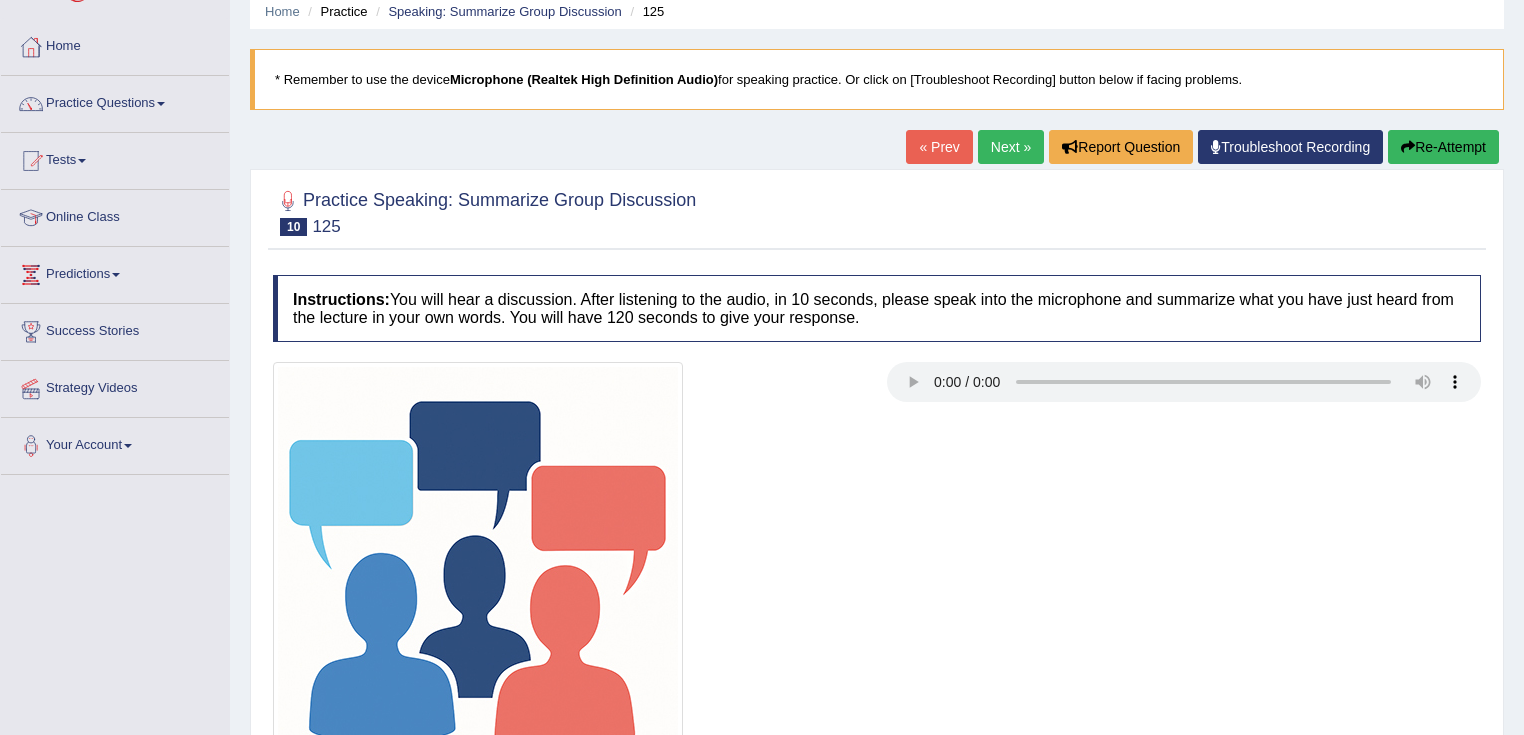 click on "Next »" at bounding box center (1011, 147) 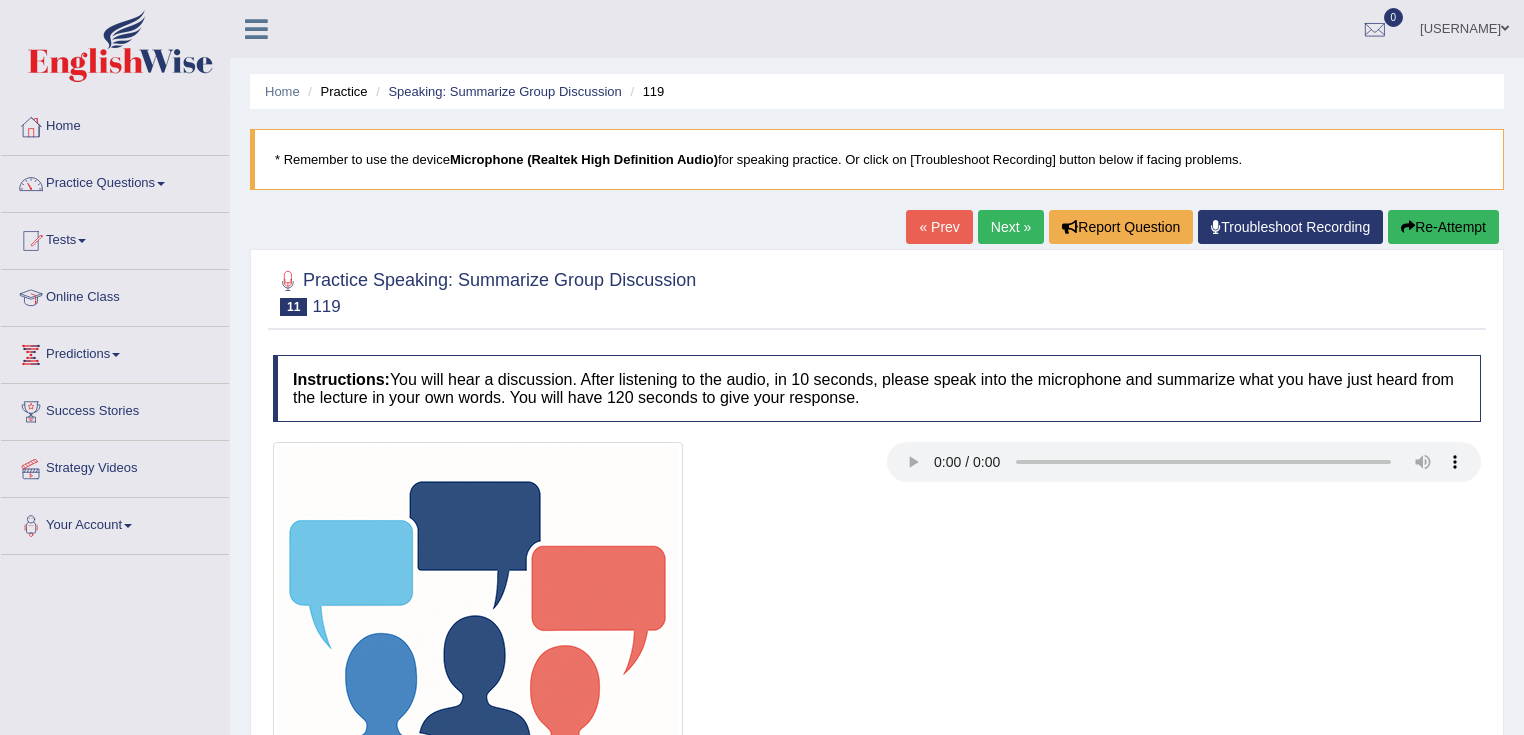 scroll, scrollTop: 0, scrollLeft: 0, axis: both 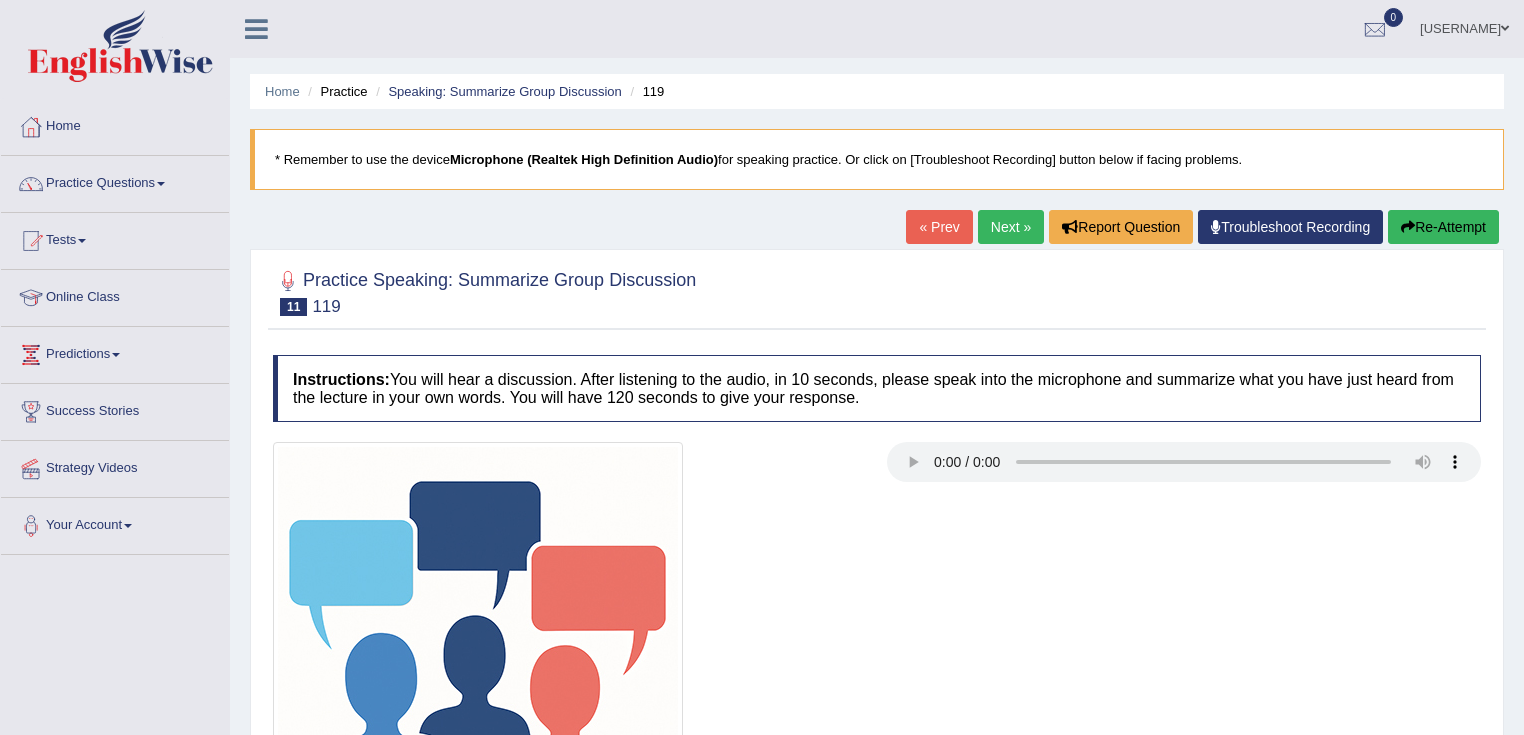 click on "Next »" at bounding box center (1011, 227) 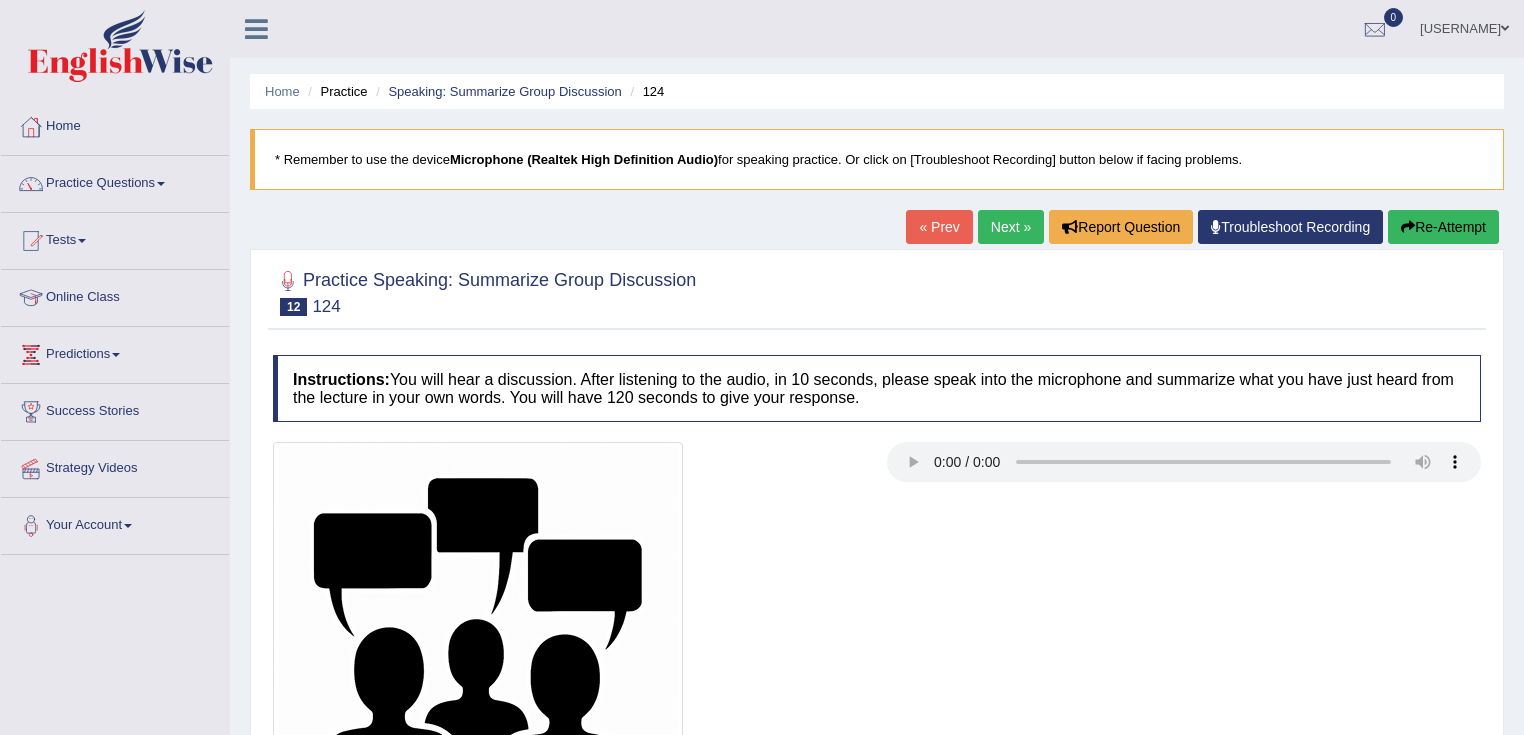 scroll, scrollTop: 0, scrollLeft: 0, axis: both 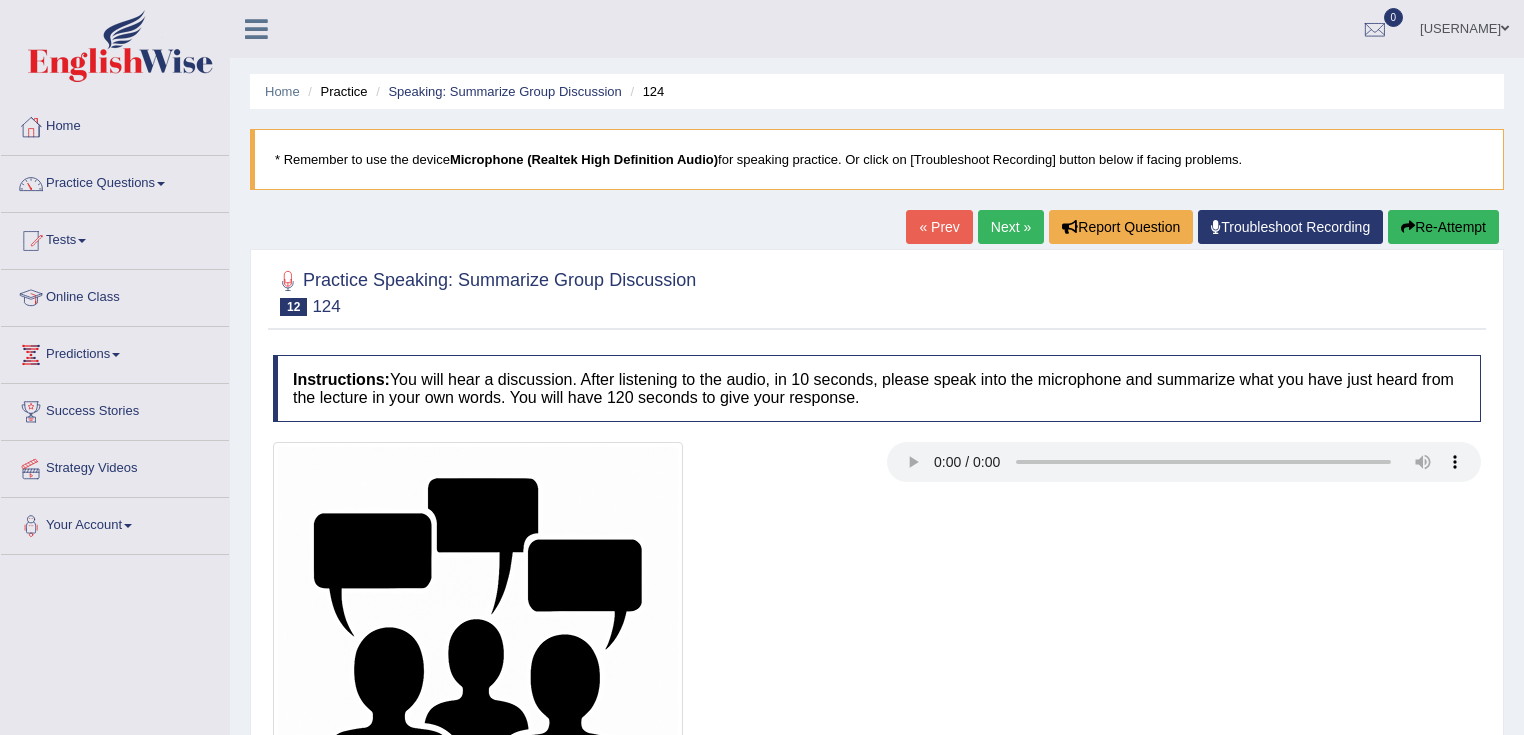 click on "Next »" at bounding box center [1011, 227] 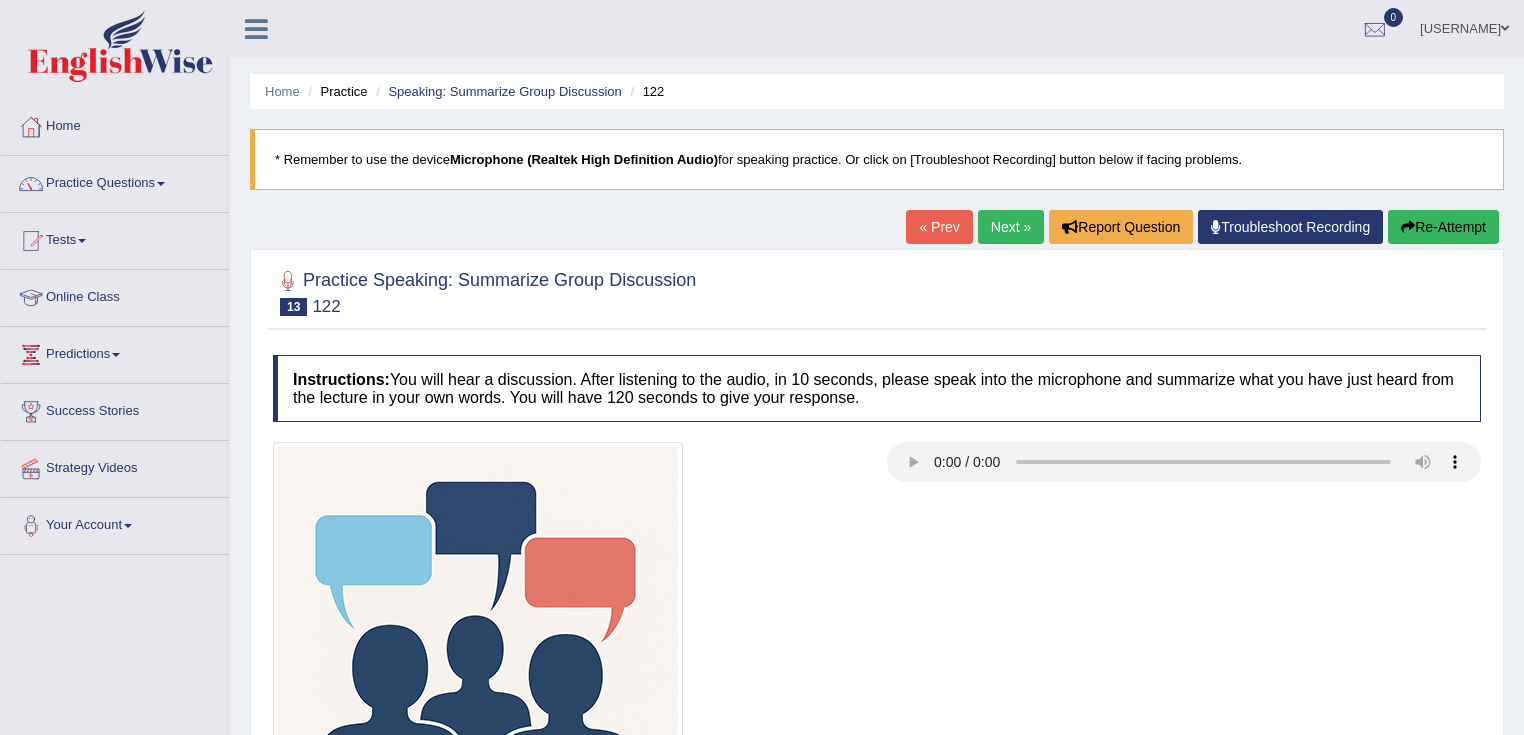 scroll, scrollTop: 0, scrollLeft: 0, axis: both 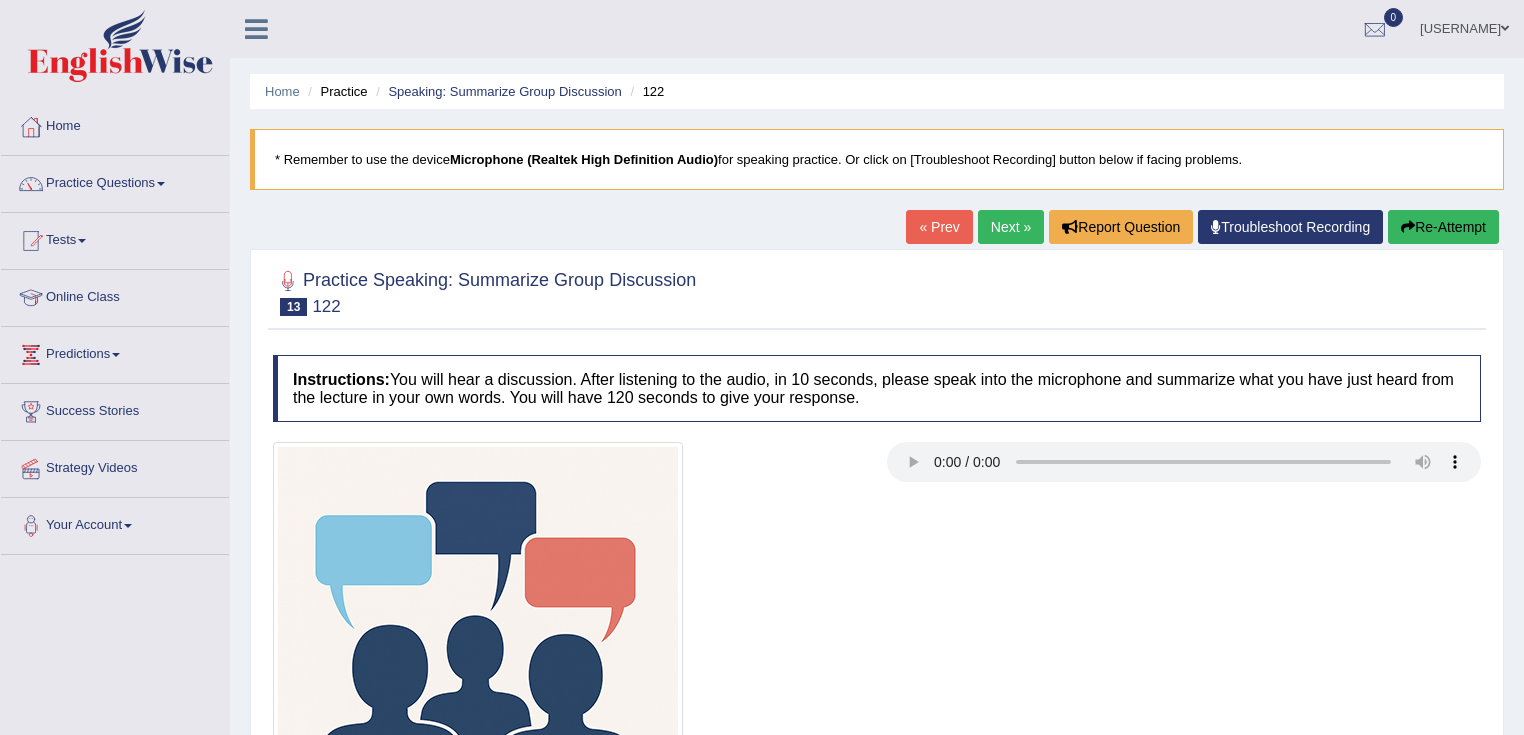 click on "Next »" at bounding box center [1011, 227] 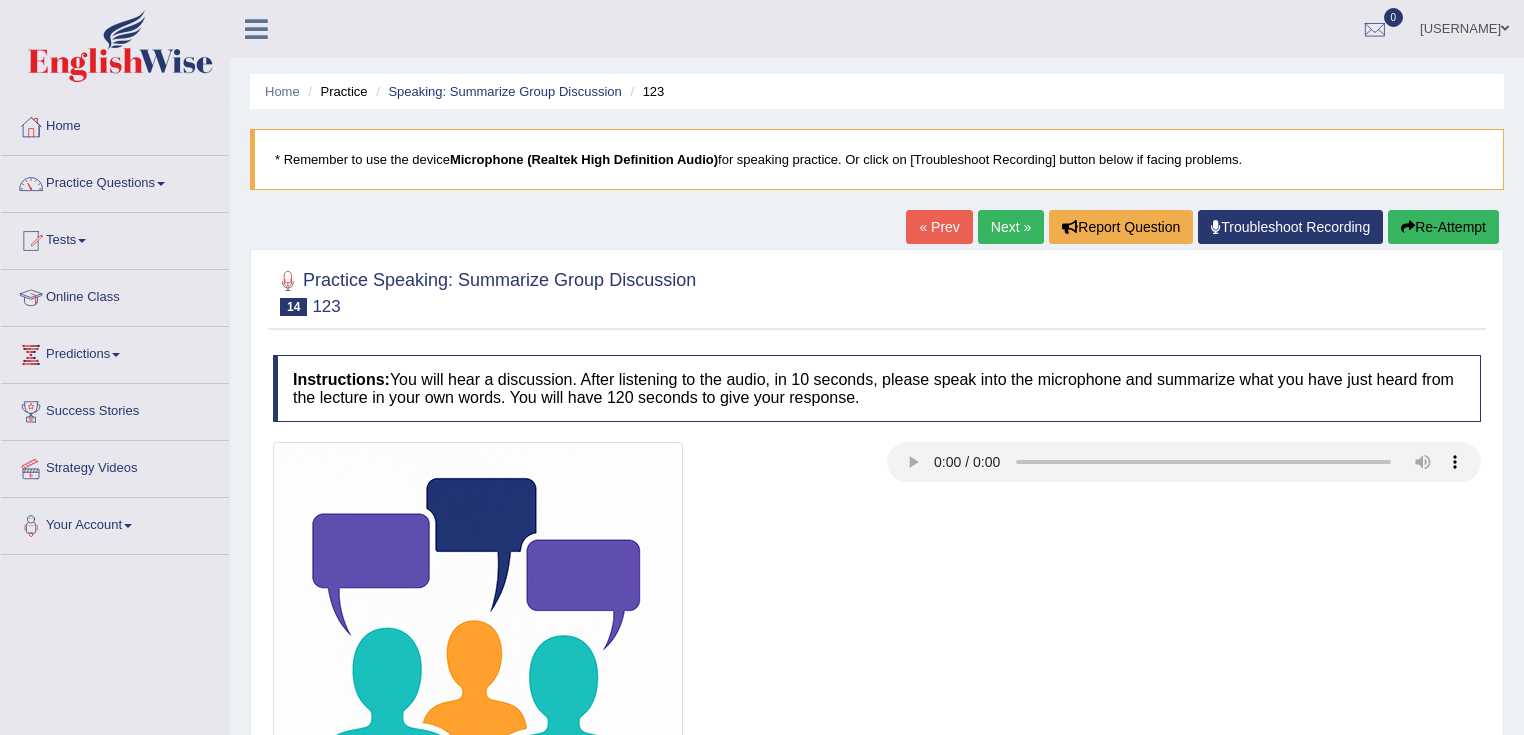 scroll, scrollTop: 0, scrollLeft: 0, axis: both 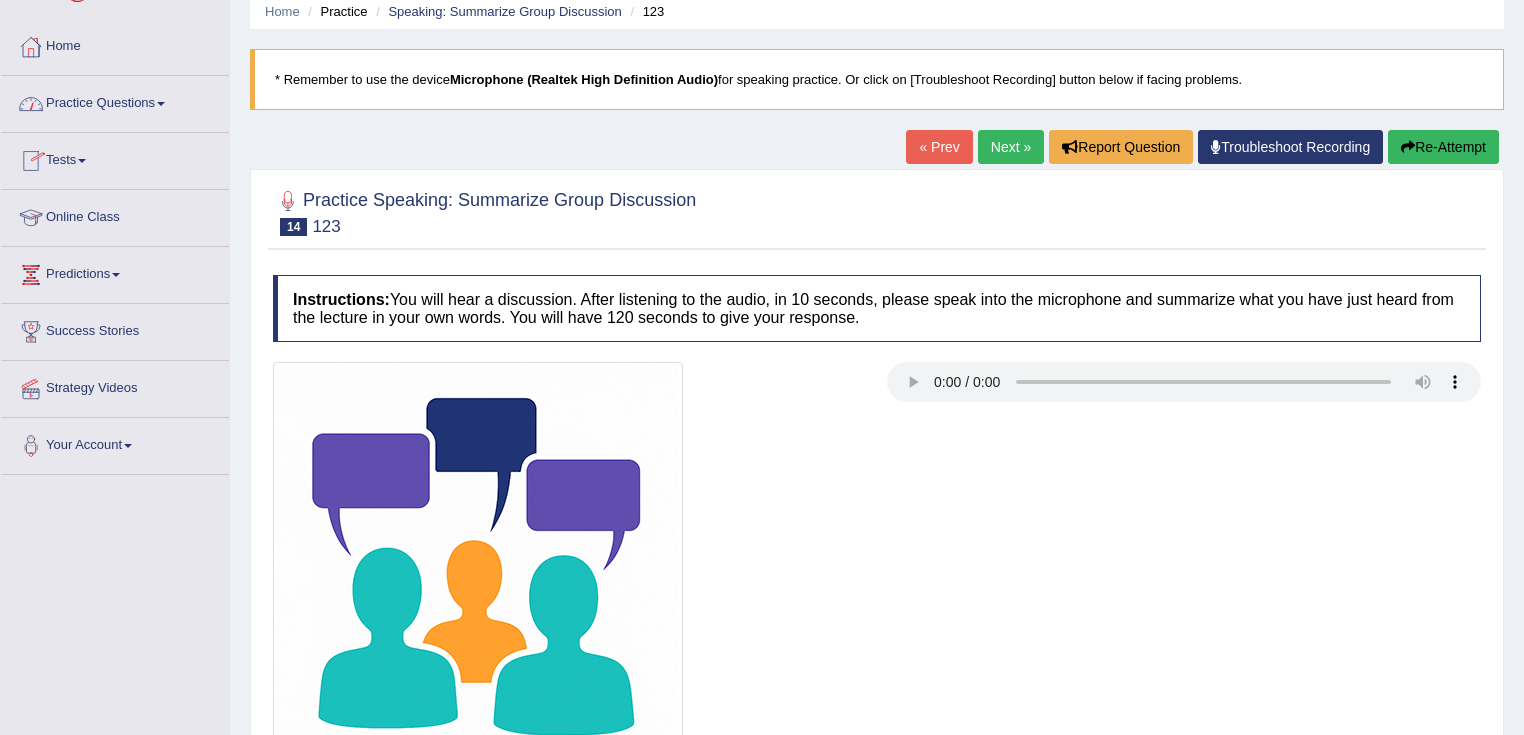 click on "Next »" at bounding box center [1011, 147] 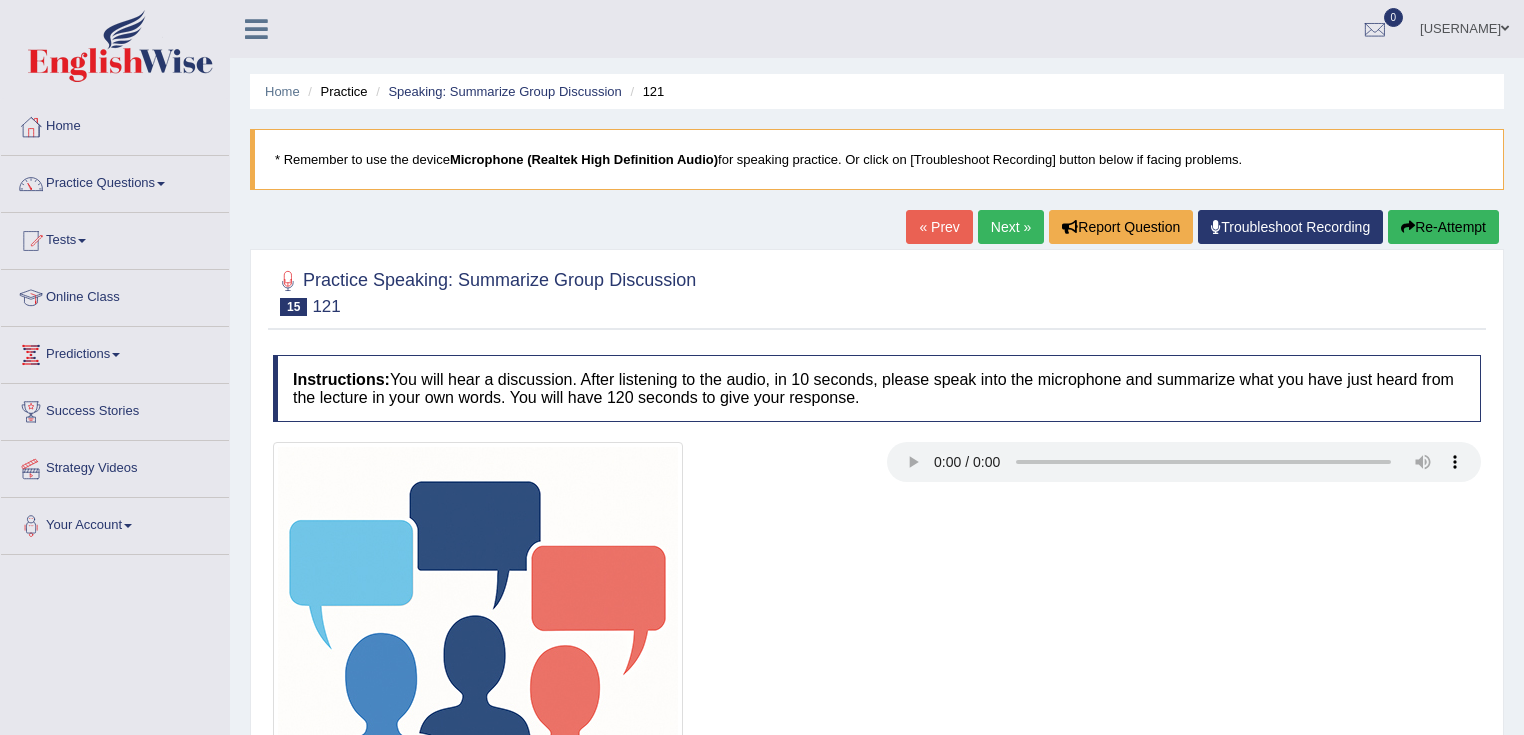 scroll, scrollTop: 0, scrollLeft: 0, axis: both 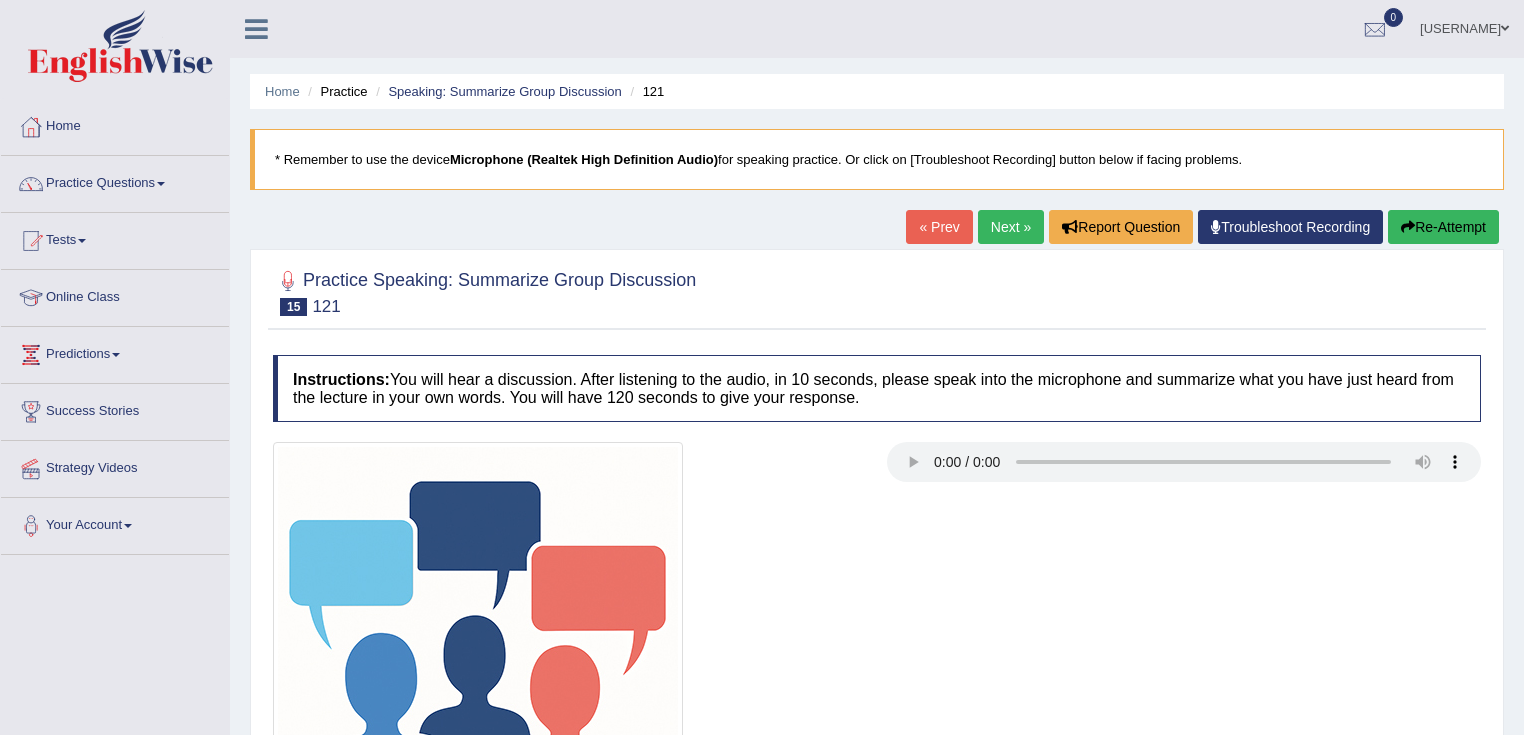 click on "Next »" at bounding box center (1011, 227) 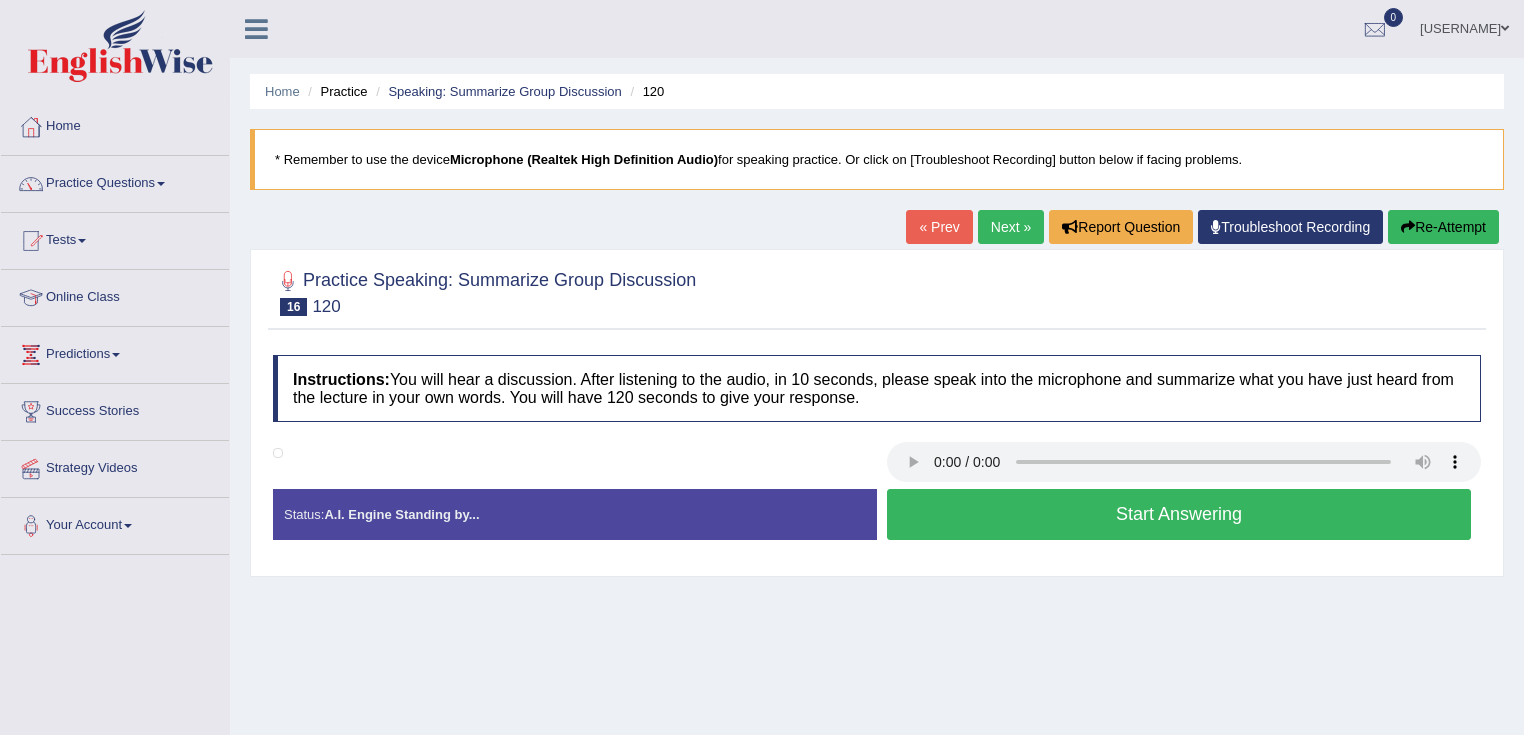 scroll, scrollTop: 240, scrollLeft: 0, axis: vertical 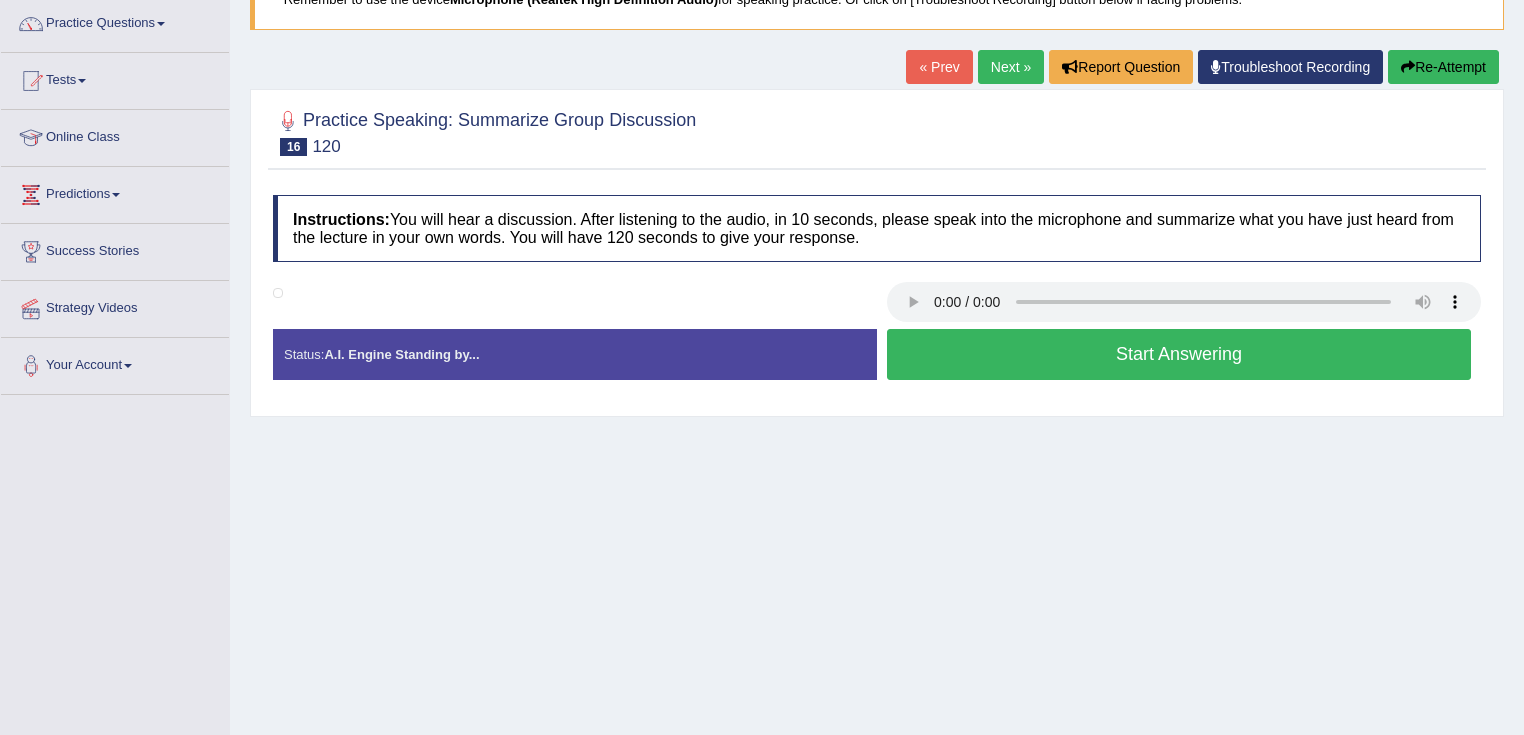 click on "Next »" at bounding box center (1011, 67) 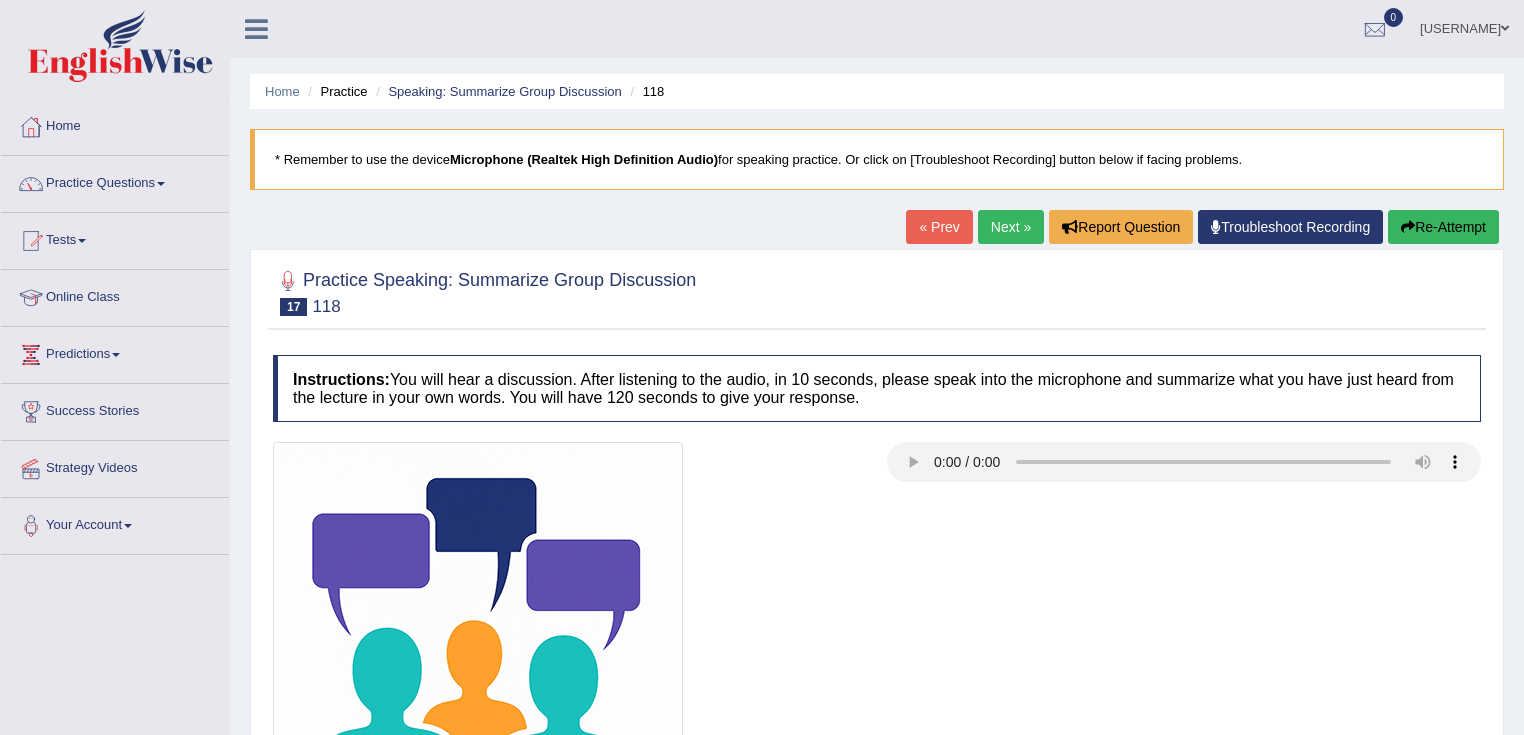 scroll, scrollTop: 0, scrollLeft: 0, axis: both 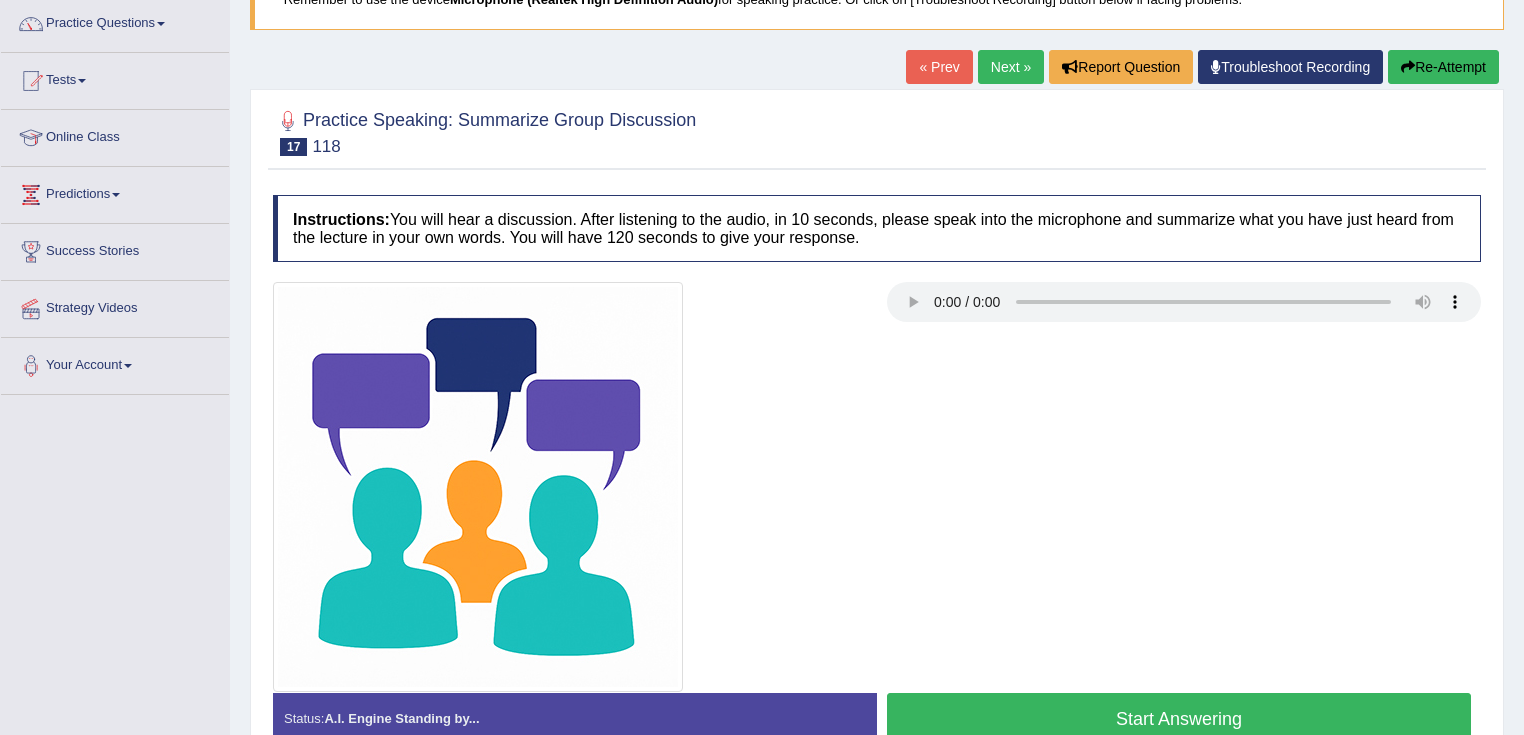 click on "Next »" at bounding box center (1011, 67) 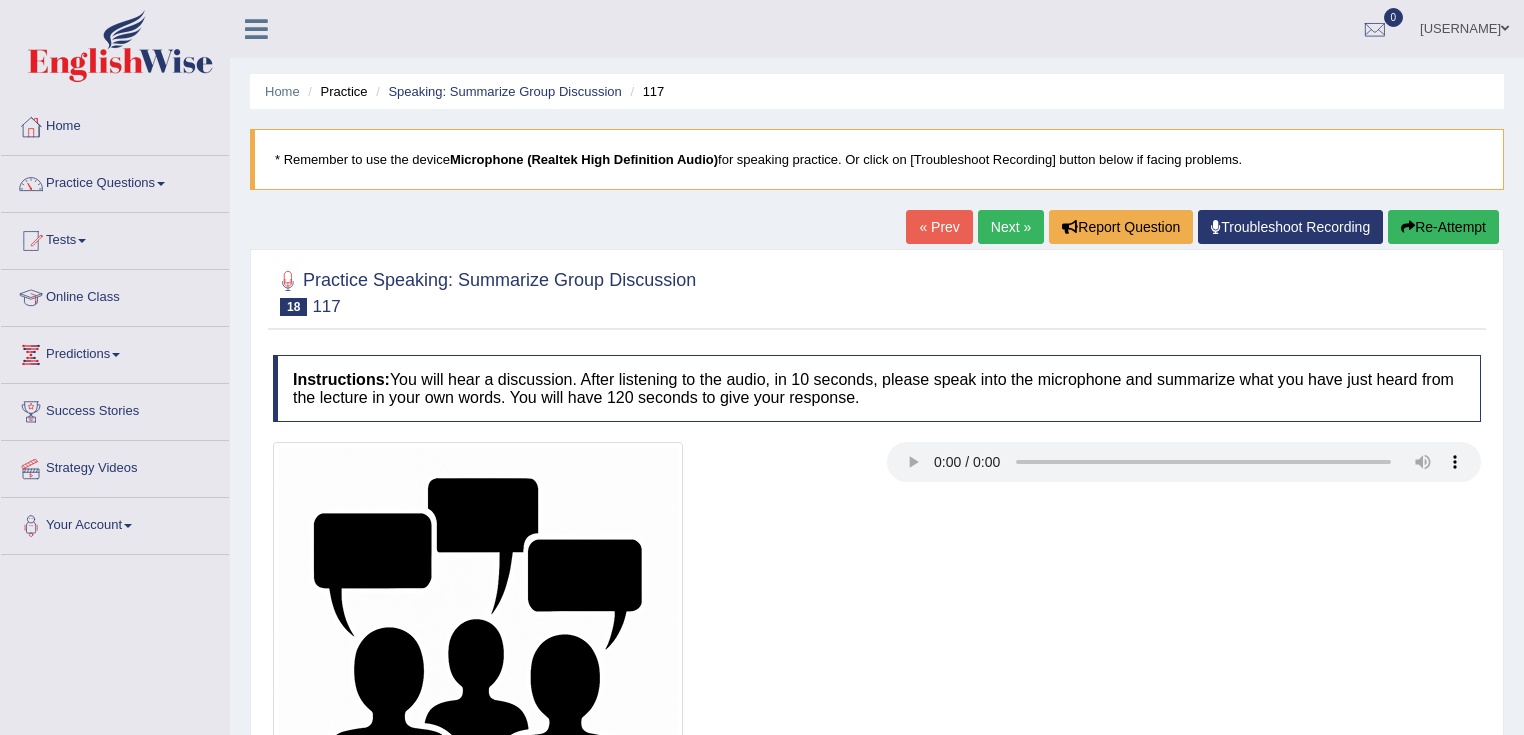 scroll, scrollTop: 0, scrollLeft: 0, axis: both 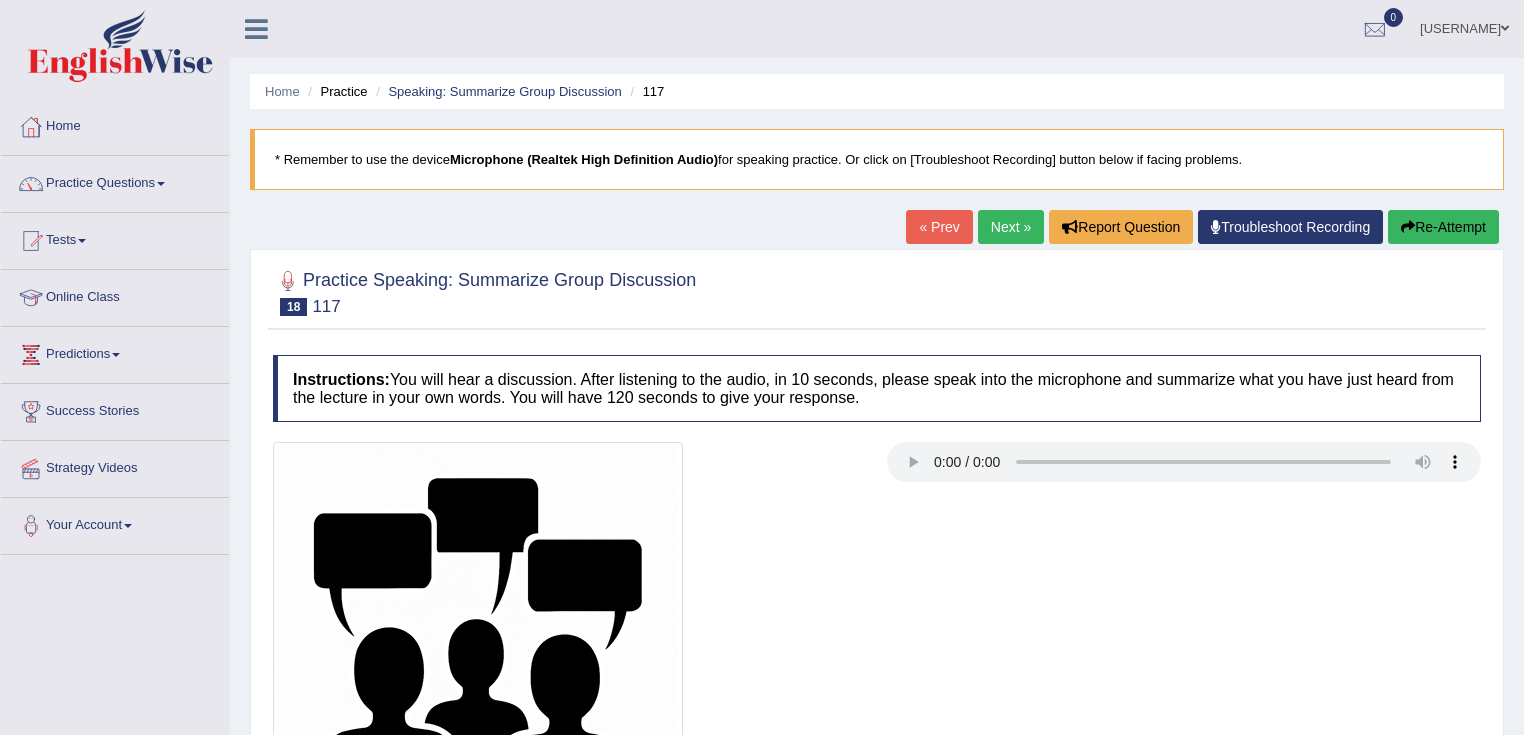 click on "Next »" at bounding box center (1011, 227) 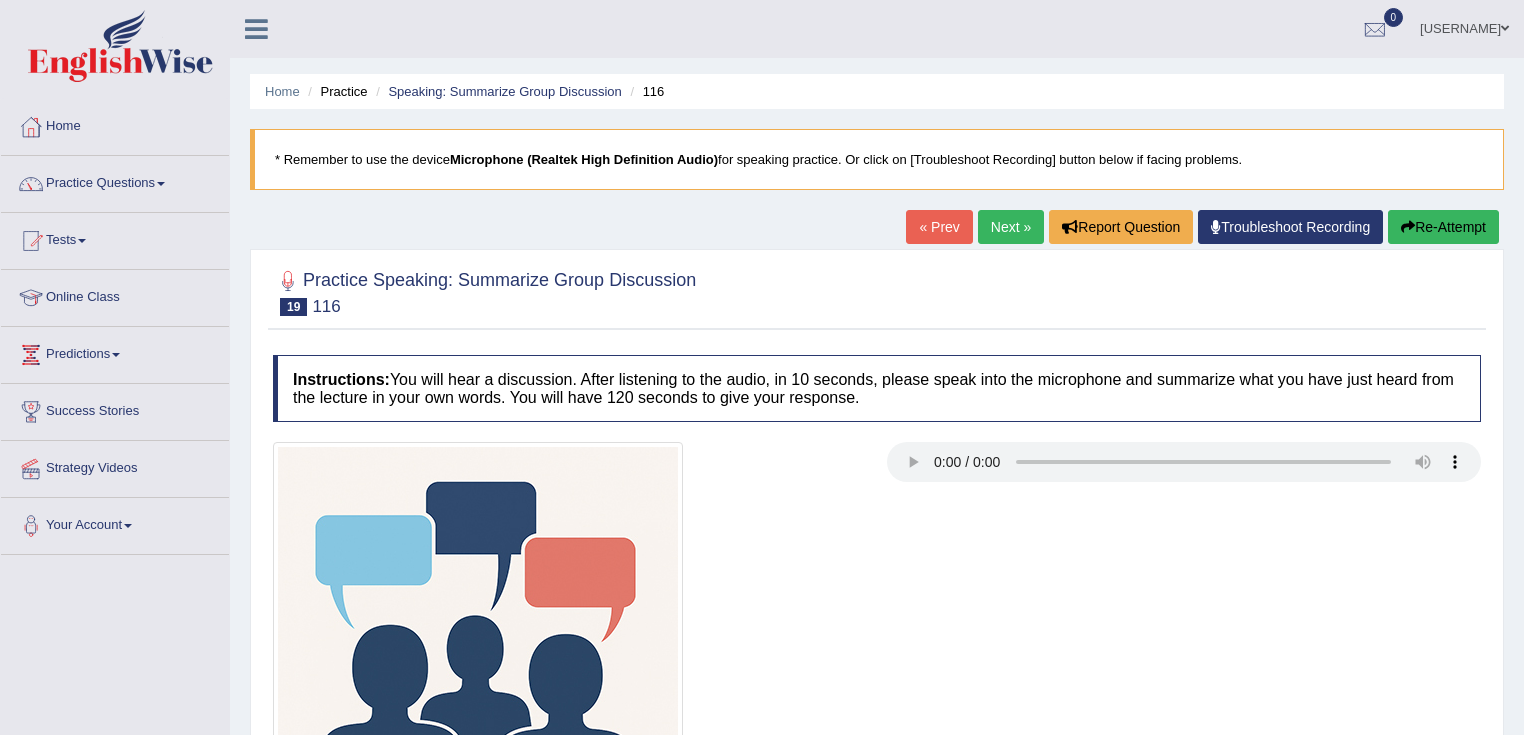 scroll, scrollTop: 315, scrollLeft: 0, axis: vertical 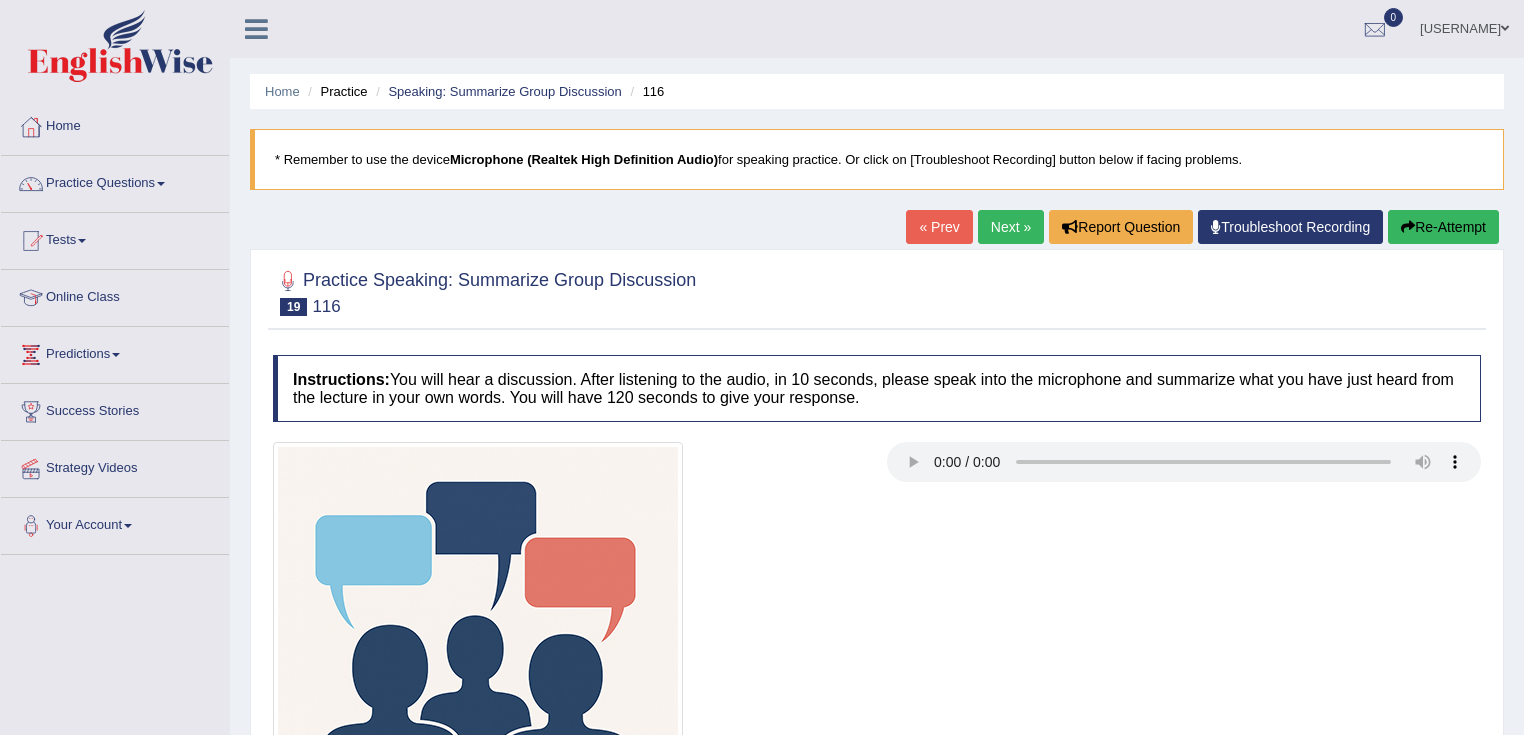 click on "Next »" at bounding box center [1011, 227] 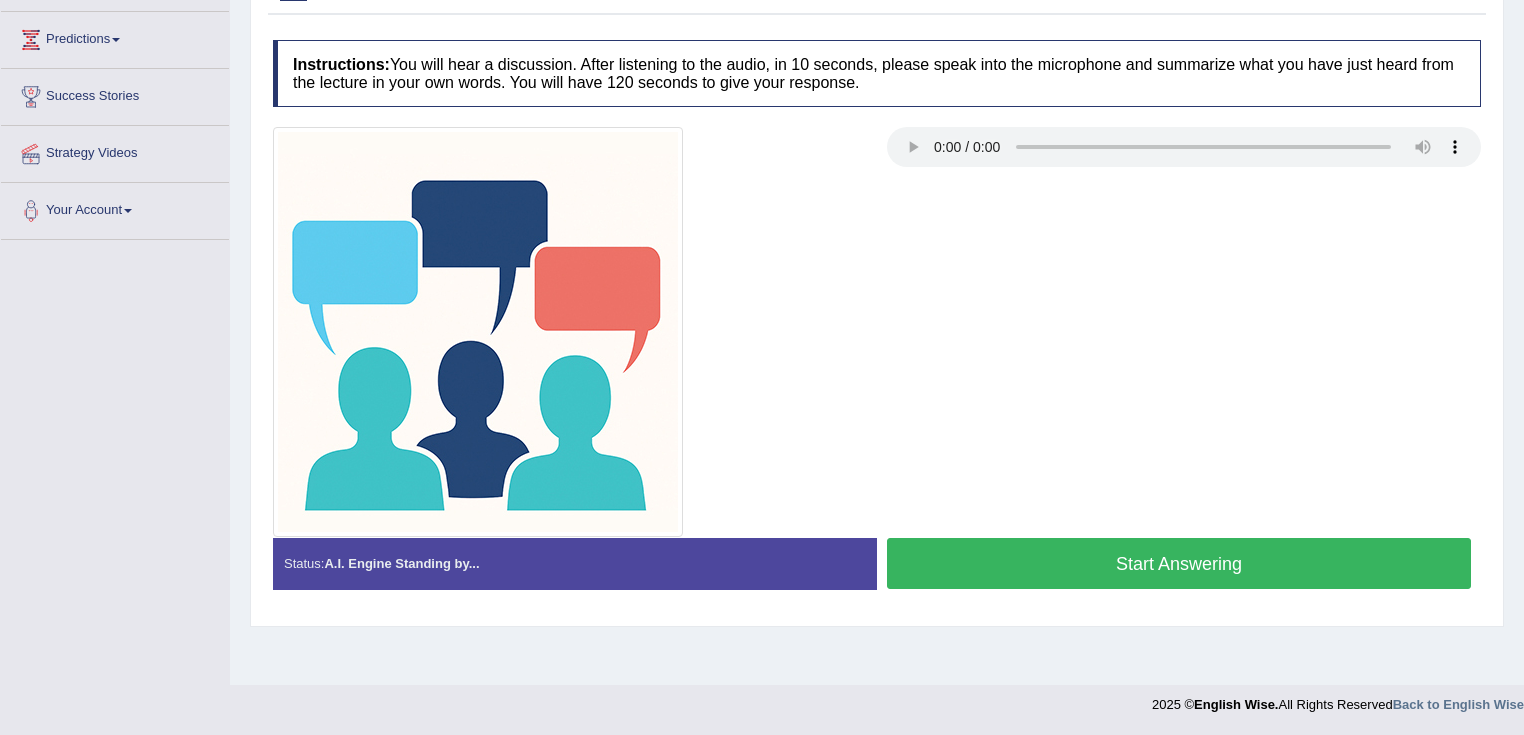 scroll, scrollTop: 315, scrollLeft: 0, axis: vertical 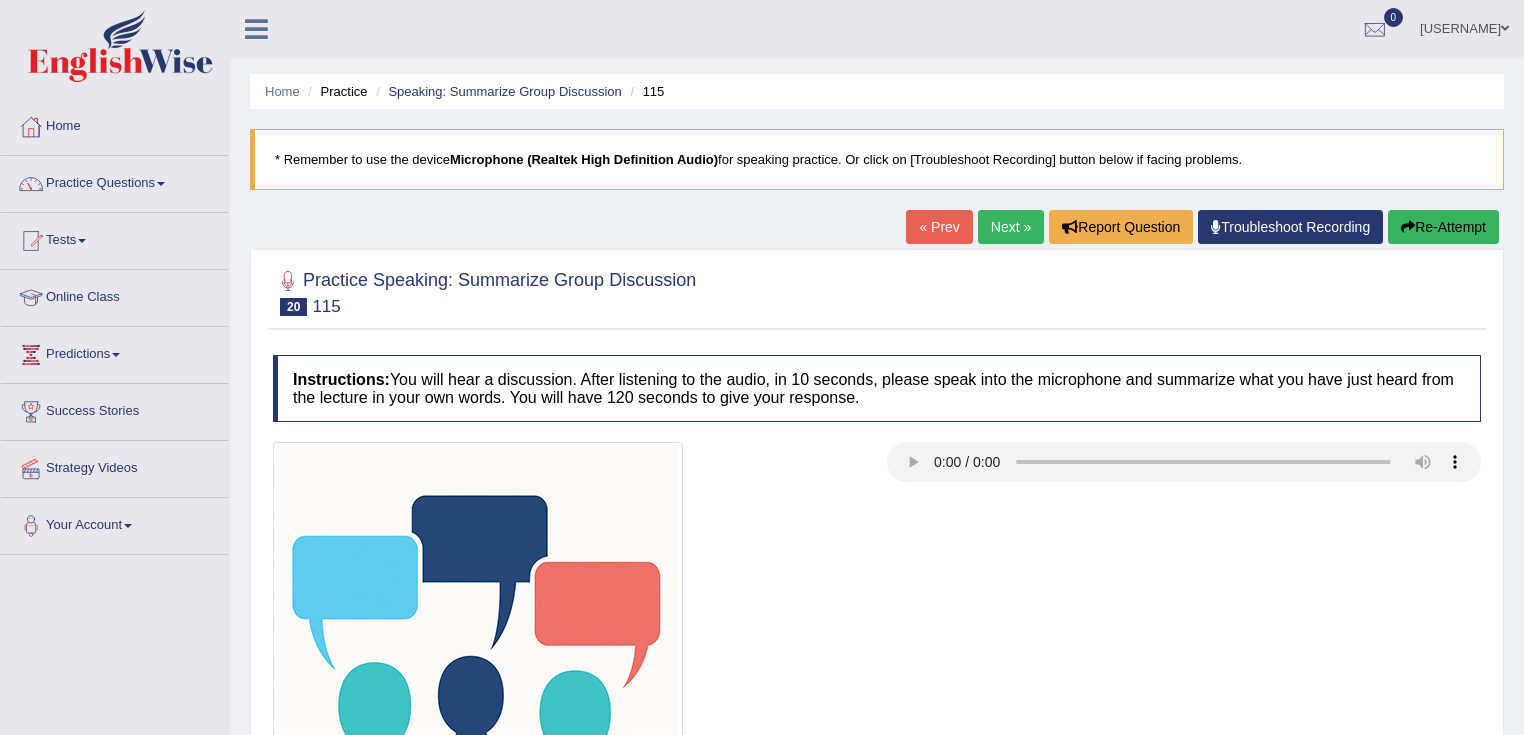 click on "Next »" at bounding box center (1011, 227) 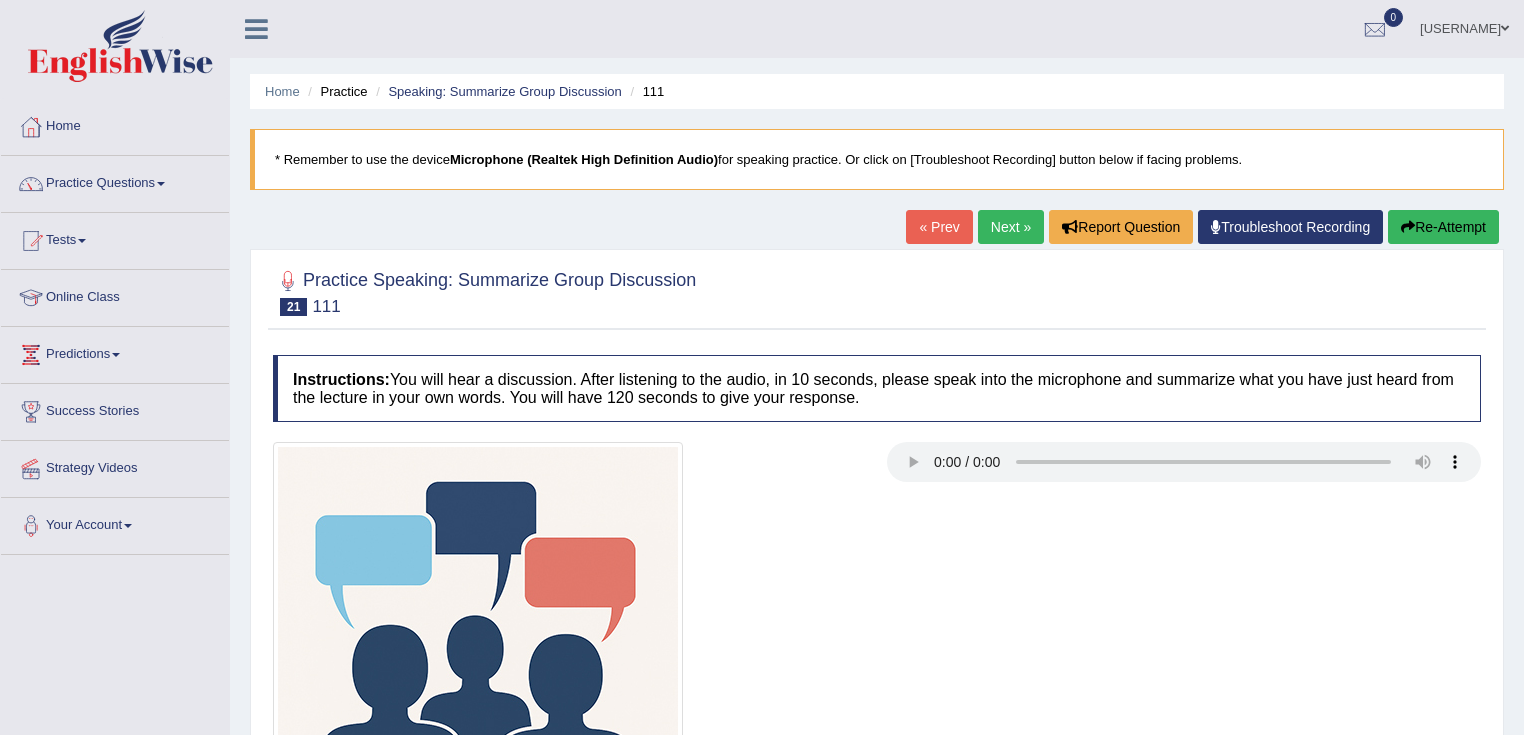 scroll, scrollTop: 240, scrollLeft: 0, axis: vertical 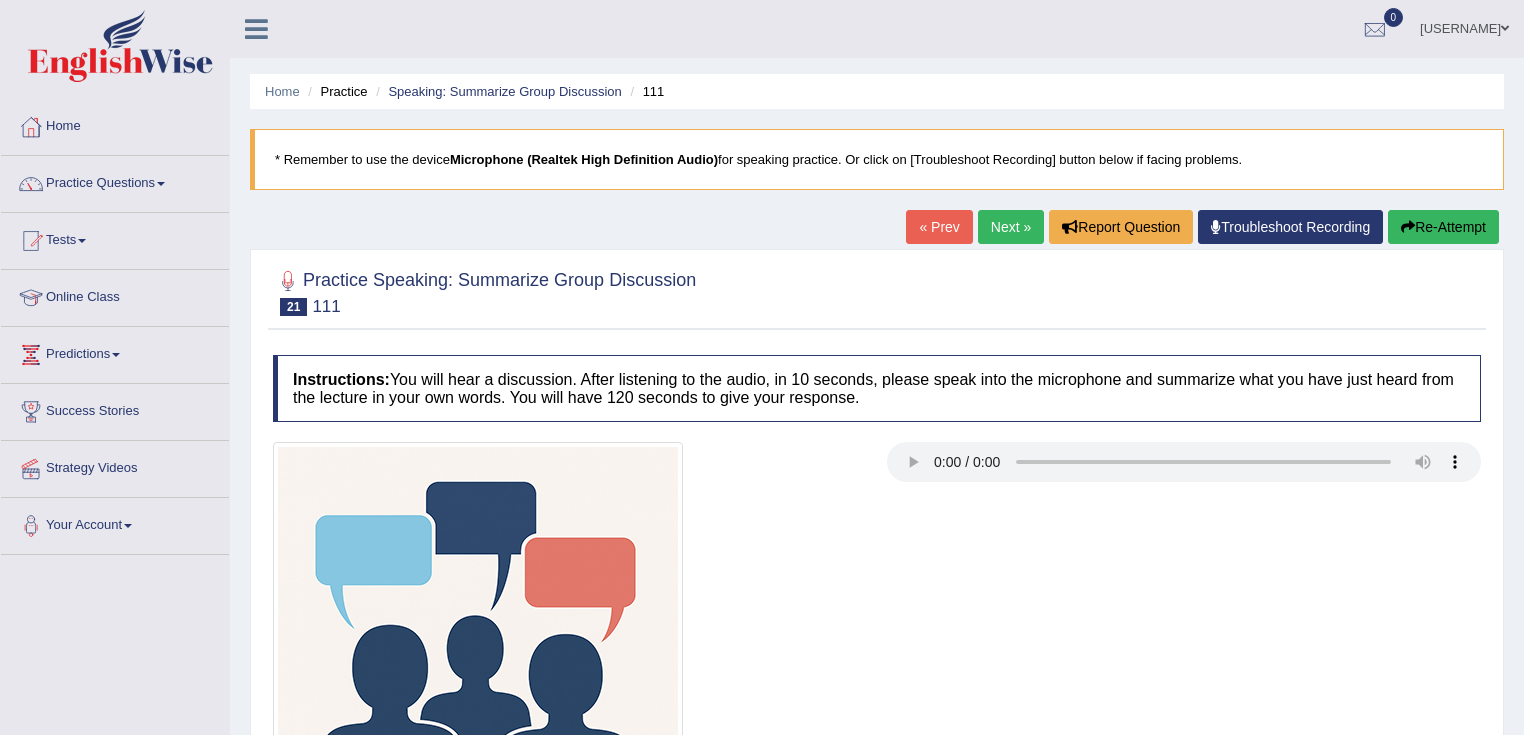click on "Next »" at bounding box center (1011, 227) 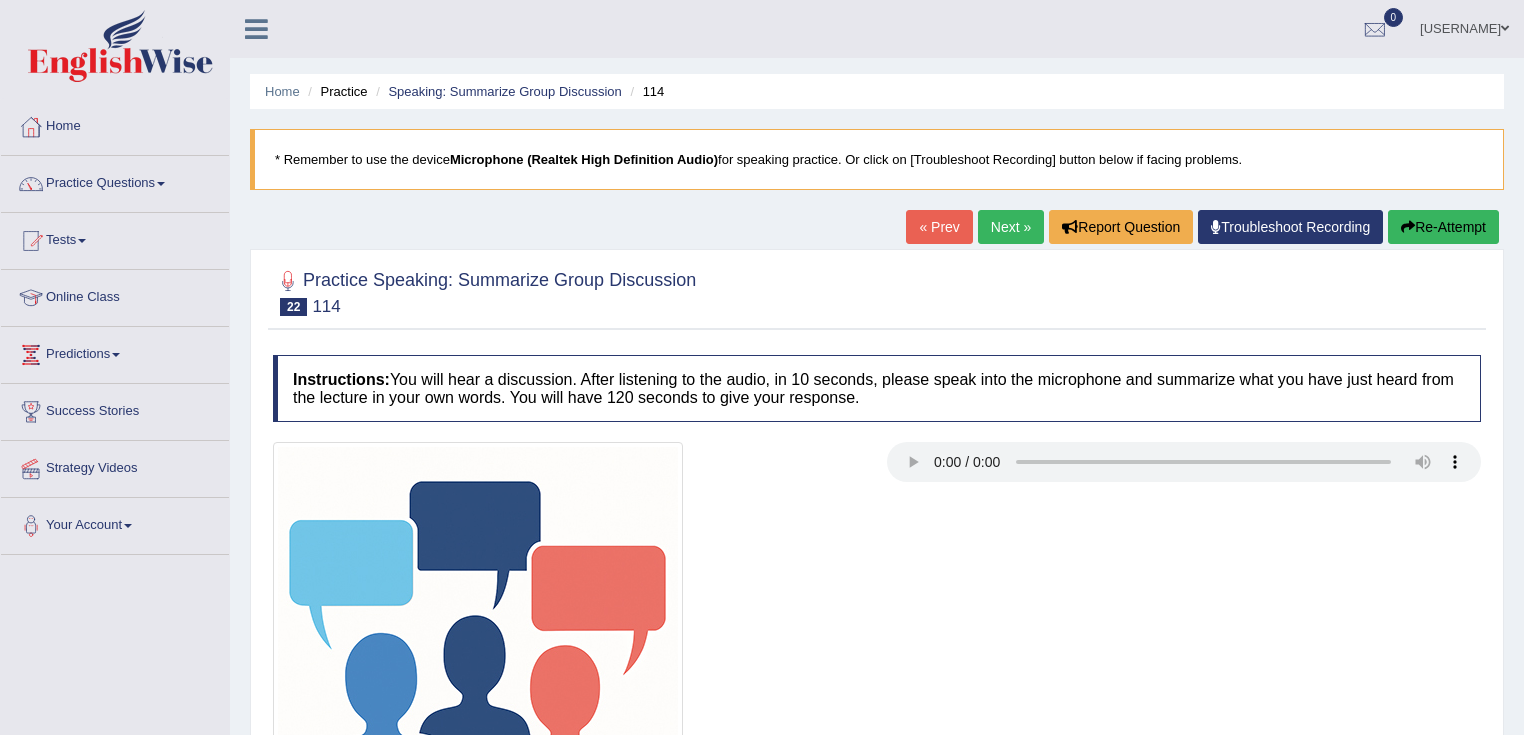 scroll, scrollTop: 0, scrollLeft: 0, axis: both 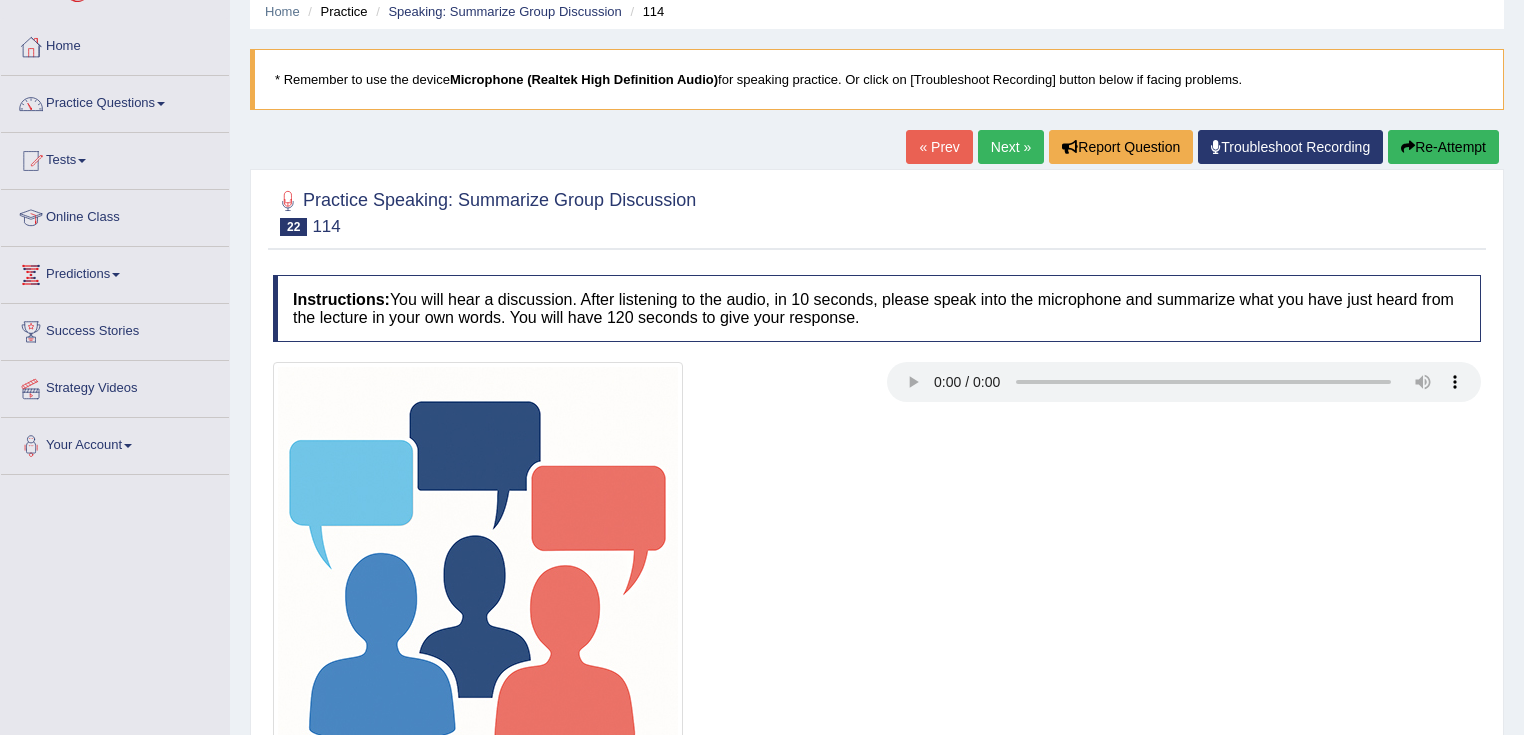click on "« Prev Next »  Report Question  Troubleshoot Recording  Re-Attempt" at bounding box center [1205, 149] 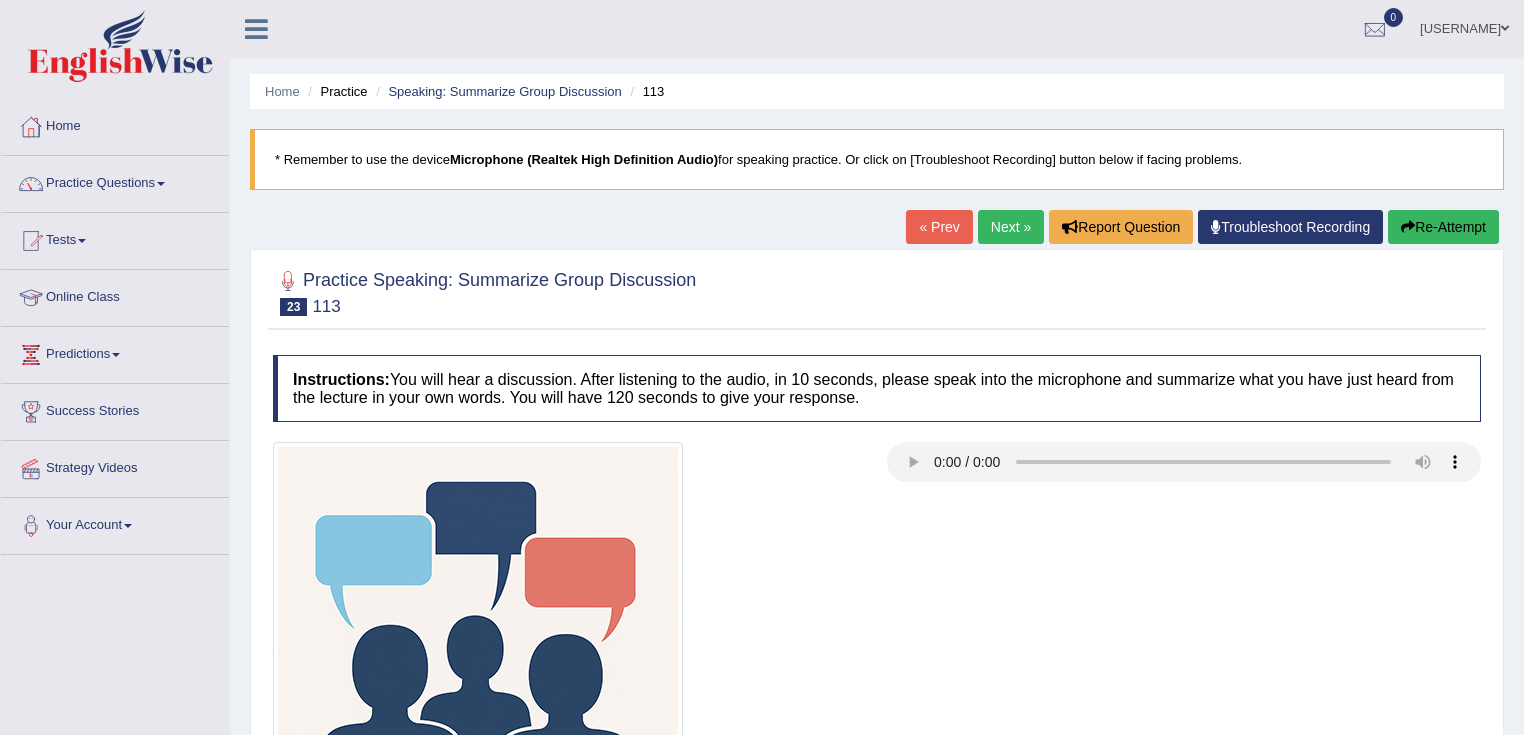 scroll, scrollTop: 80, scrollLeft: 0, axis: vertical 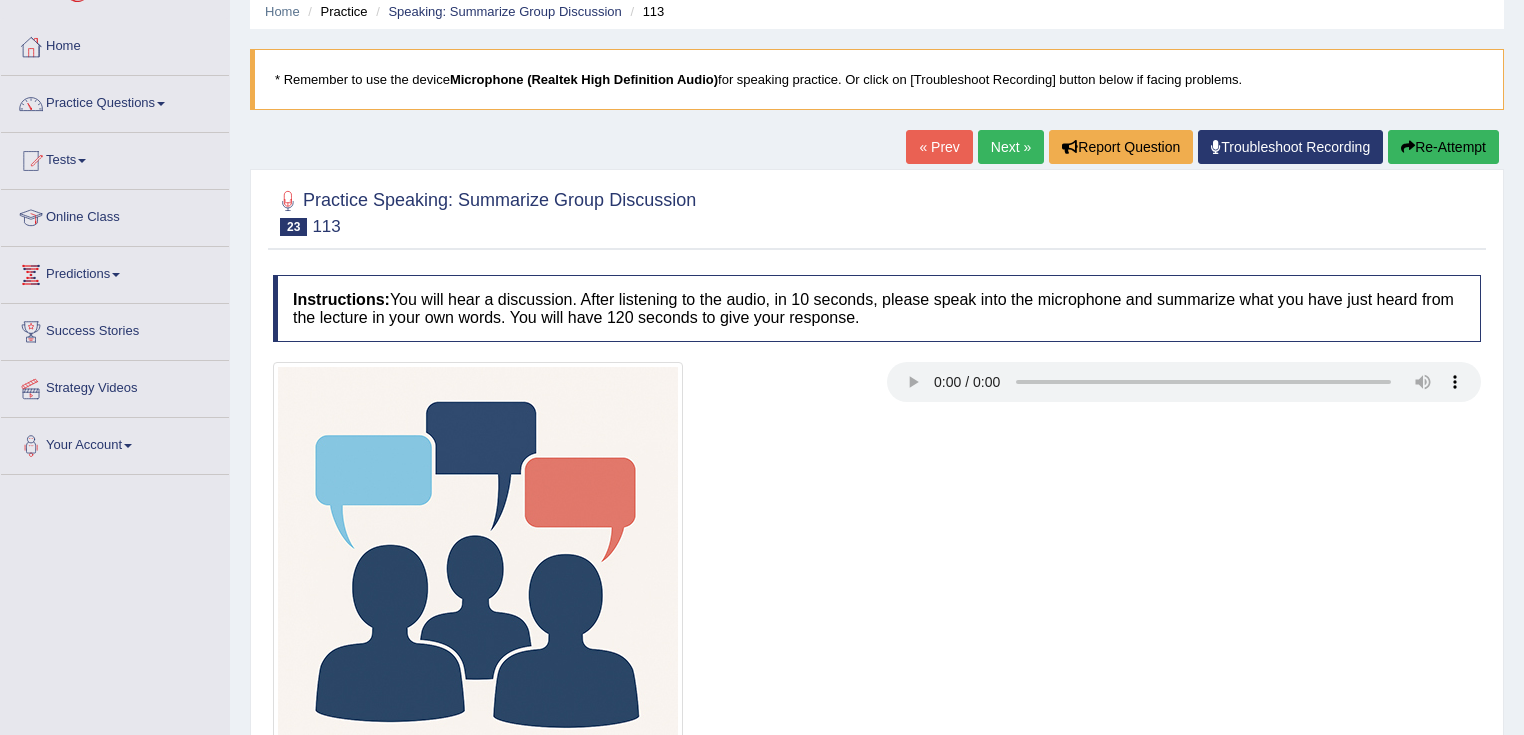 click on "Next »" at bounding box center (1011, 147) 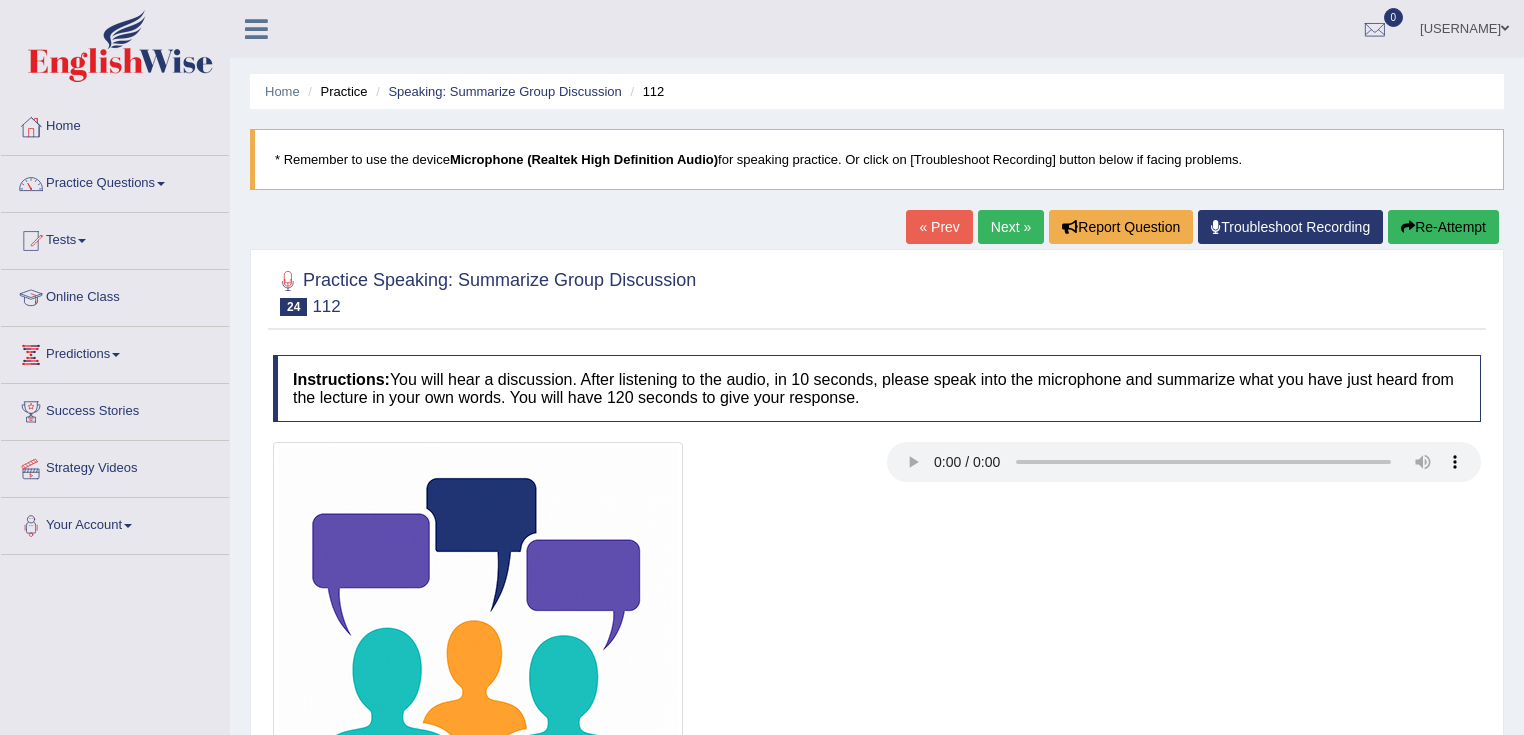 scroll, scrollTop: 0, scrollLeft: 0, axis: both 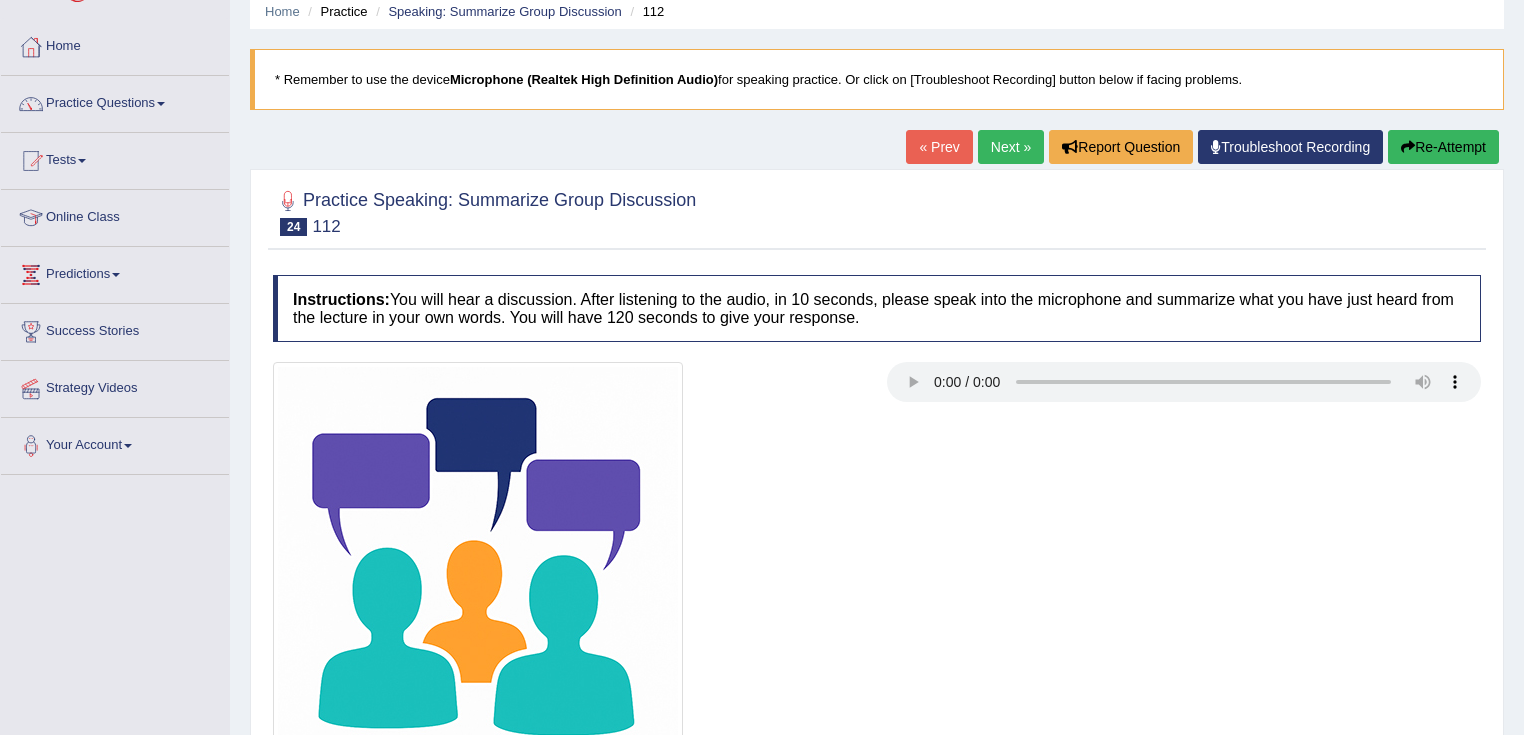 click on "Home
Practice
Speaking: Summarize Group Discussion
112
* Remember to use the device  Microphone (Realtek High Definition Audio)  for speaking practice. Or click on [Troubleshoot Recording] button below if facing problems.
« Prev Next »  Report Question  Troubleshoot Recording  Re-Attempt
Practice Speaking: Summarize Group Discussion
24
112
Instructions:  You will hear a discussion. After listening to the audio, in 10 seconds, please speak into the microphone and summarize what you have just heard from the lecture in your own words. You will have 120 seconds to give your response.
Transcript: Recorded Answer: Created with Highcharts 7.1.2 Too low Too high Time Pitch meter: 0 20 40 60 80 100 120 Created with Highcharts 7.1.2 Great Too slow Too fast Time Speech pace meter: 0 5 10 15 20 25 30 35 40 Spoken Keywords: ." at bounding box center (877, 420) 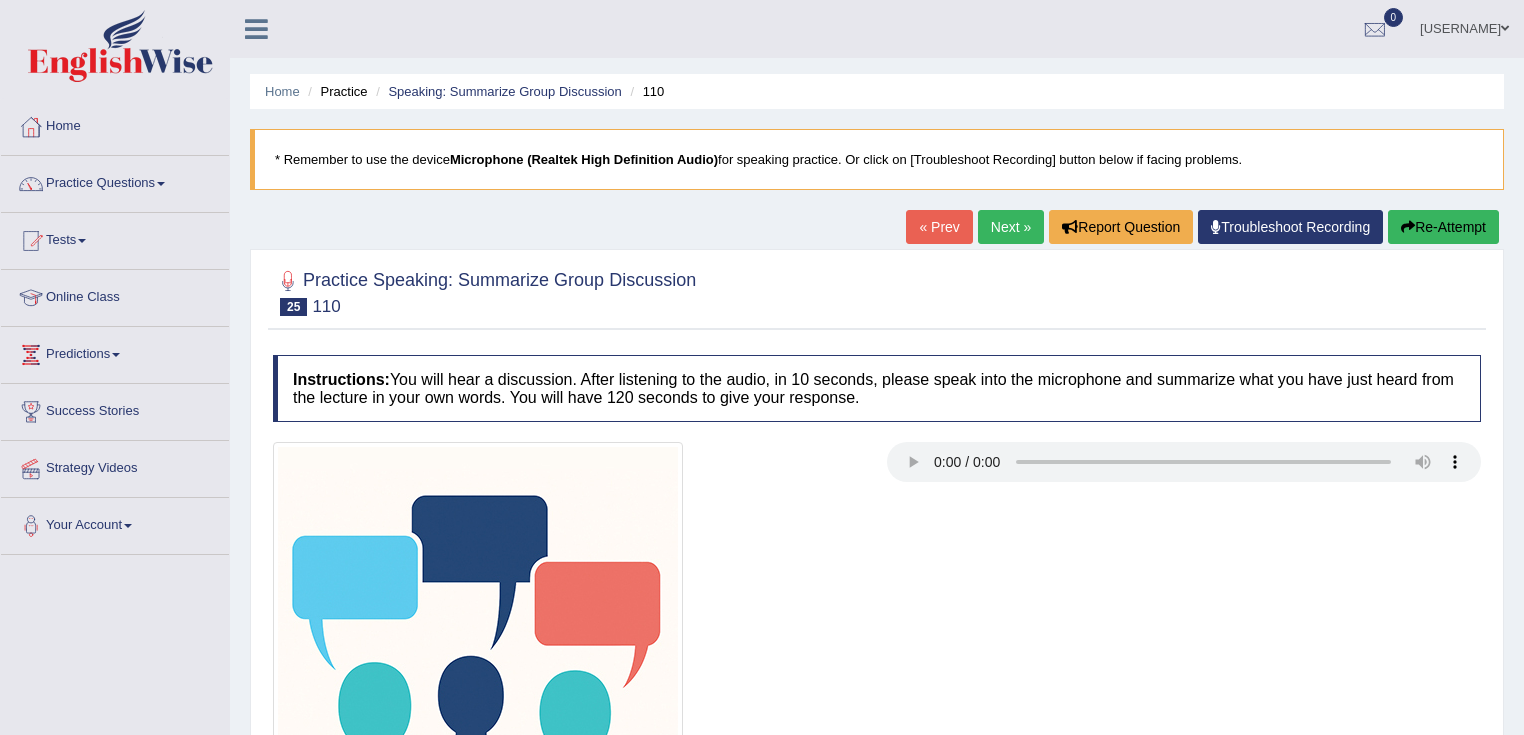 scroll, scrollTop: 0, scrollLeft: 0, axis: both 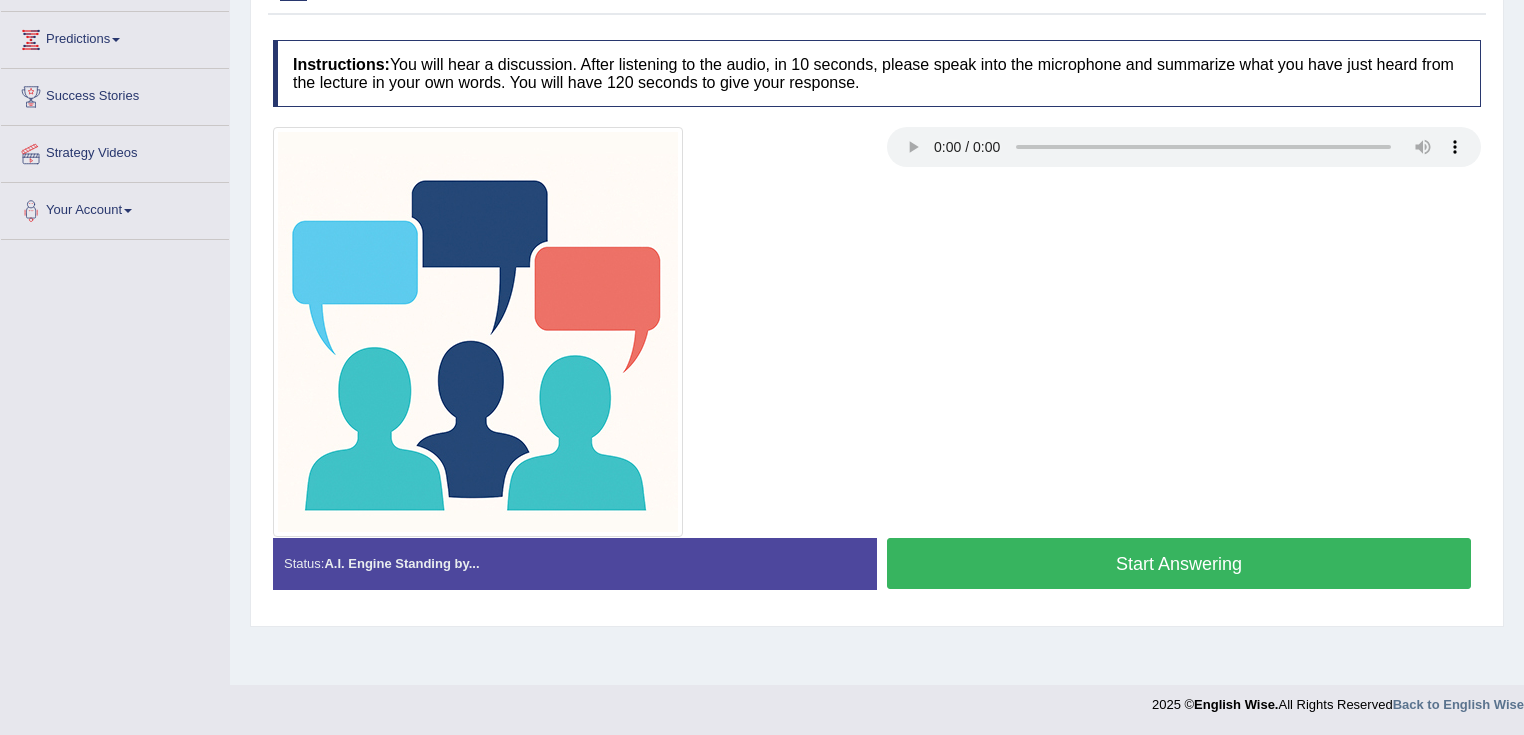 click on "Start Answering" at bounding box center [1179, 563] 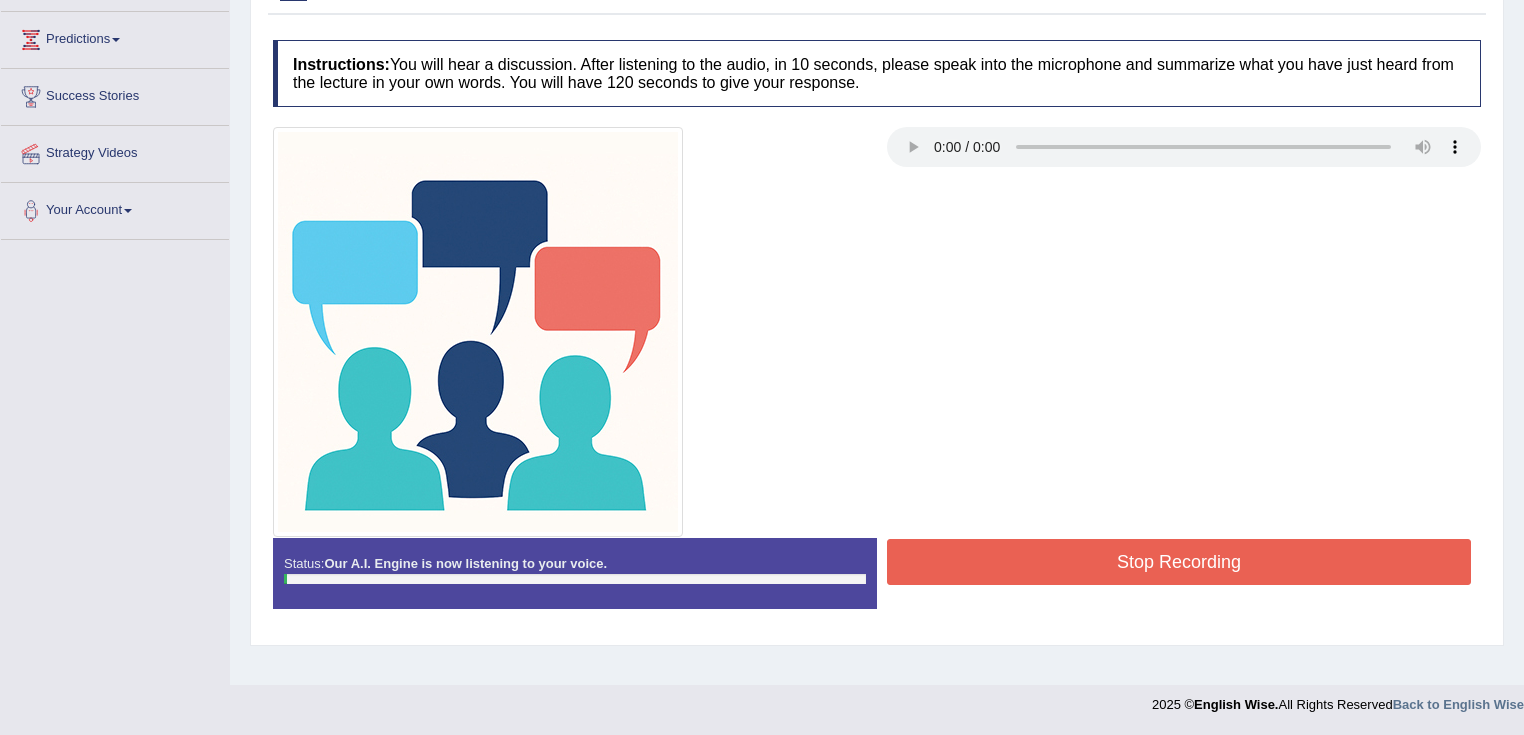 click on "Stop Recording" at bounding box center [1179, 562] 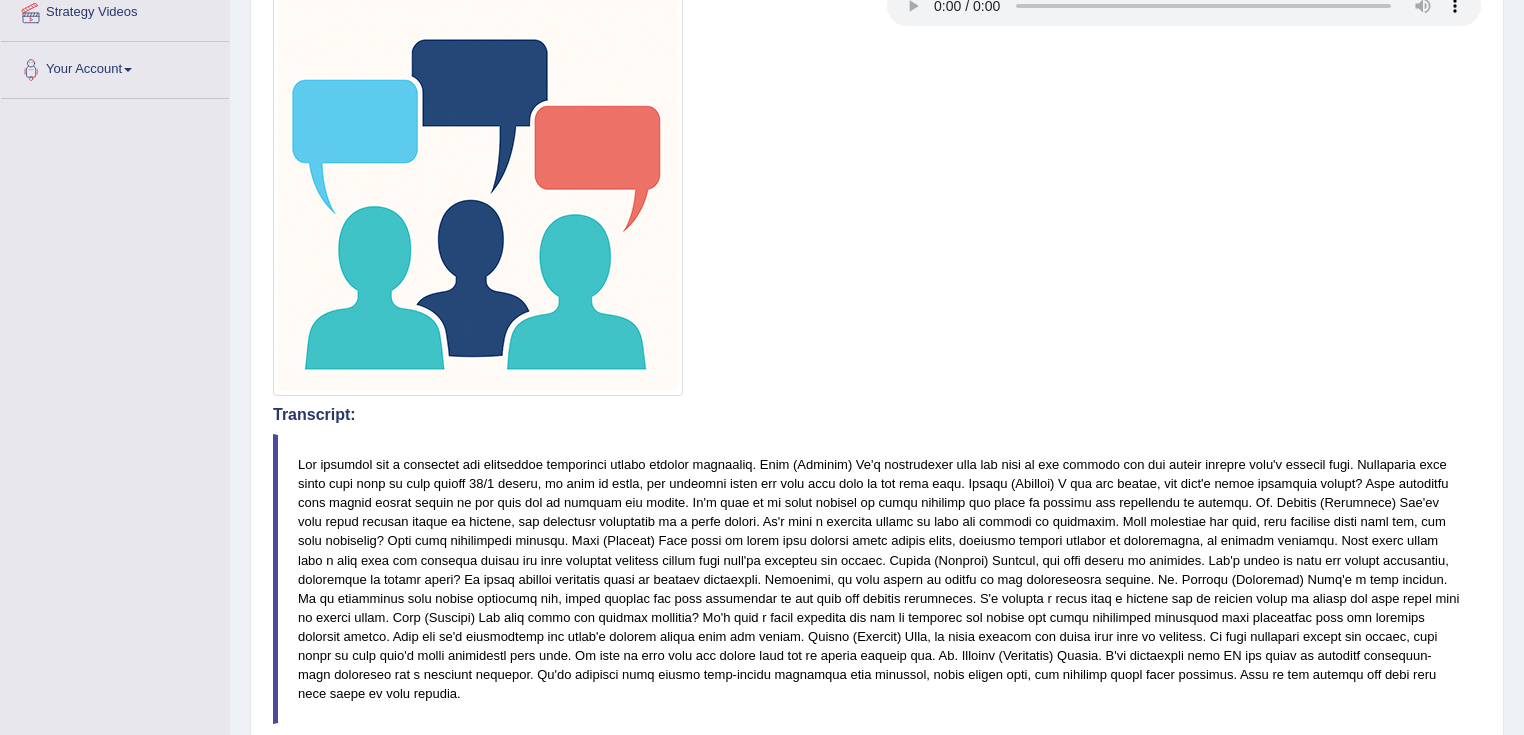 scroll, scrollTop: 635, scrollLeft: 0, axis: vertical 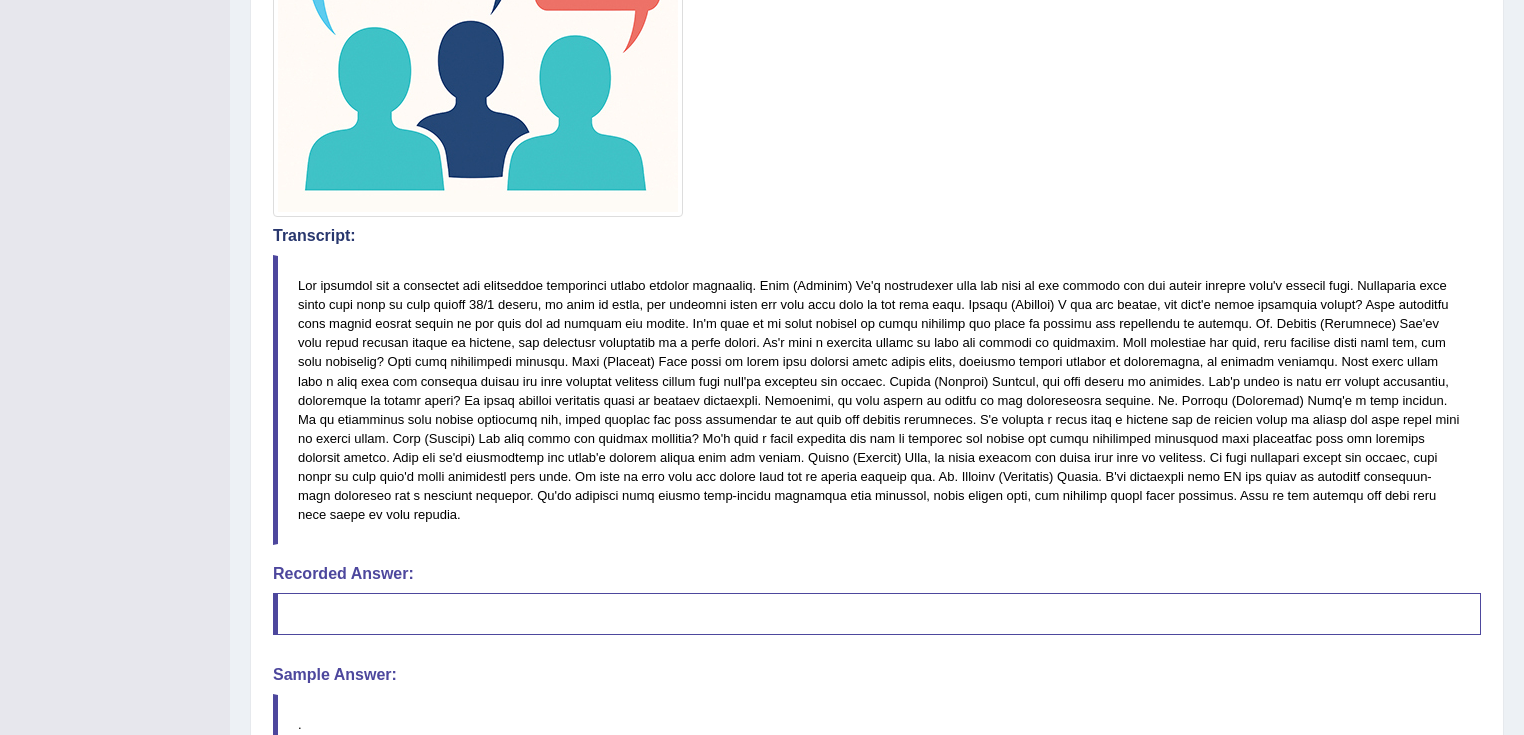 click at bounding box center (877, 400) 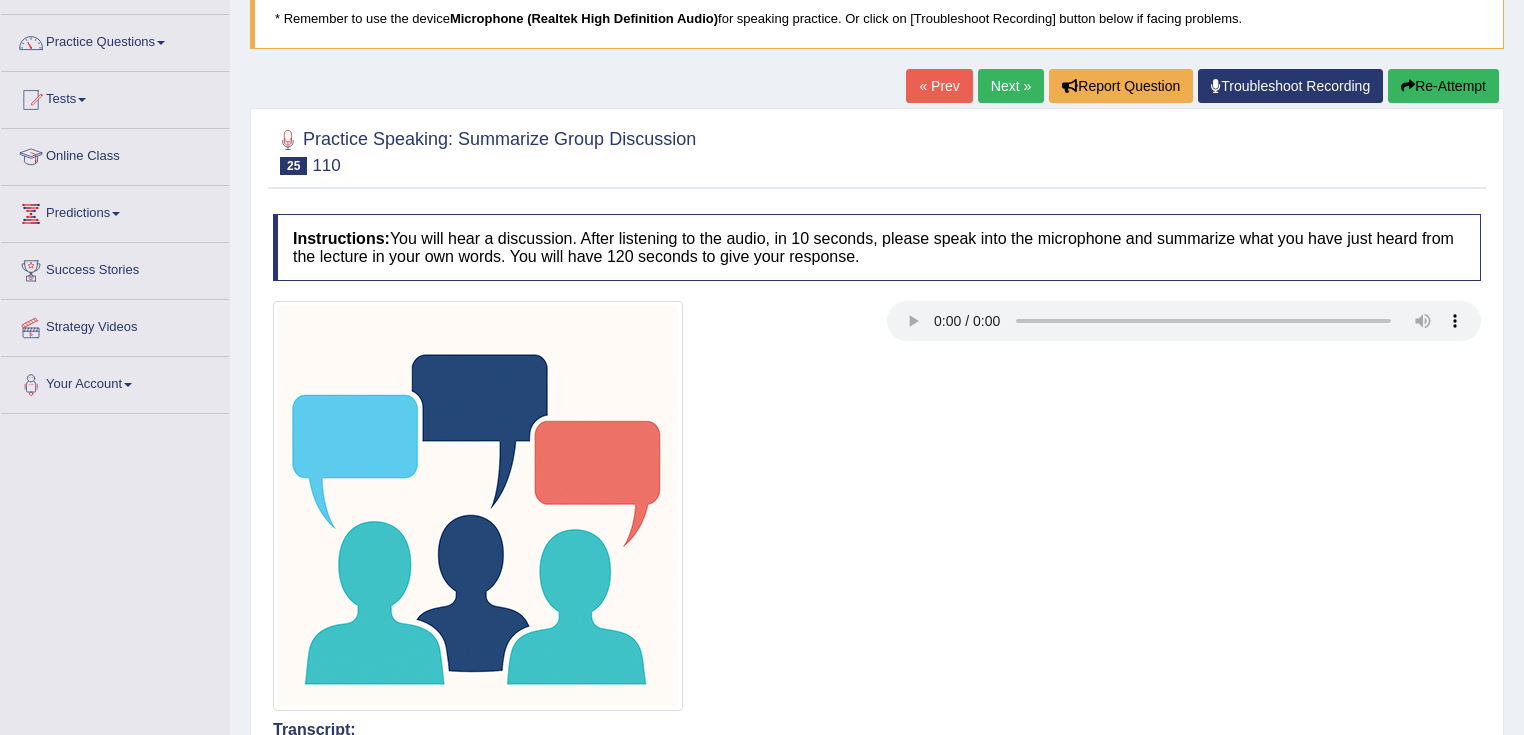 scroll, scrollTop: 0, scrollLeft: 0, axis: both 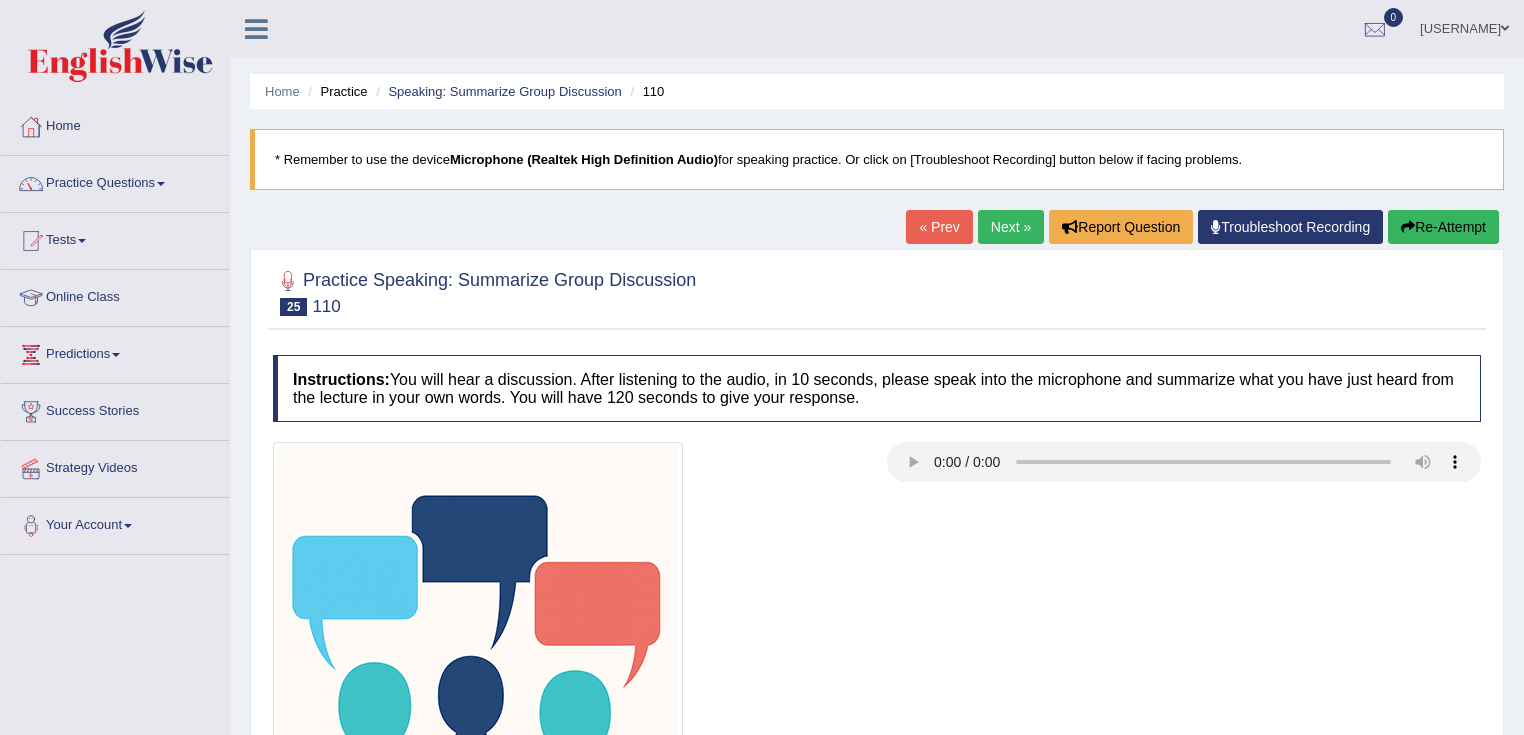 click on "Next »" at bounding box center (1011, 227) 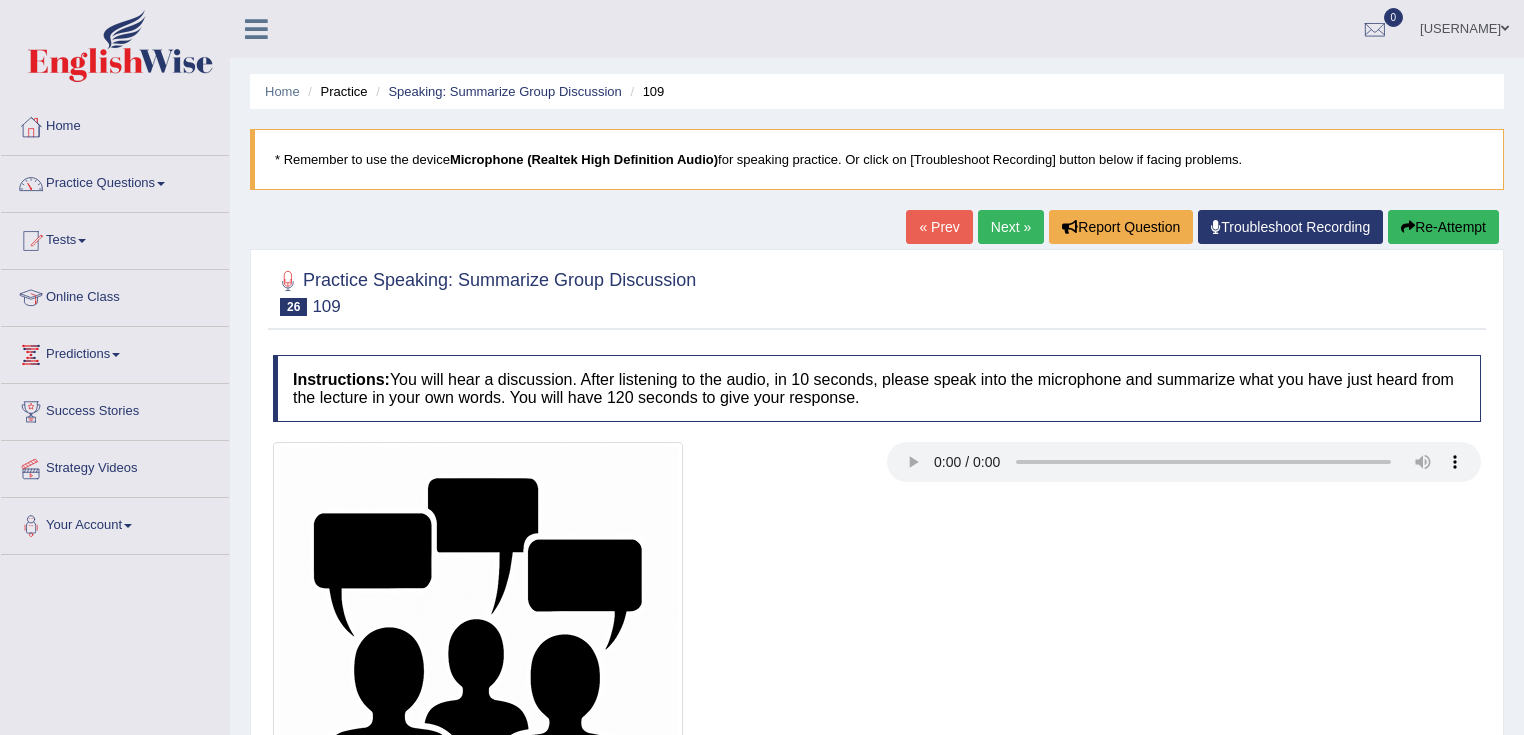 scroll, scrollTop: 0, scrollLeft: 0, axis: both 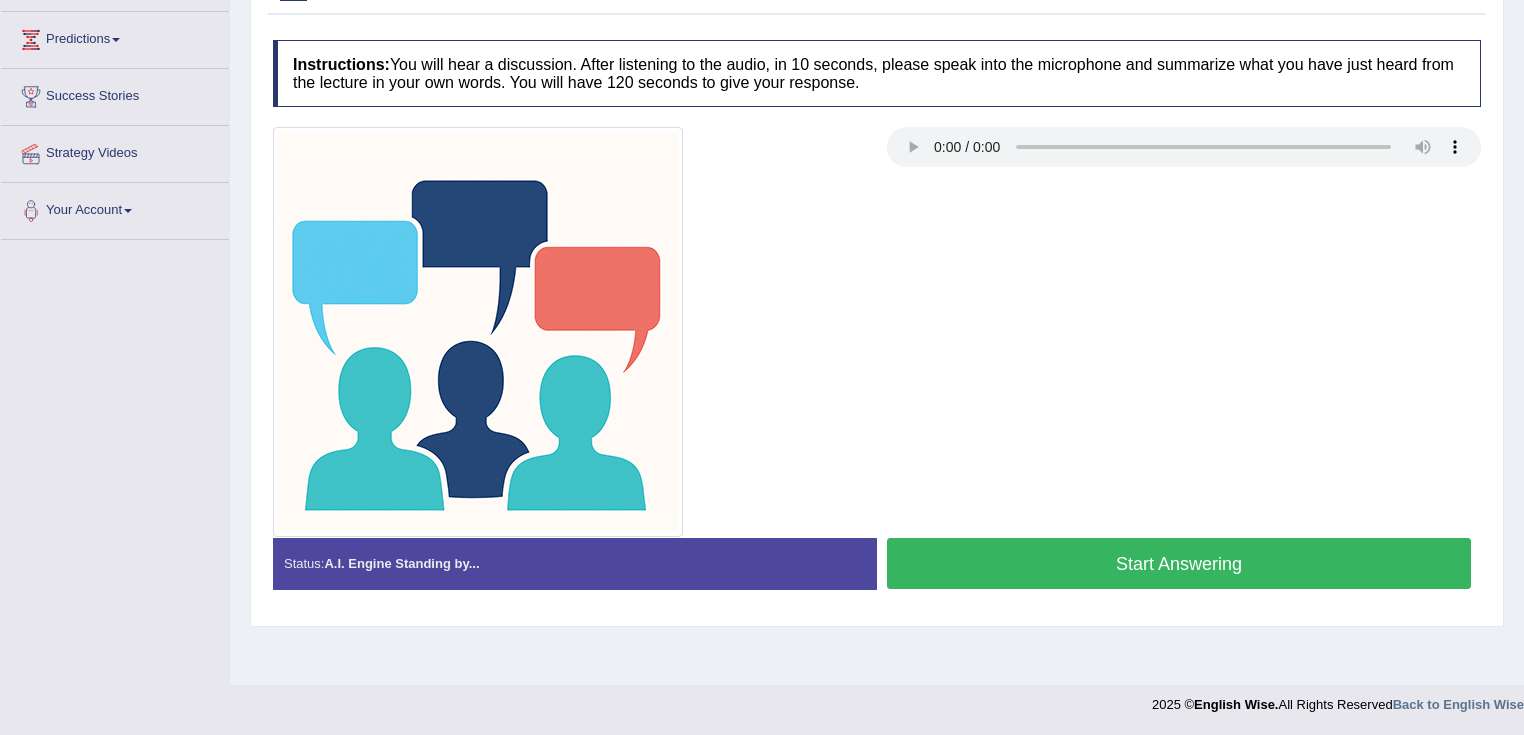 click on "Start Answering" at bounding box center (1179, 563) 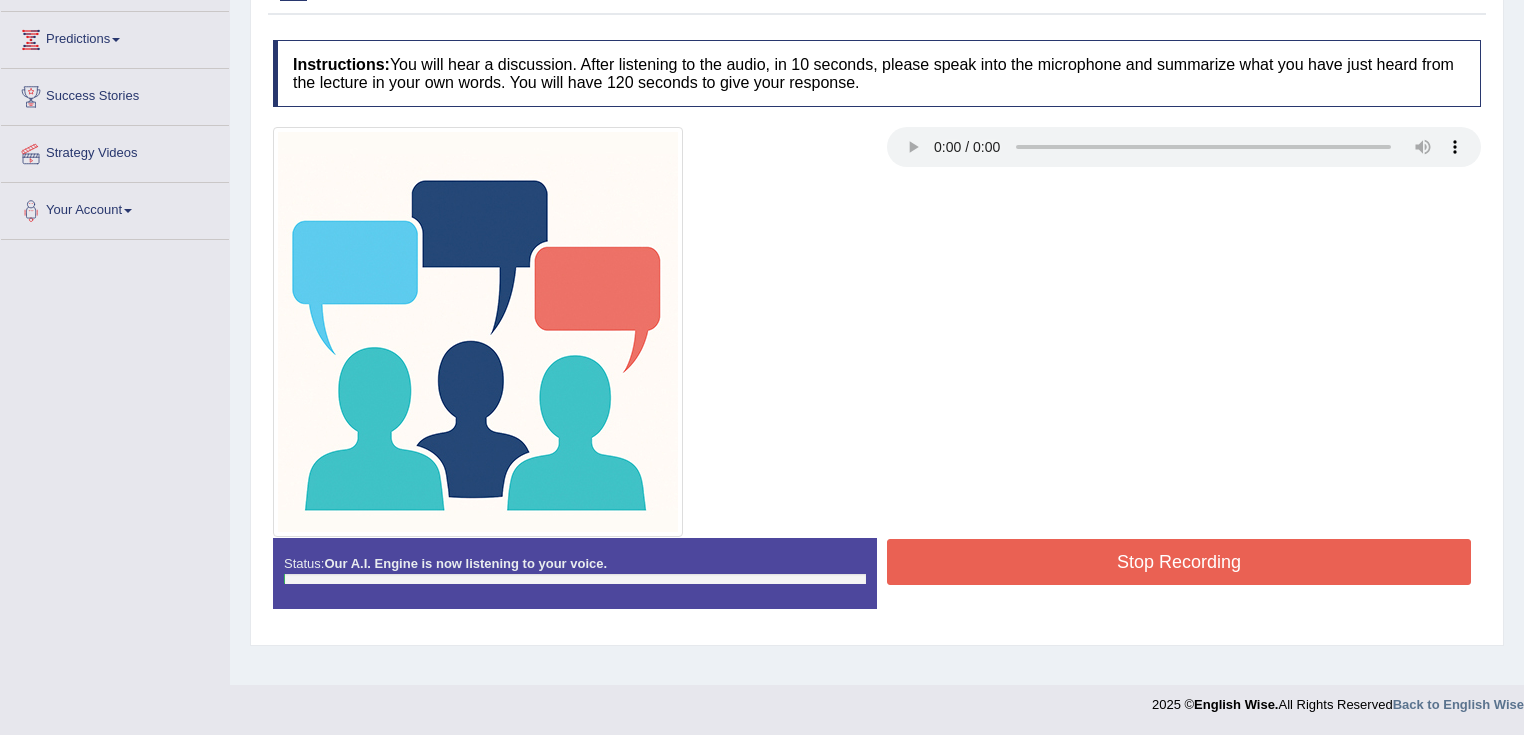 click on "Stop Recording" at bounding box center (1179, 562) 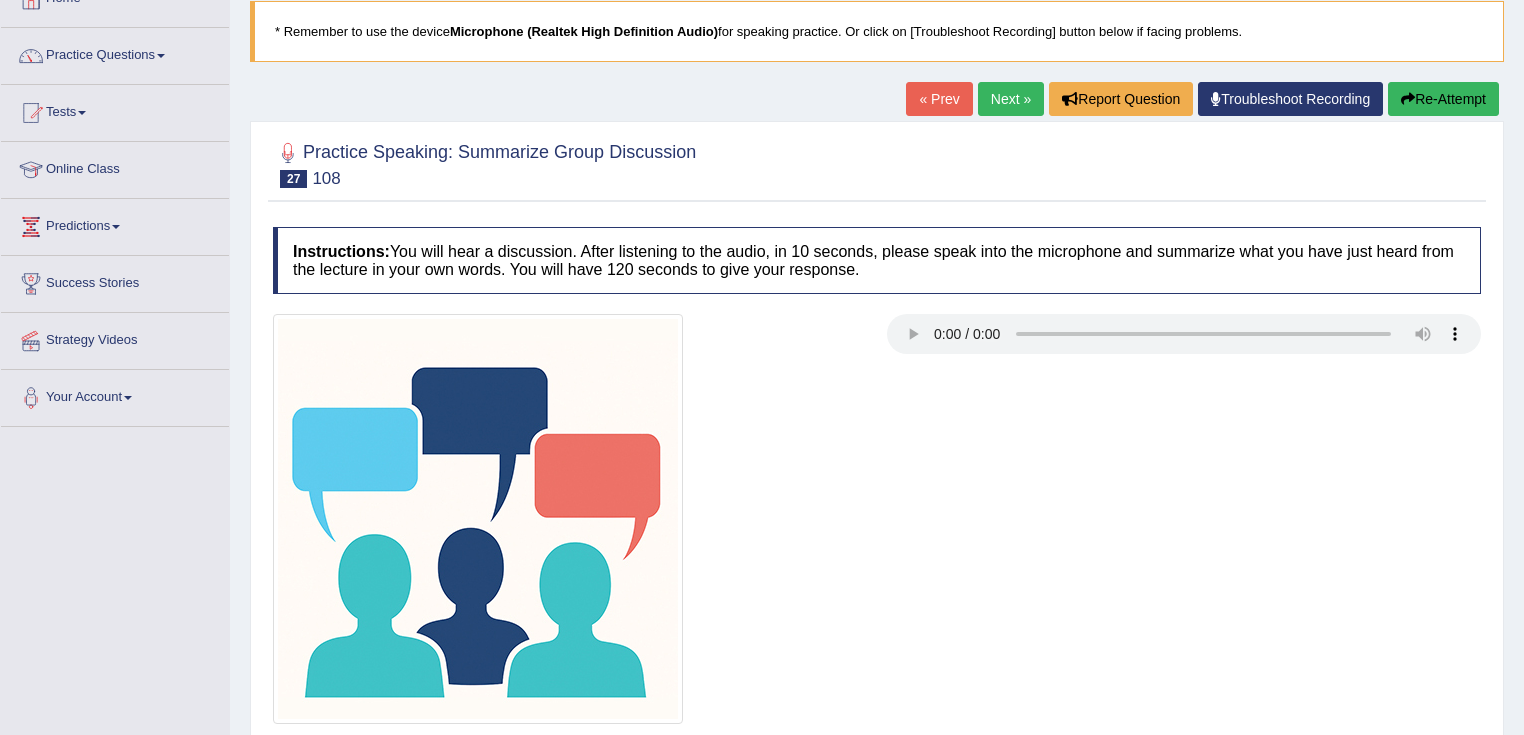 scroll, scrollTop: 0, scrollLeft: 0, axis: both 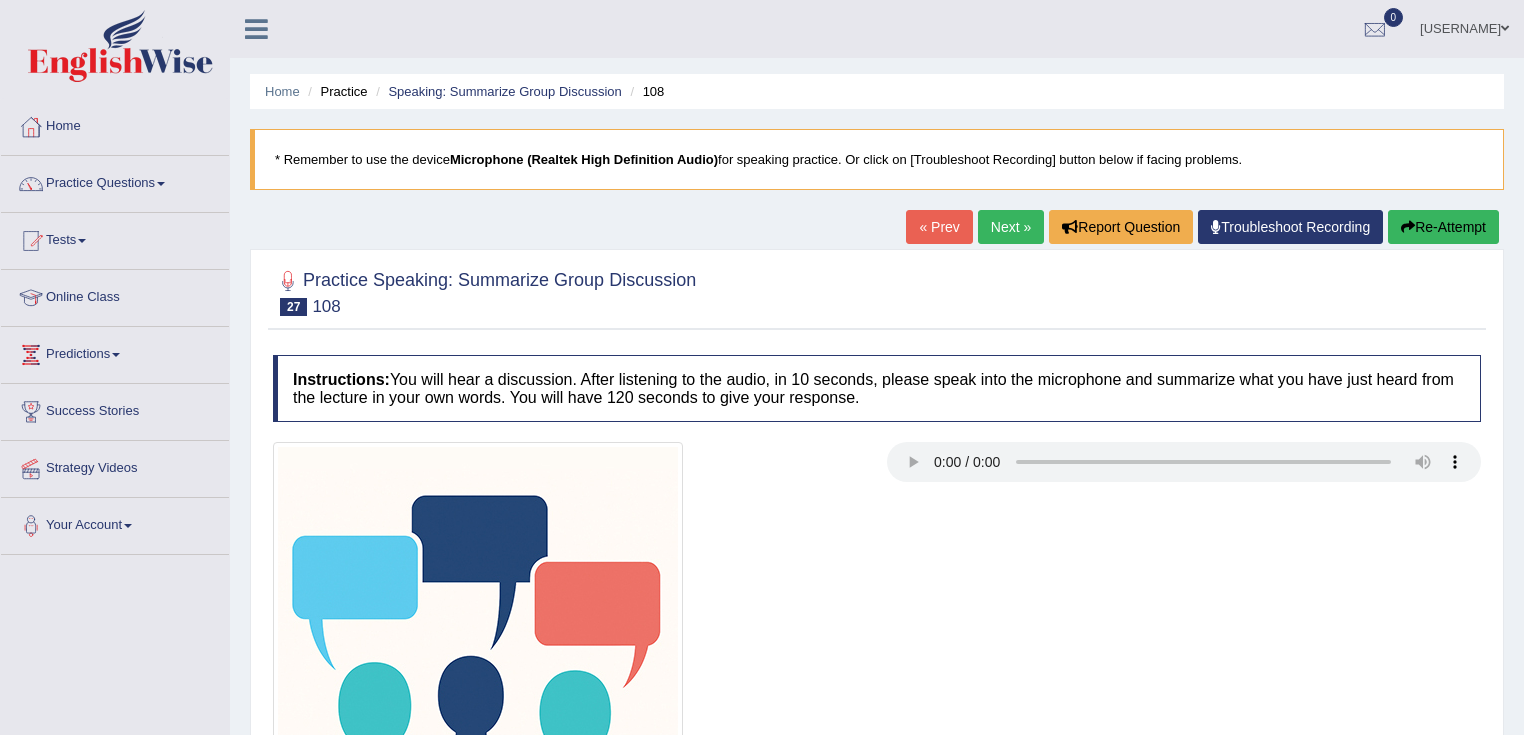 click on "Next »" at bounding box center [1011, 227] 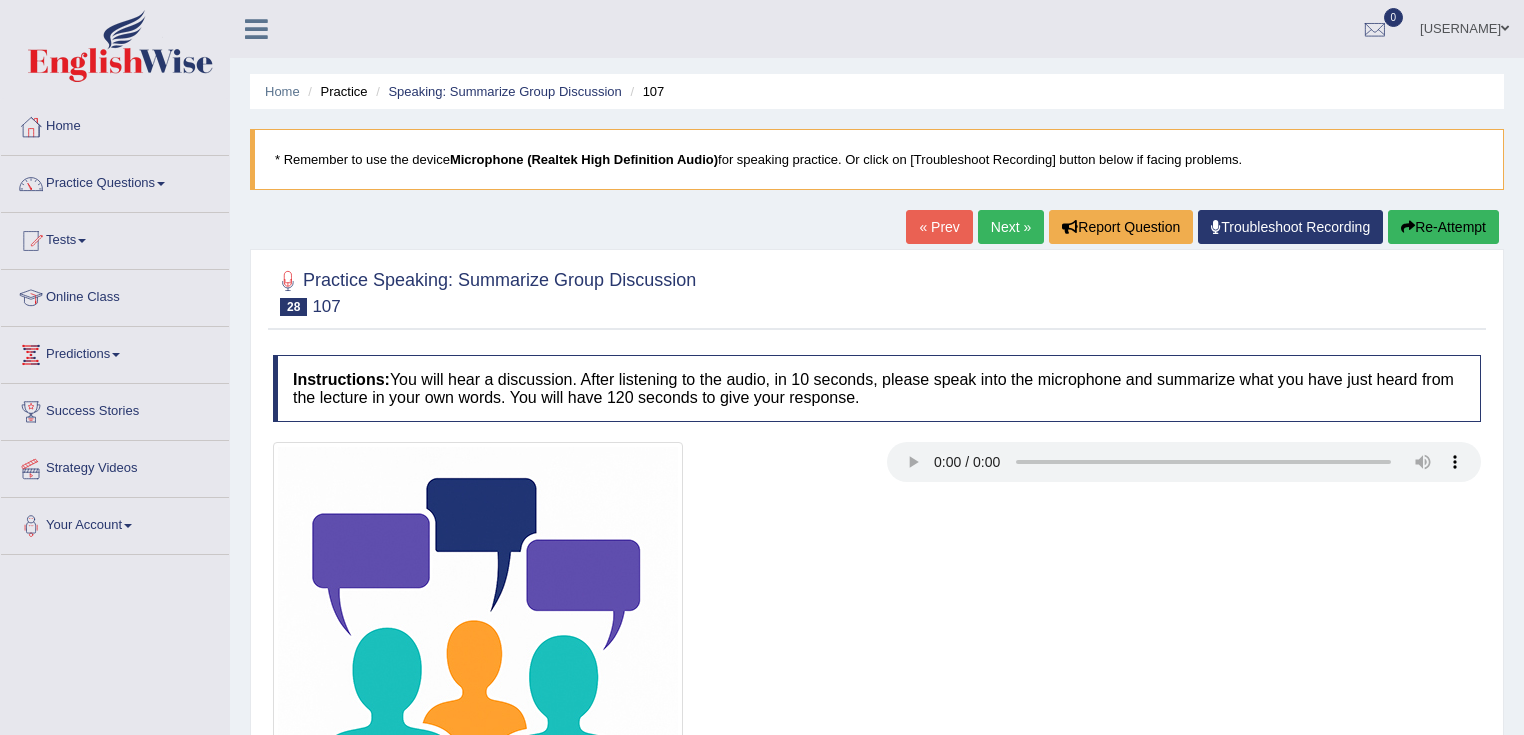 scroll, scrollTop: 0, scrollLeft: 0, axis: both 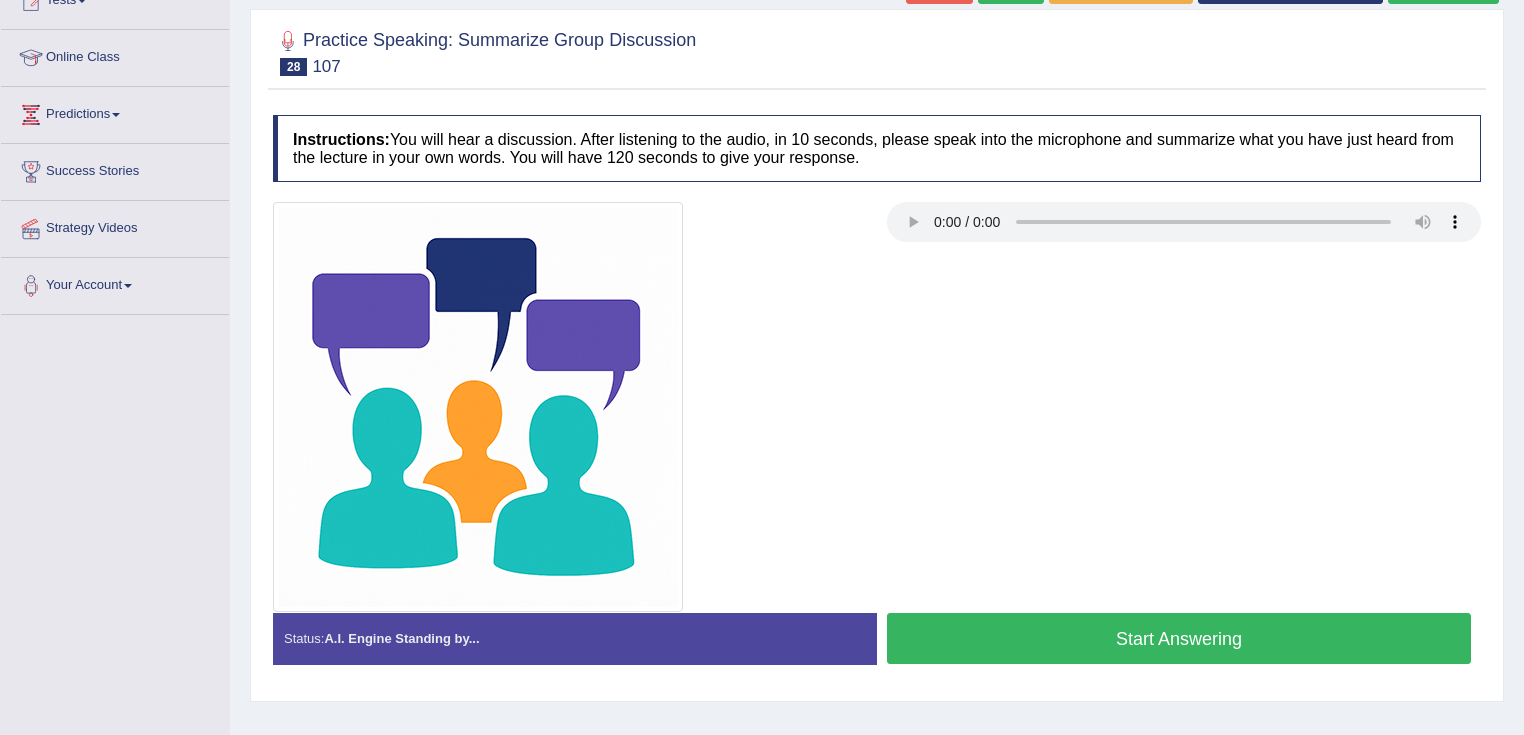 type 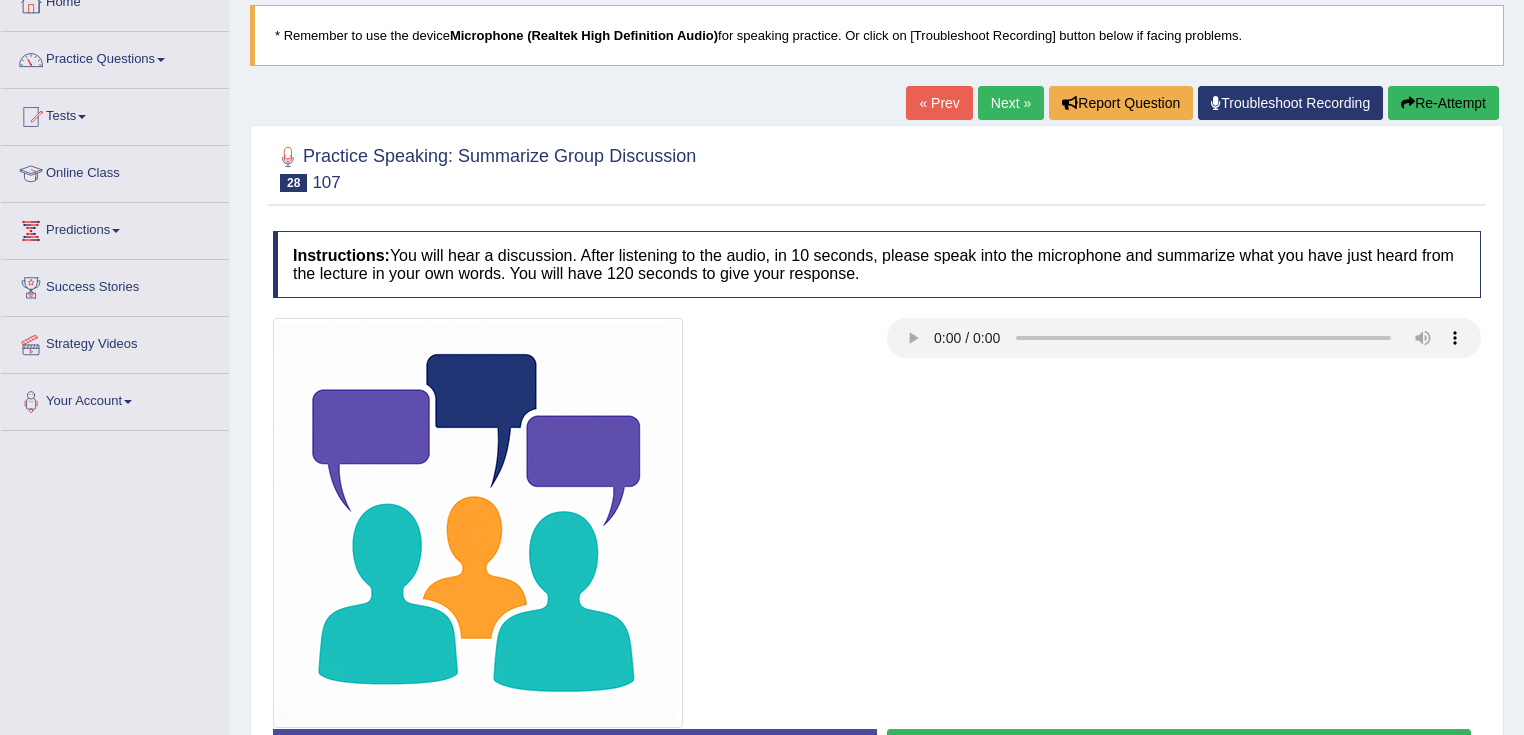 scroll, scrollTop: 0, scrollLeft: 0, axis: both 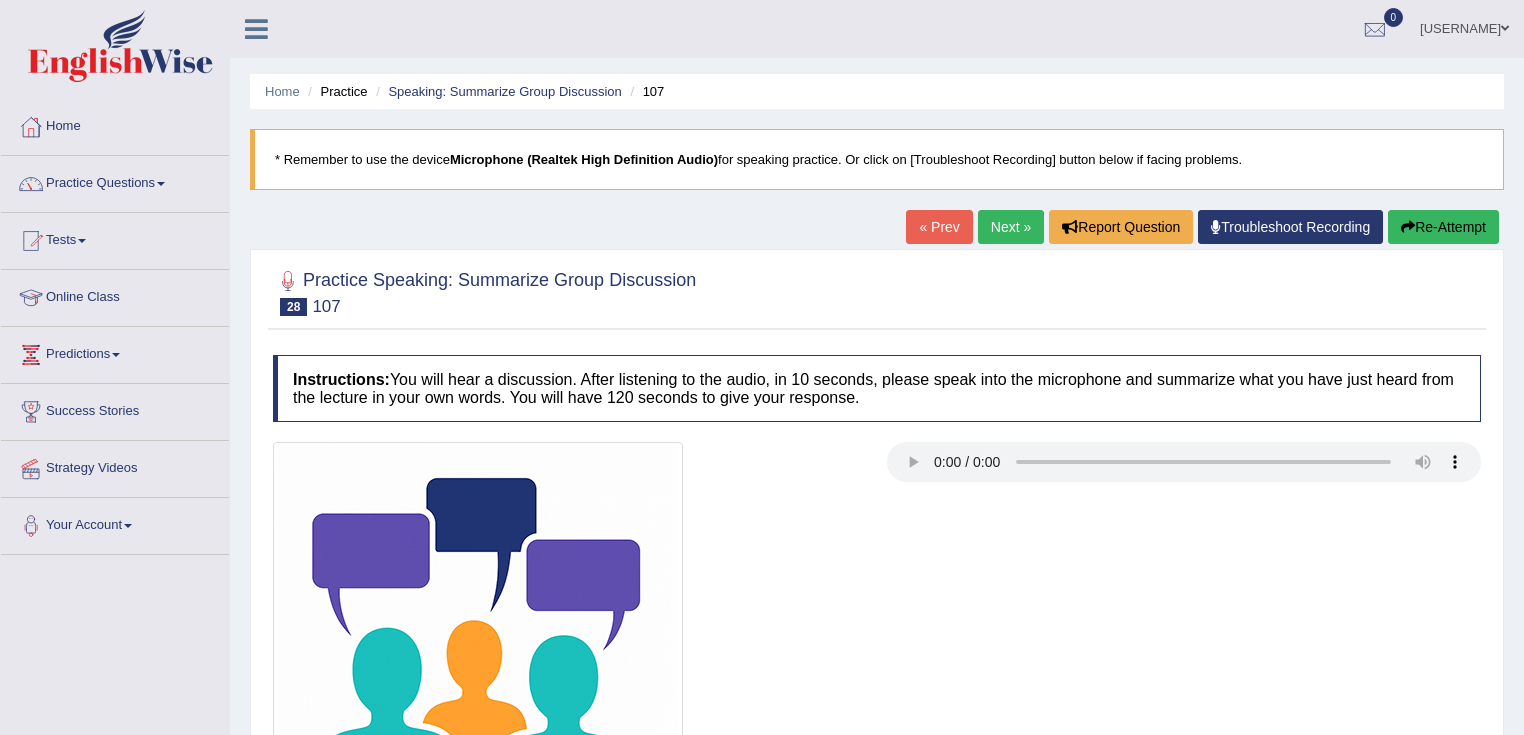 click on "Next »" at bounding box center (1011, 227) 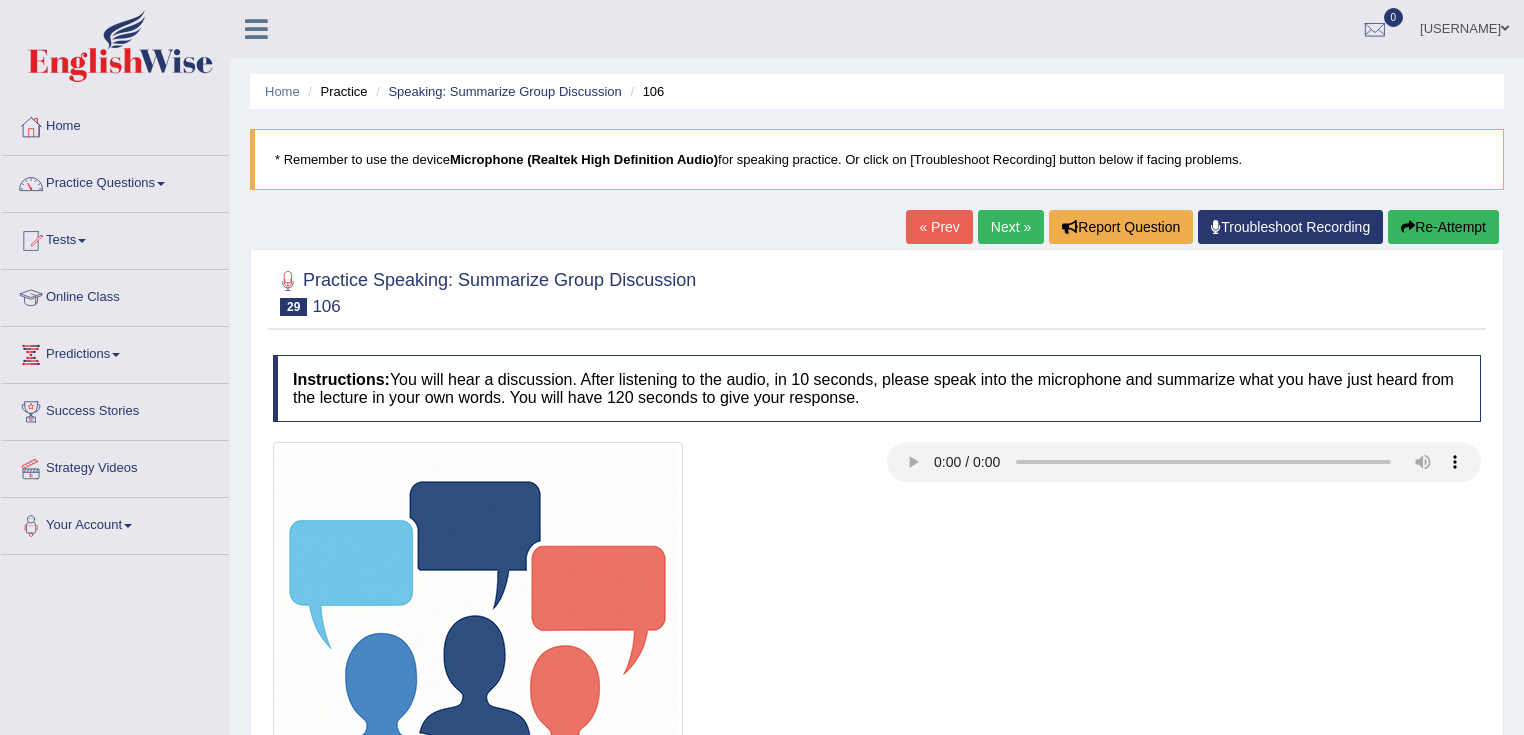 scroll, scrollTop: 0, scrollLeft: 0, axis: both 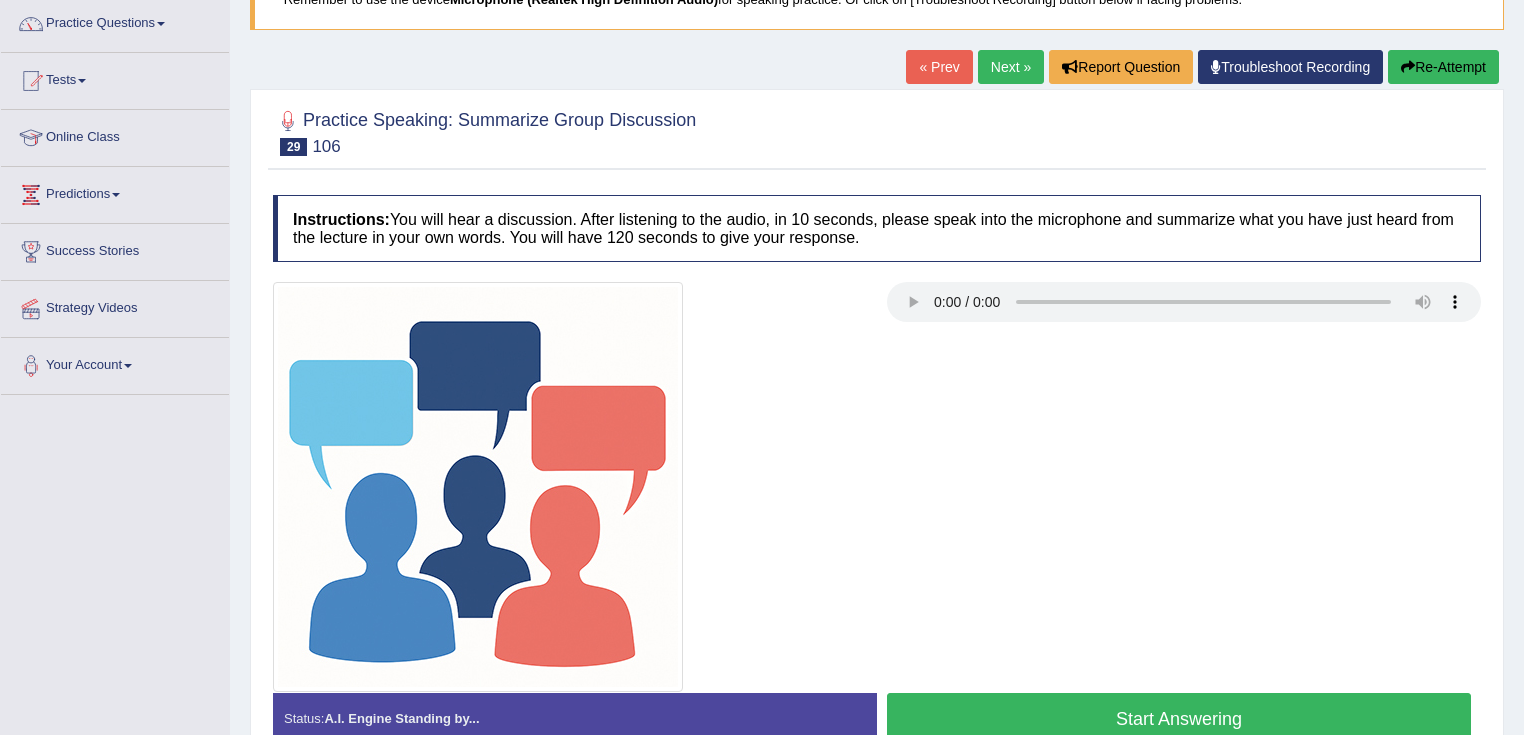 type 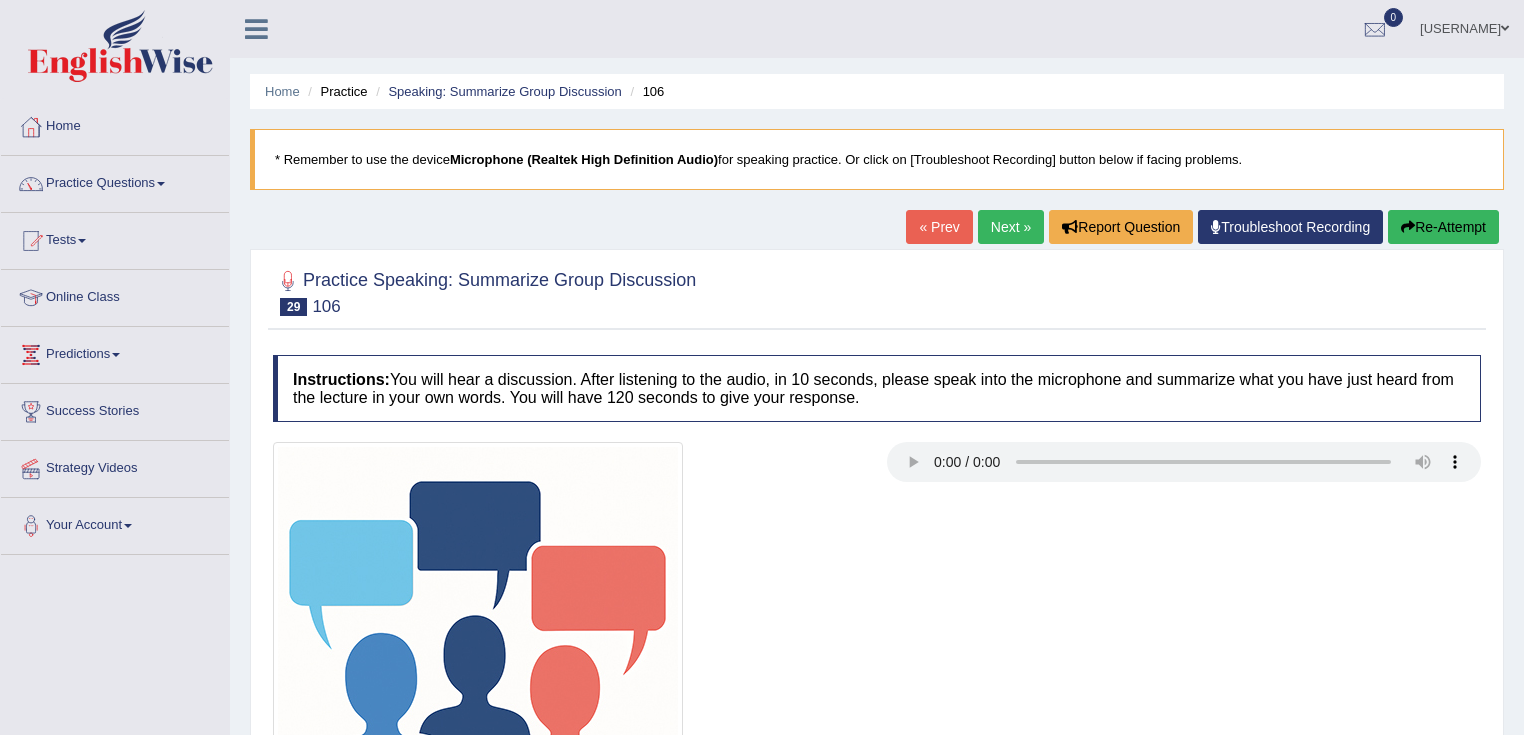 scroll, scrollTop: 240, scrollLeft: 0, axis: vertical 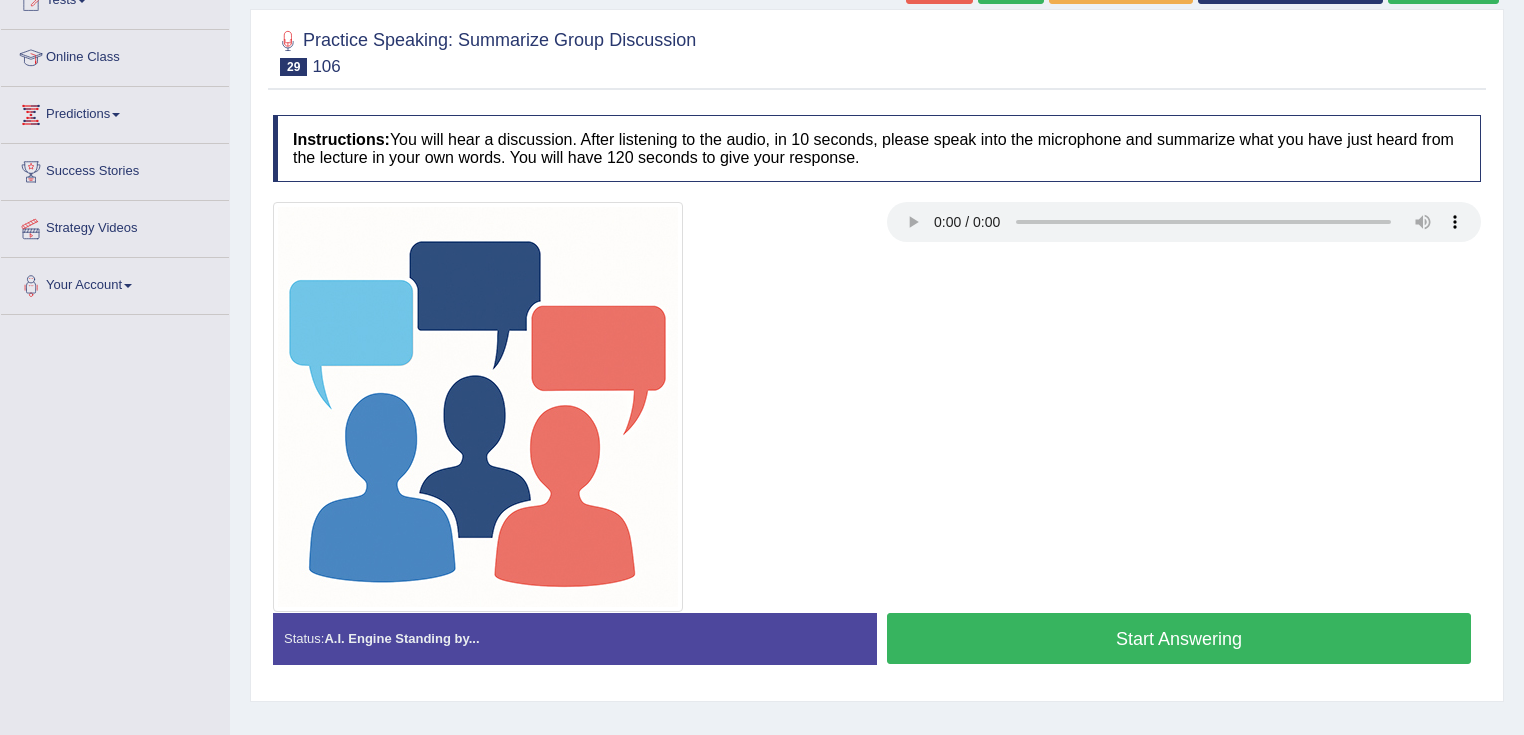 click on "Instructions:  You will hear a discussion. After listening to the audio, in 10 seconds, please speak into the microphone and summarize what you have just heard from the lecture in your own words. You will have 120 seconds to give your response.
Transcript: Recorded Answer: Created with Highcharts 7.1.2 Too low Too high Time Pitch meter: 0 20 40 60 80 100 120 Created with Highcharts 7.1.2 Great Too slow Too fast Time Speech pace meter: 0 5 10 15 20 25 30 35 40 Spoken Keywords: Voice Analysis: Your Response: Sample Answer: . Status:  A.I. Engine Standing by... Start Answering Stop Recording" at bounding box center [877, 397] 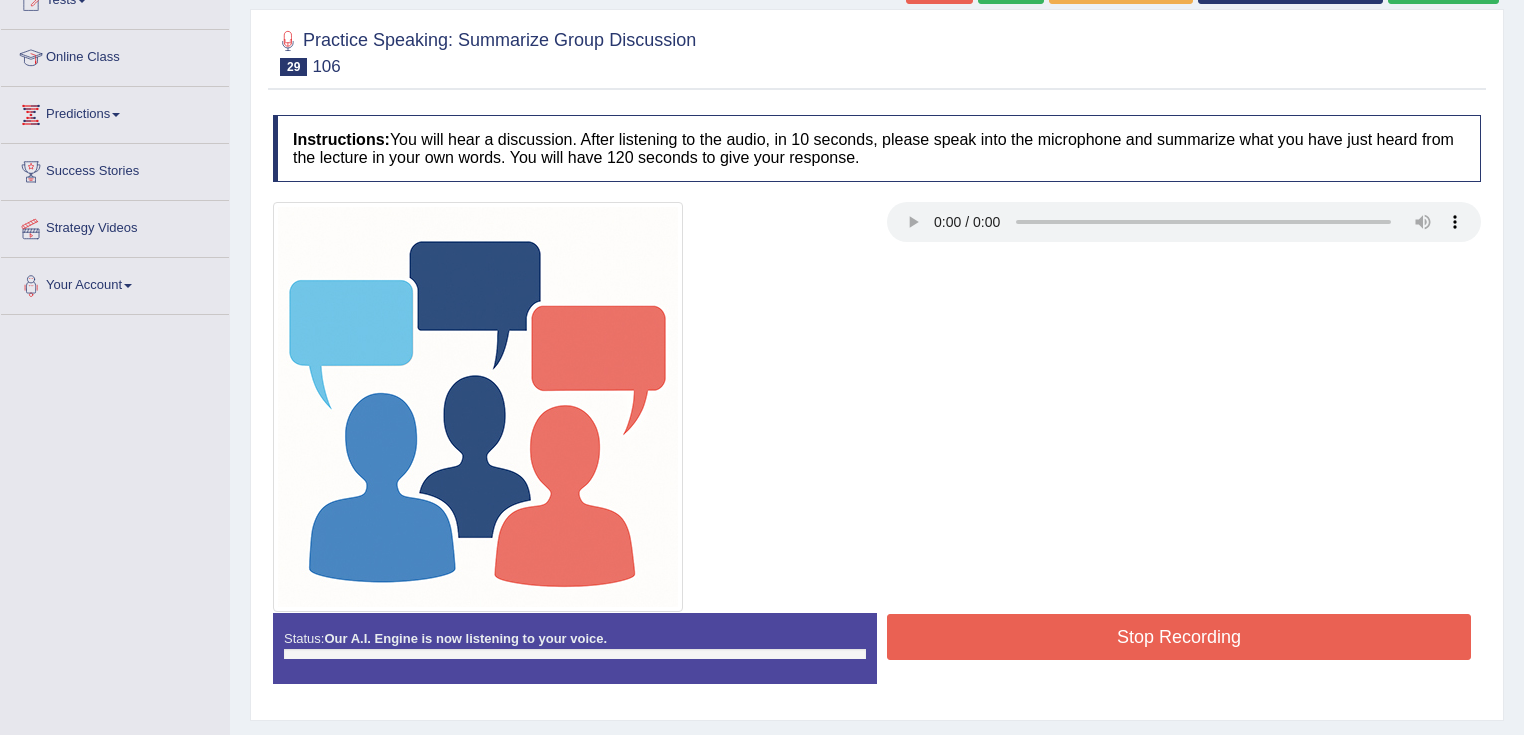 click on "Stop Recording" at bounding box center [1179, 637] 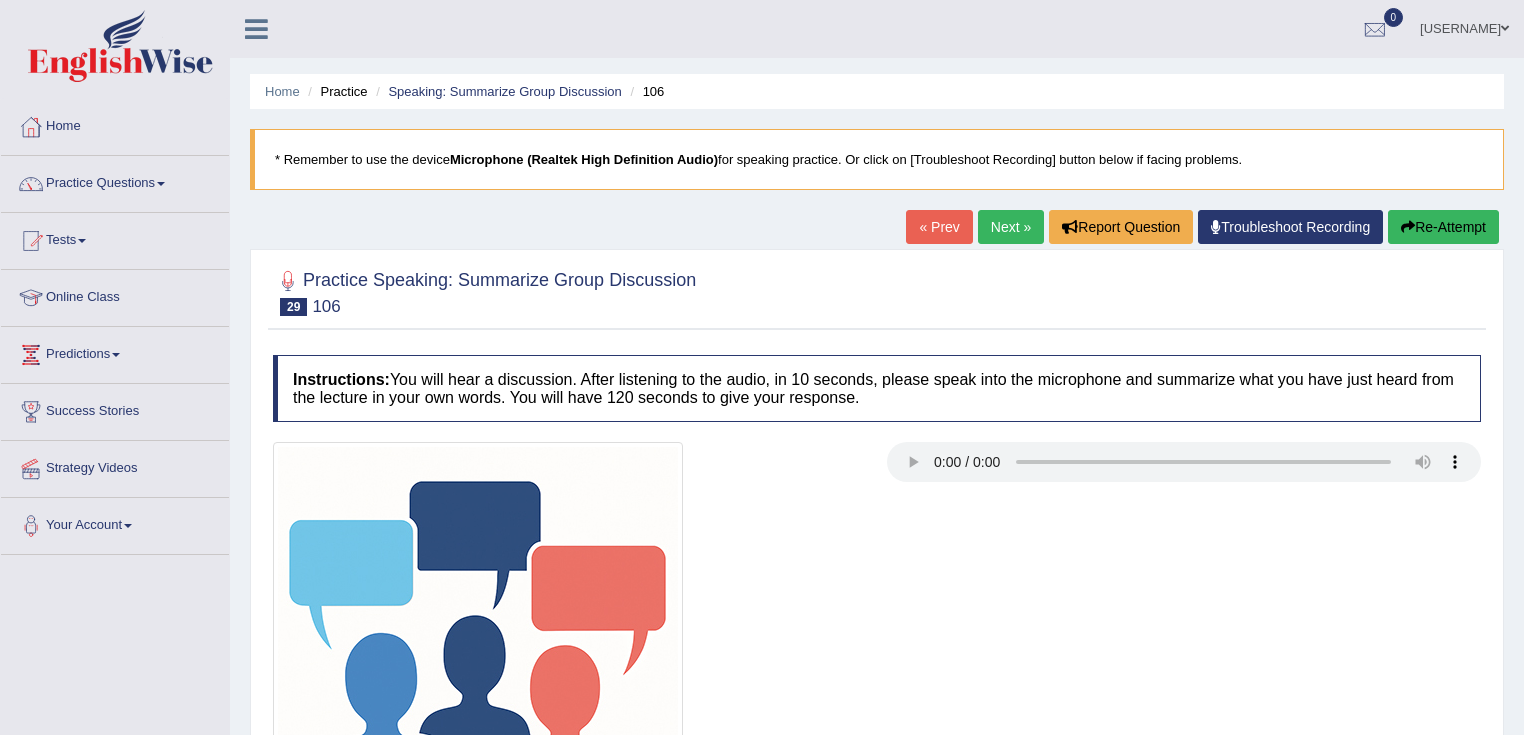 scroll, scrollTop: 0, scrollLeft: 0, axis: both 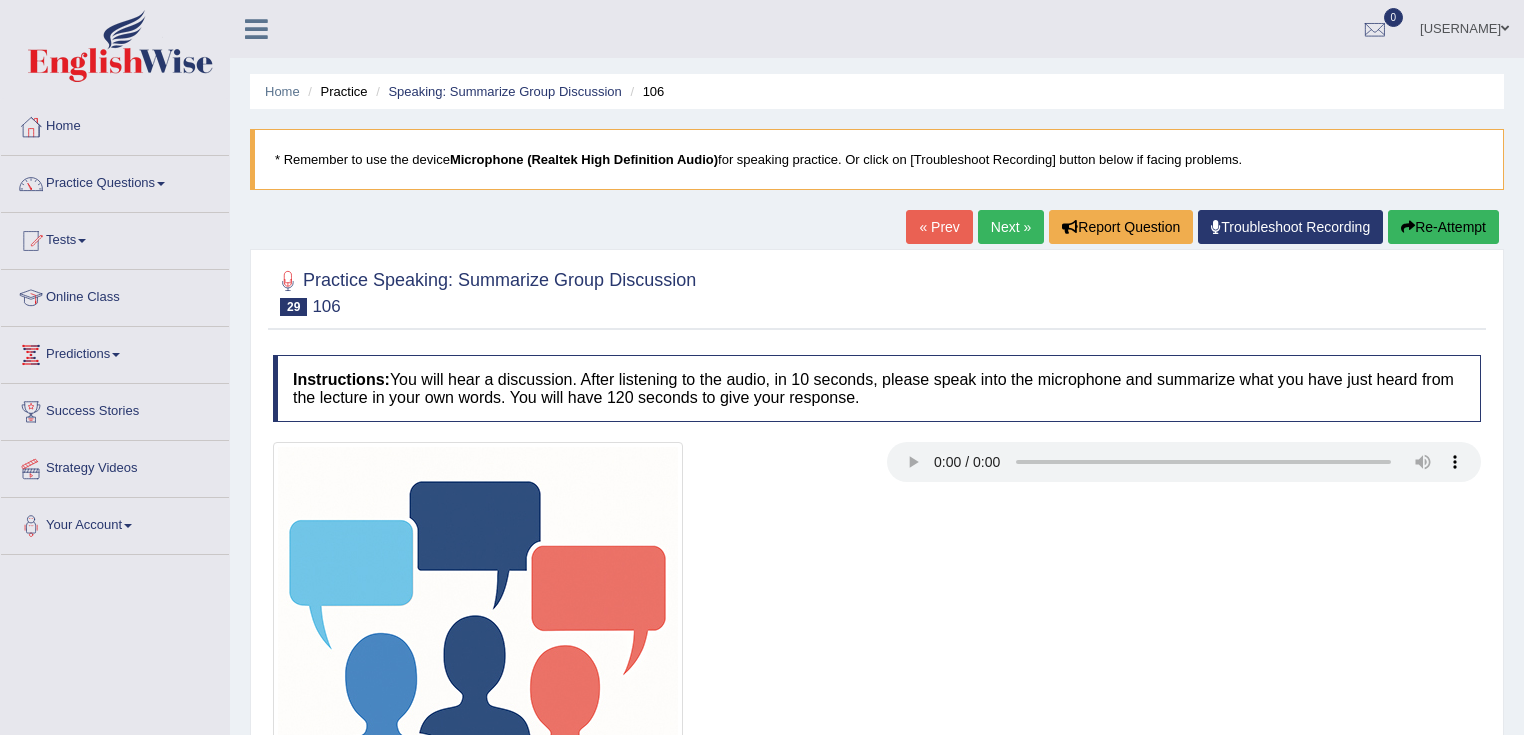 click on "Next »" at bounding box center [1011, 227] 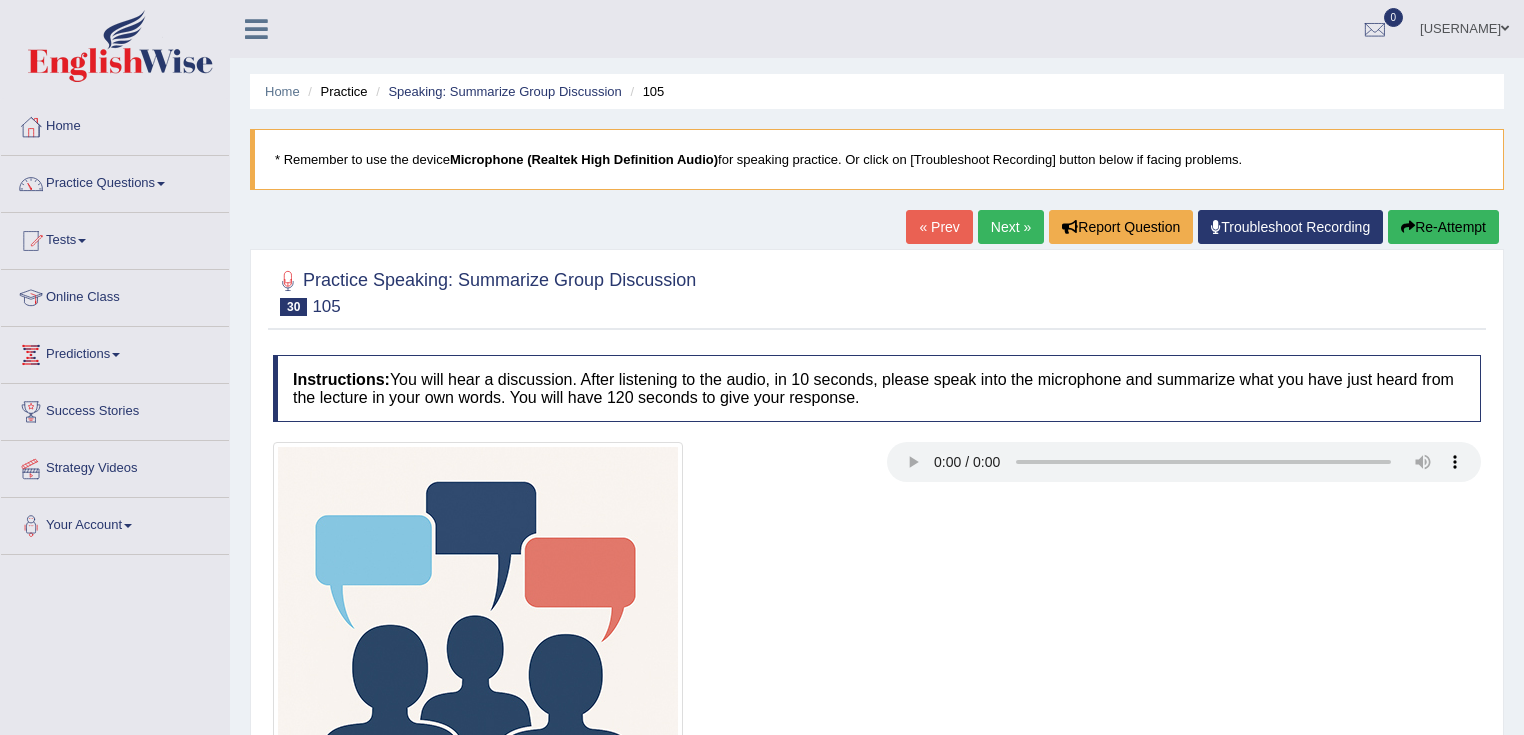 scroll, scrollTop: 0, scrollLeft: 0, axis: both 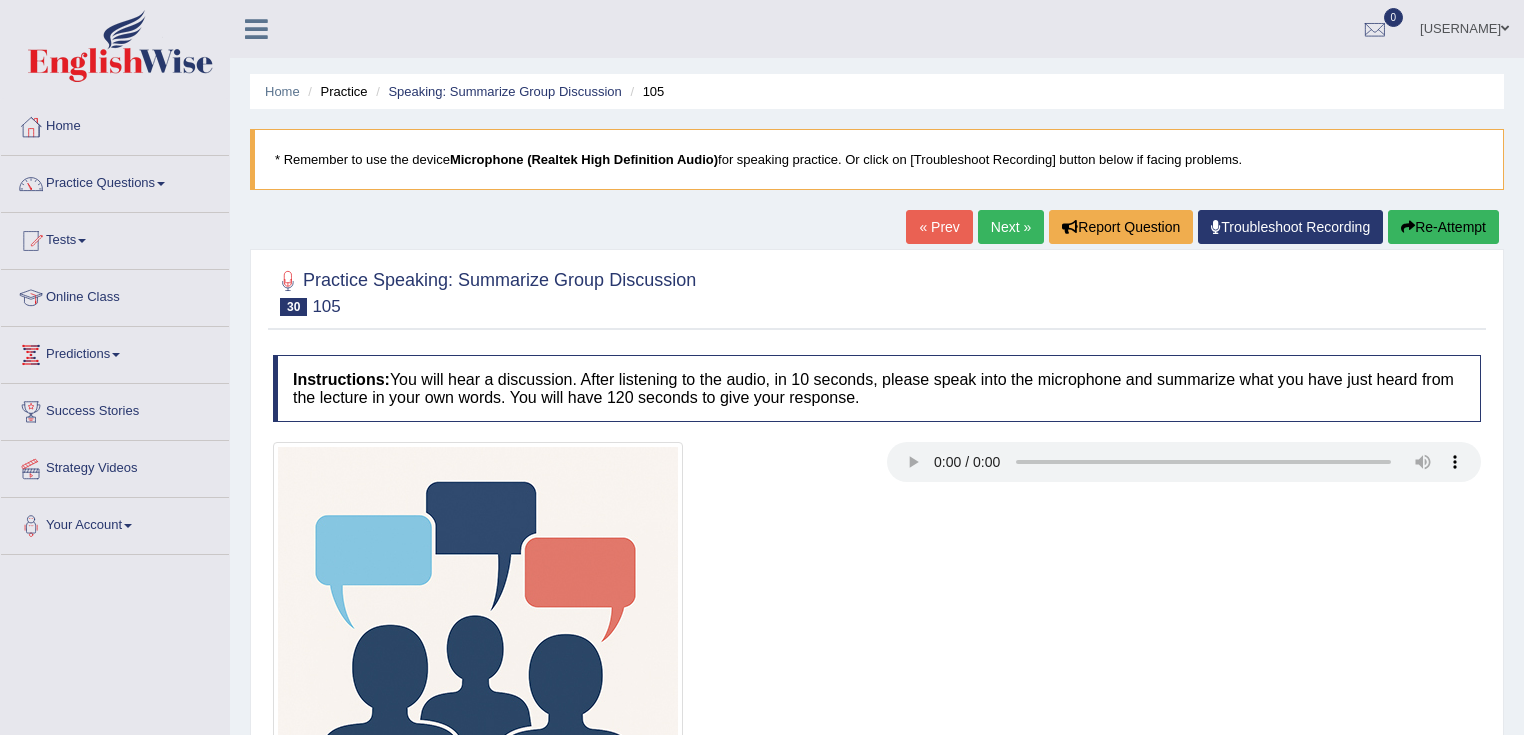 click on "Next »" at bounding box center [1011, 227] 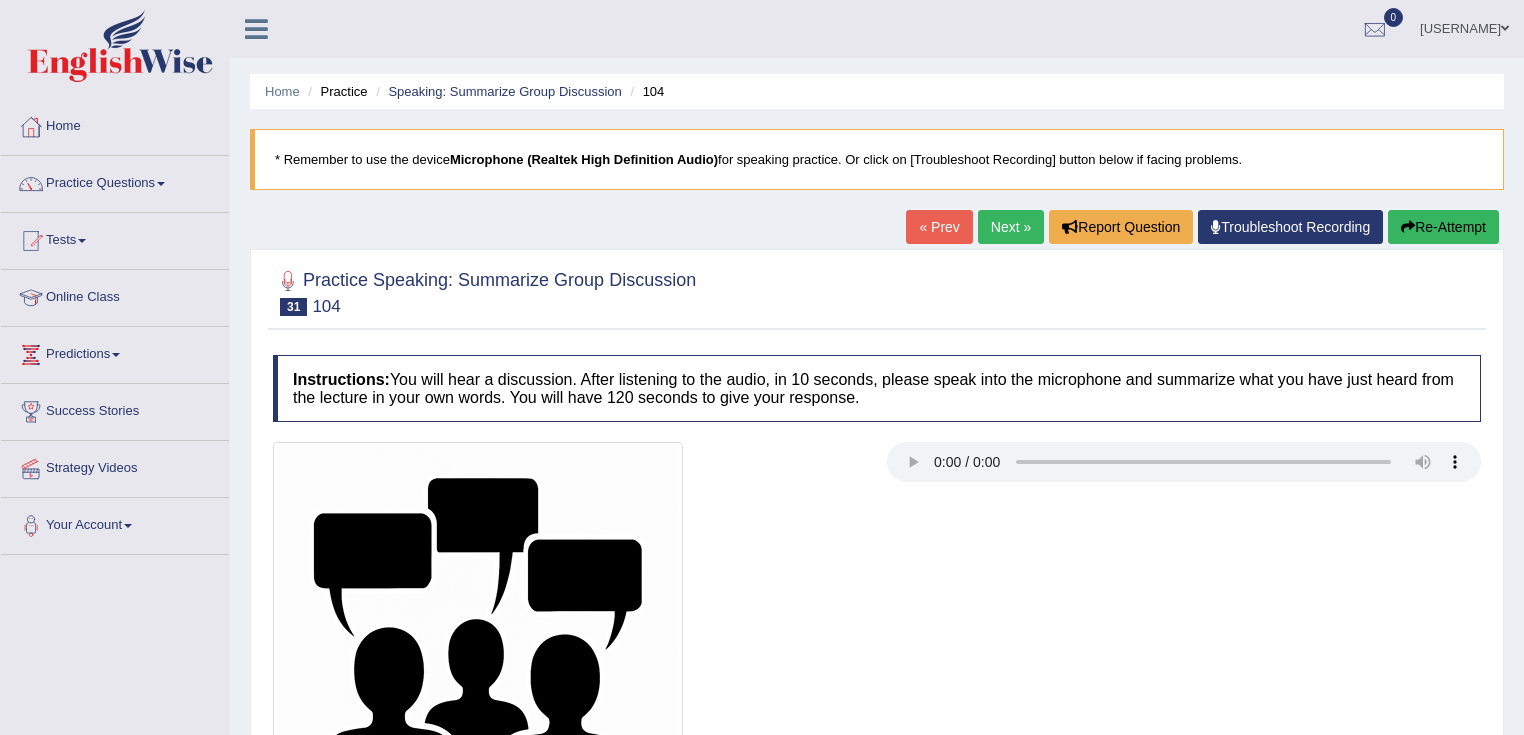 scroll, scrollTop: 0, scrollLeft: 0, axis: both 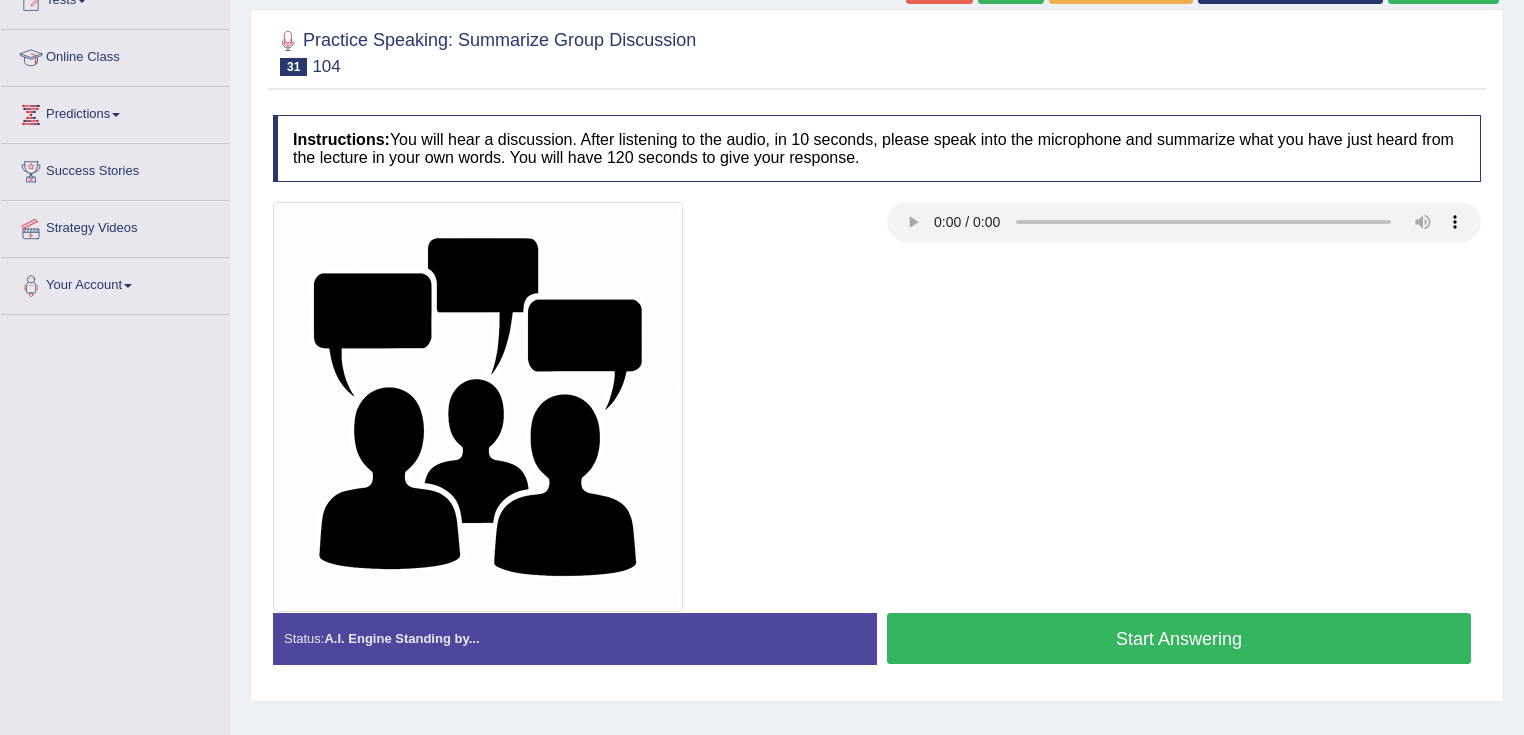 type 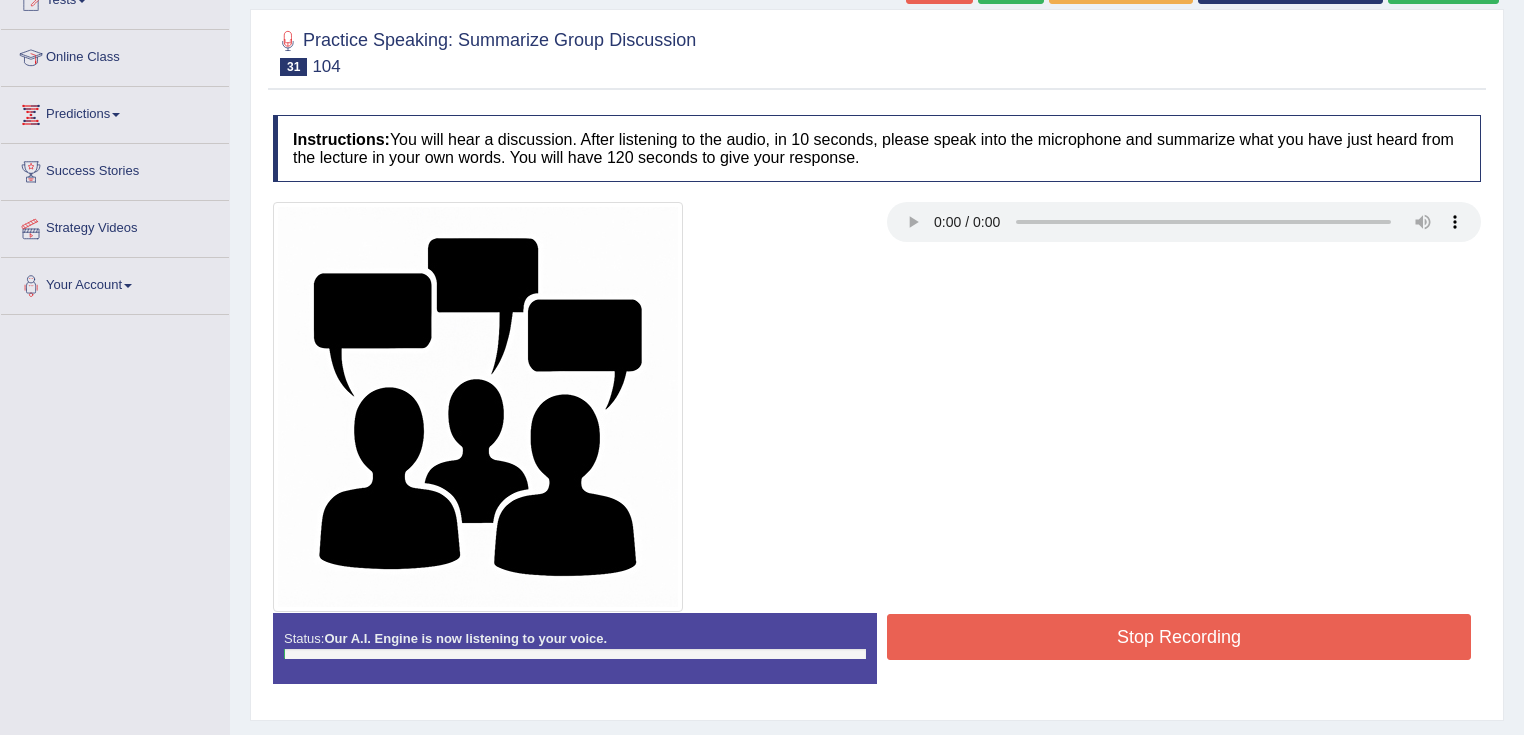 click on "Stop Recording" at bounding box center (1179, 637) 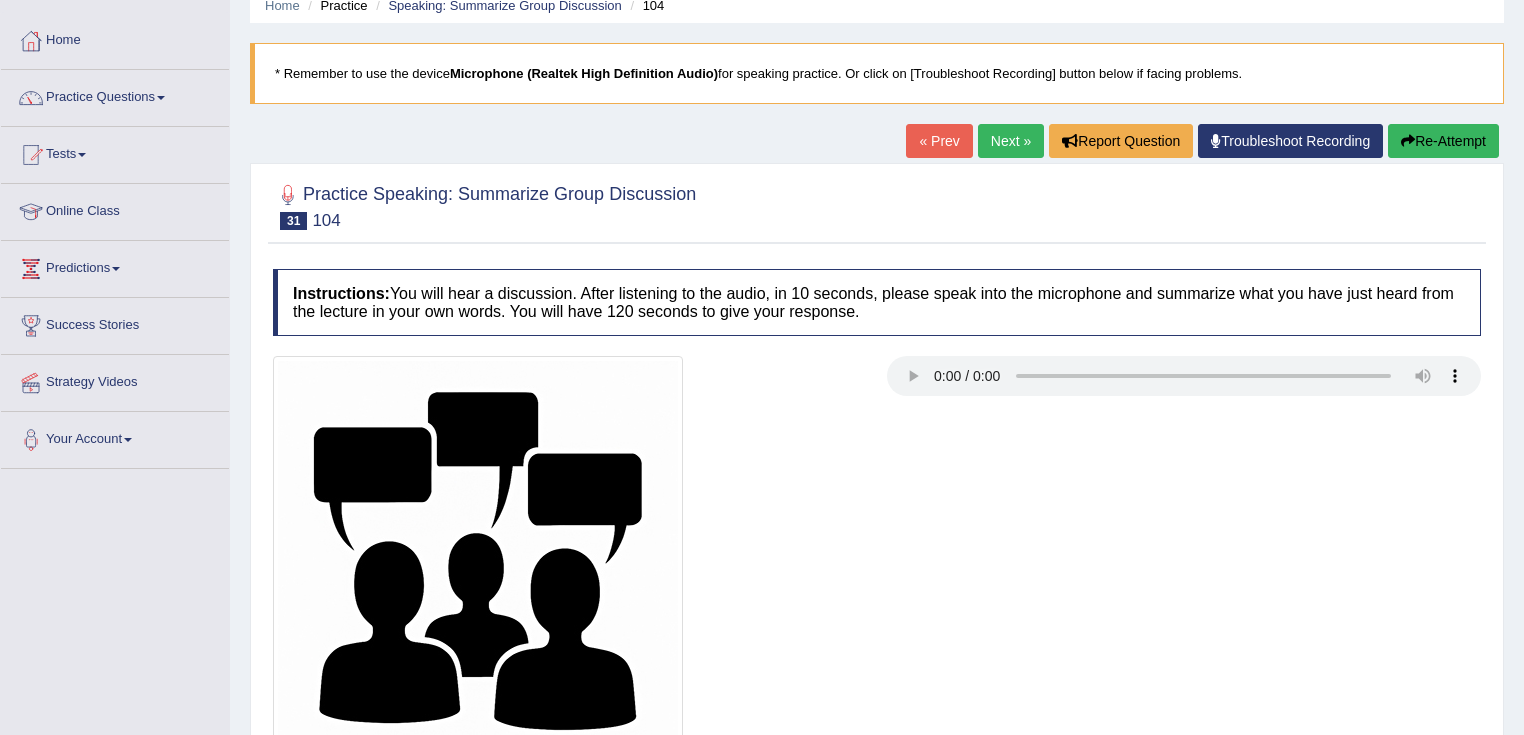 scroll, scrollTop: 0, scrollLeft: 0, axis: both 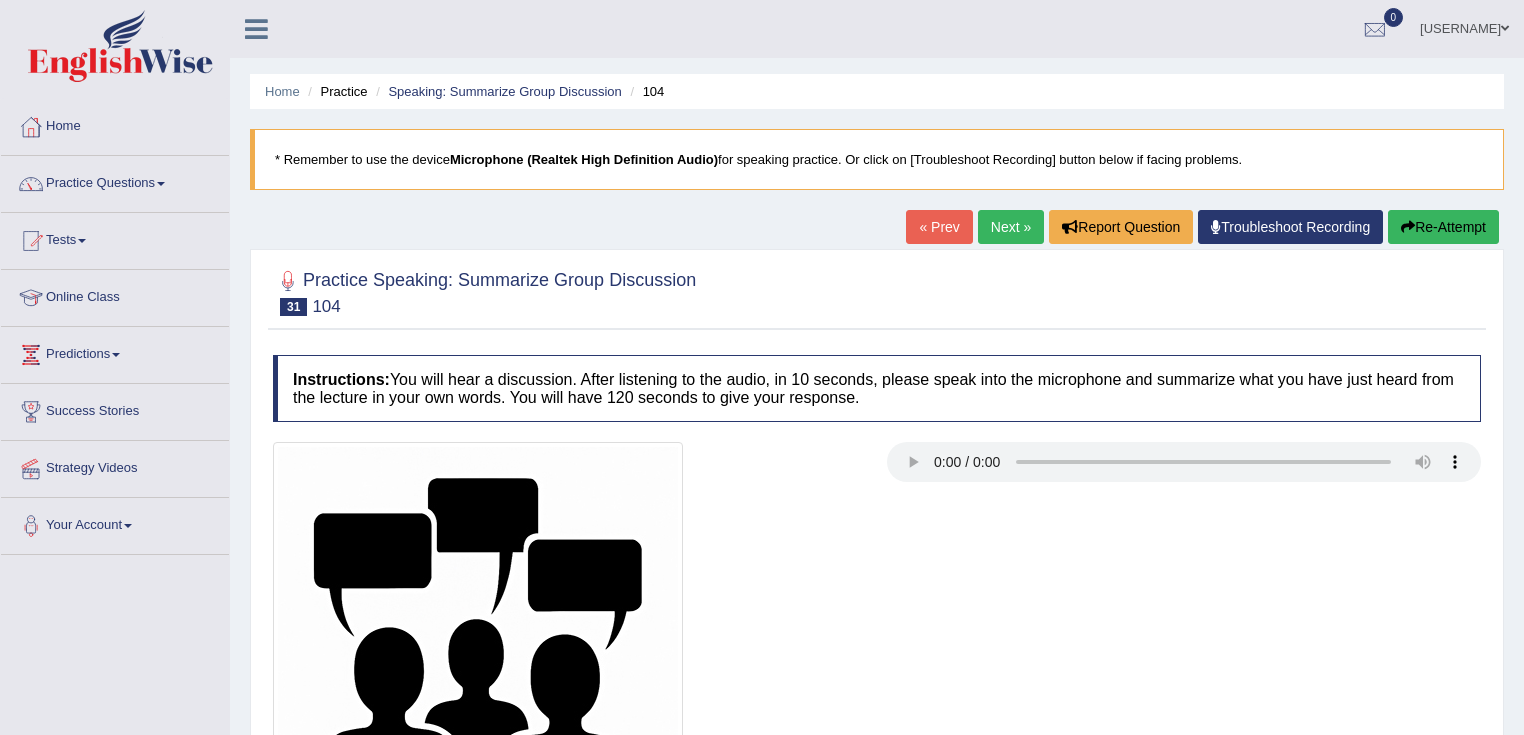 click on "Next »" at bounding box center [1011, 227] 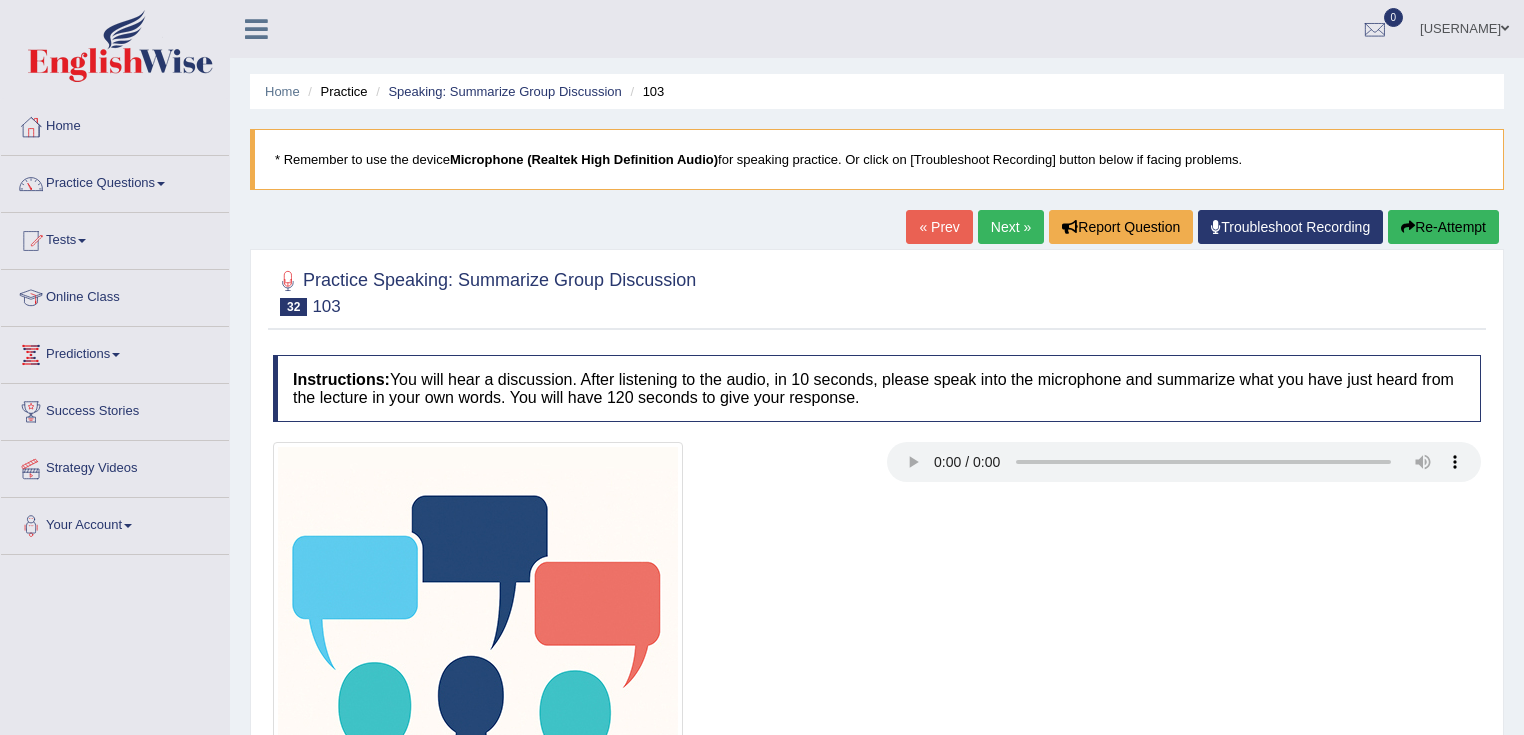 scroll, scrollTop: 0, scrollLeft: 0, axis: both 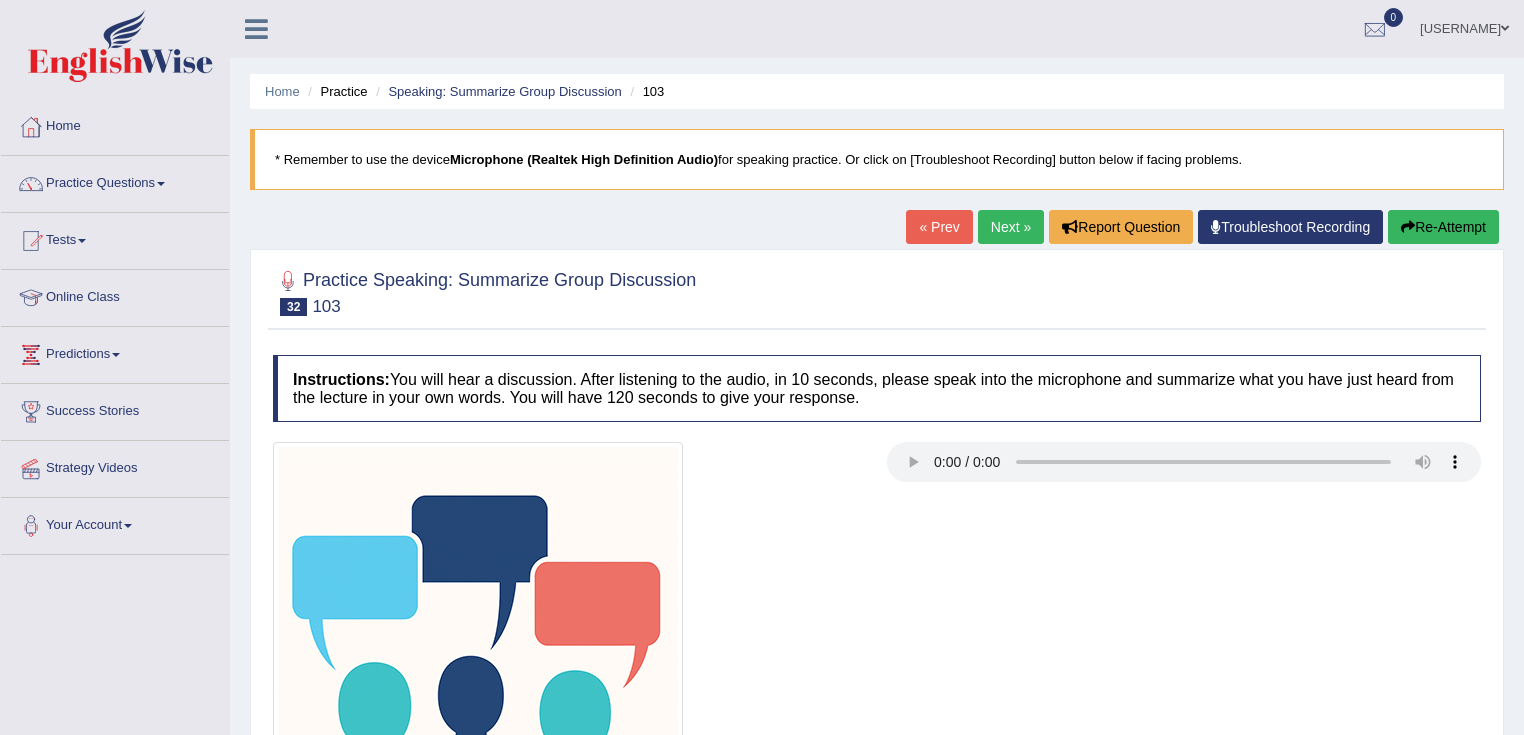 click on "Next »" at bounding box center (1011, 227) 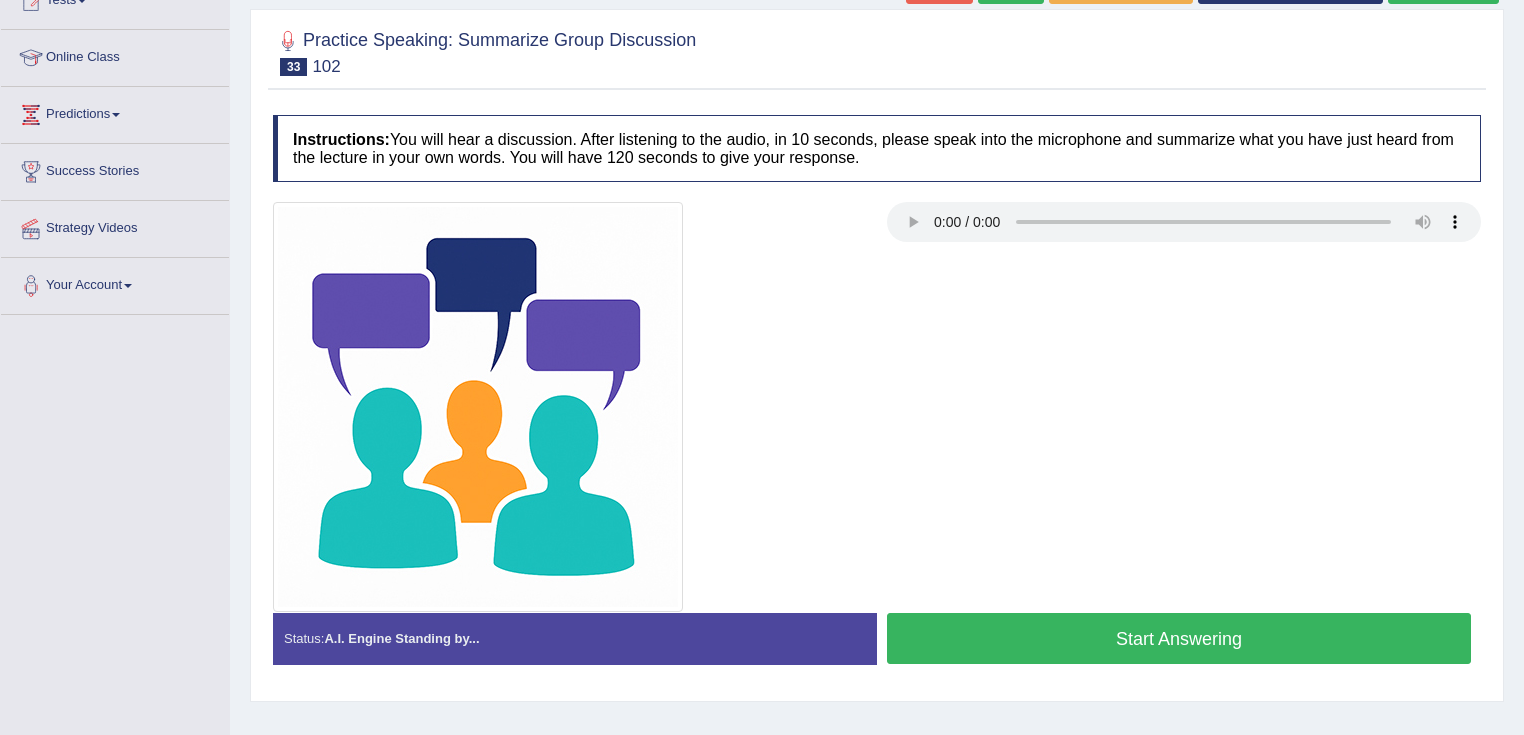 scroll, scrollTop: 240, scrollLeft: 0, axis: vertical 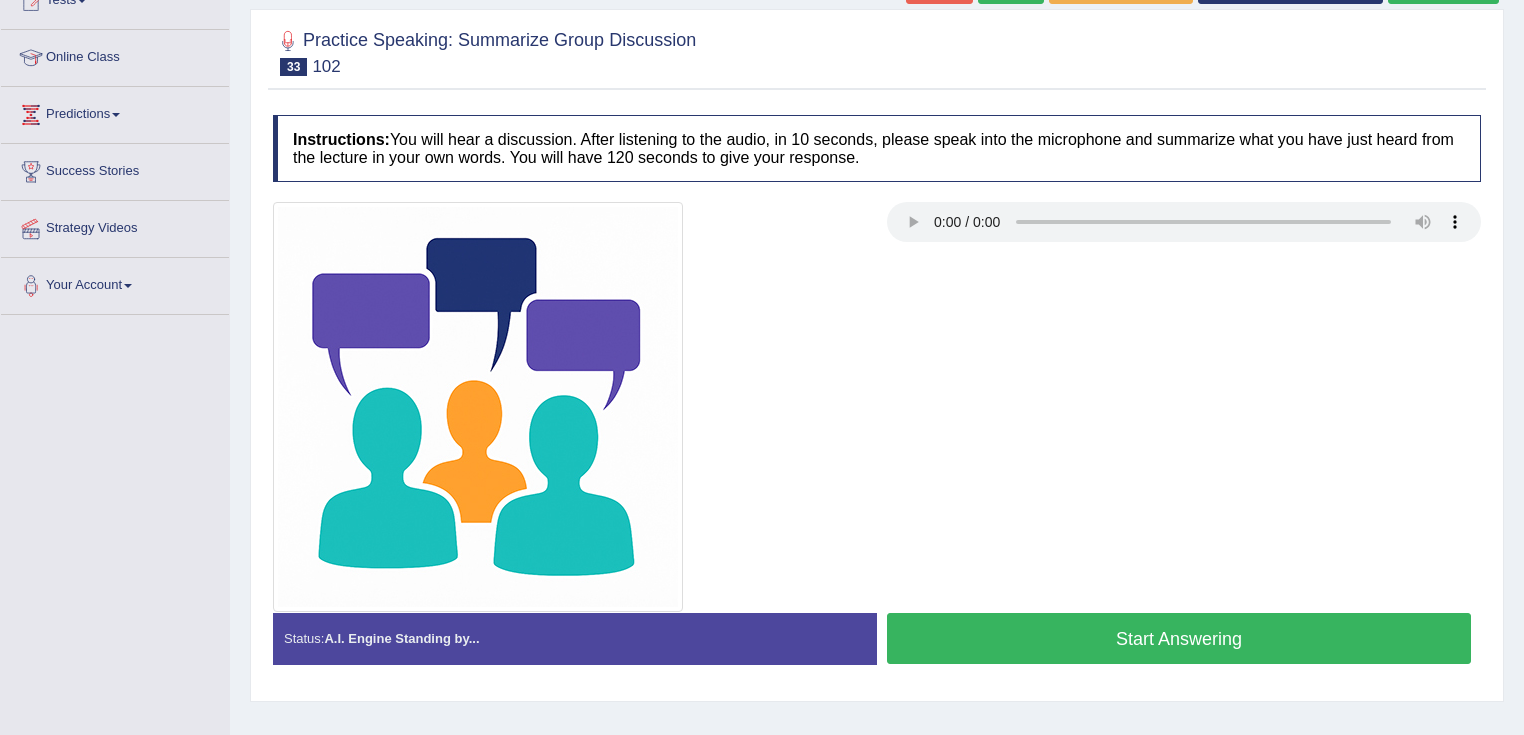 type 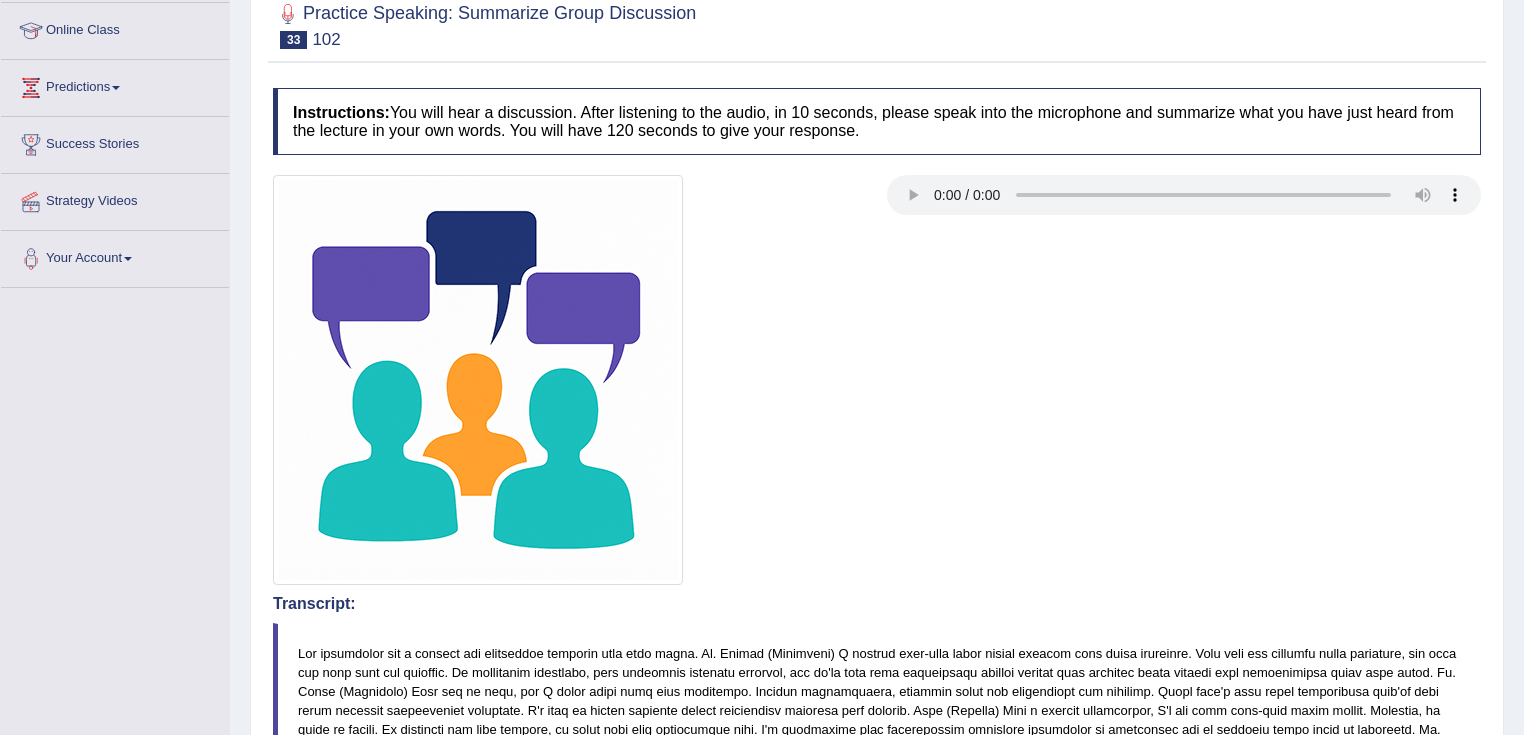 scroll, scrollTop: 0, scrollLeft: 0, axis: both 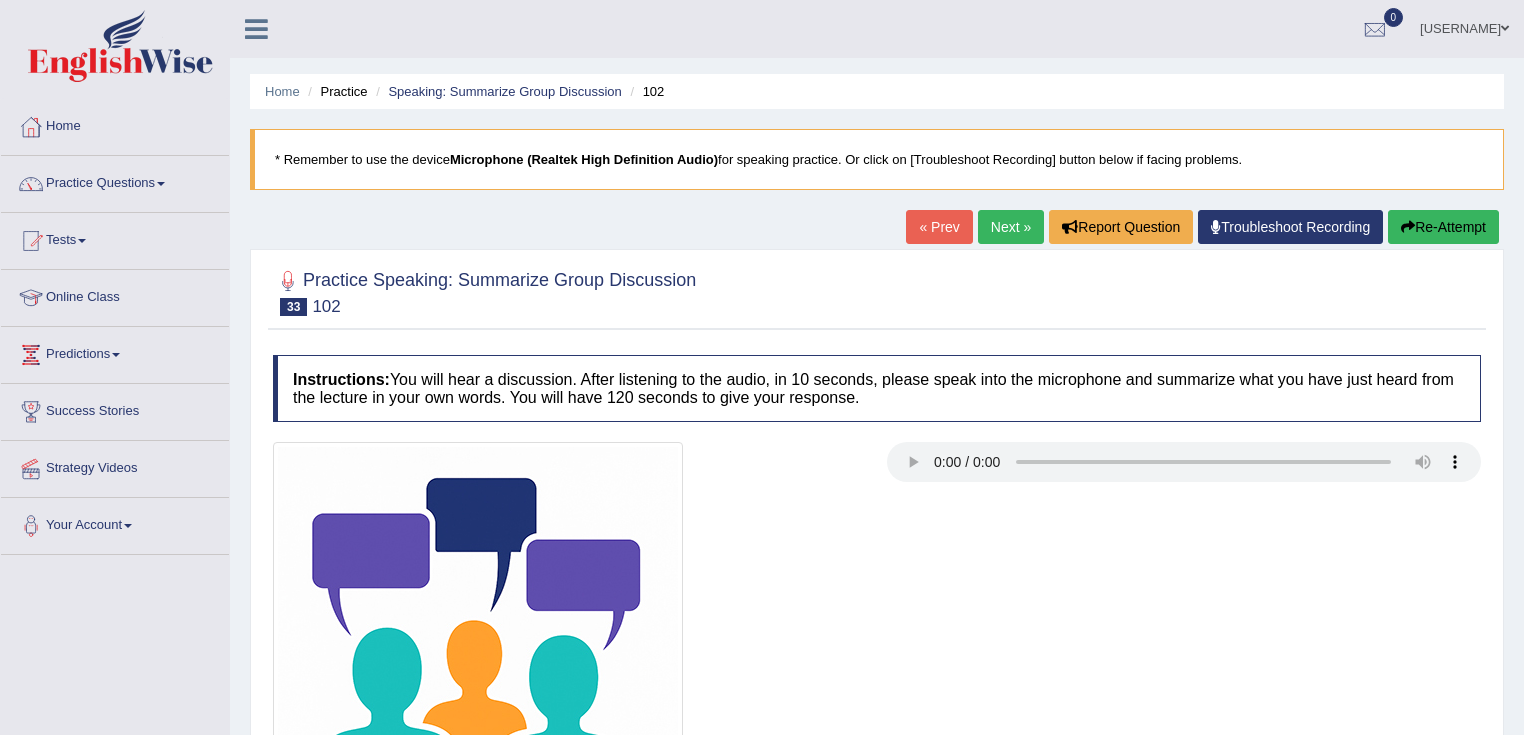 click on "Next »" at bounding box center [1011, 227] 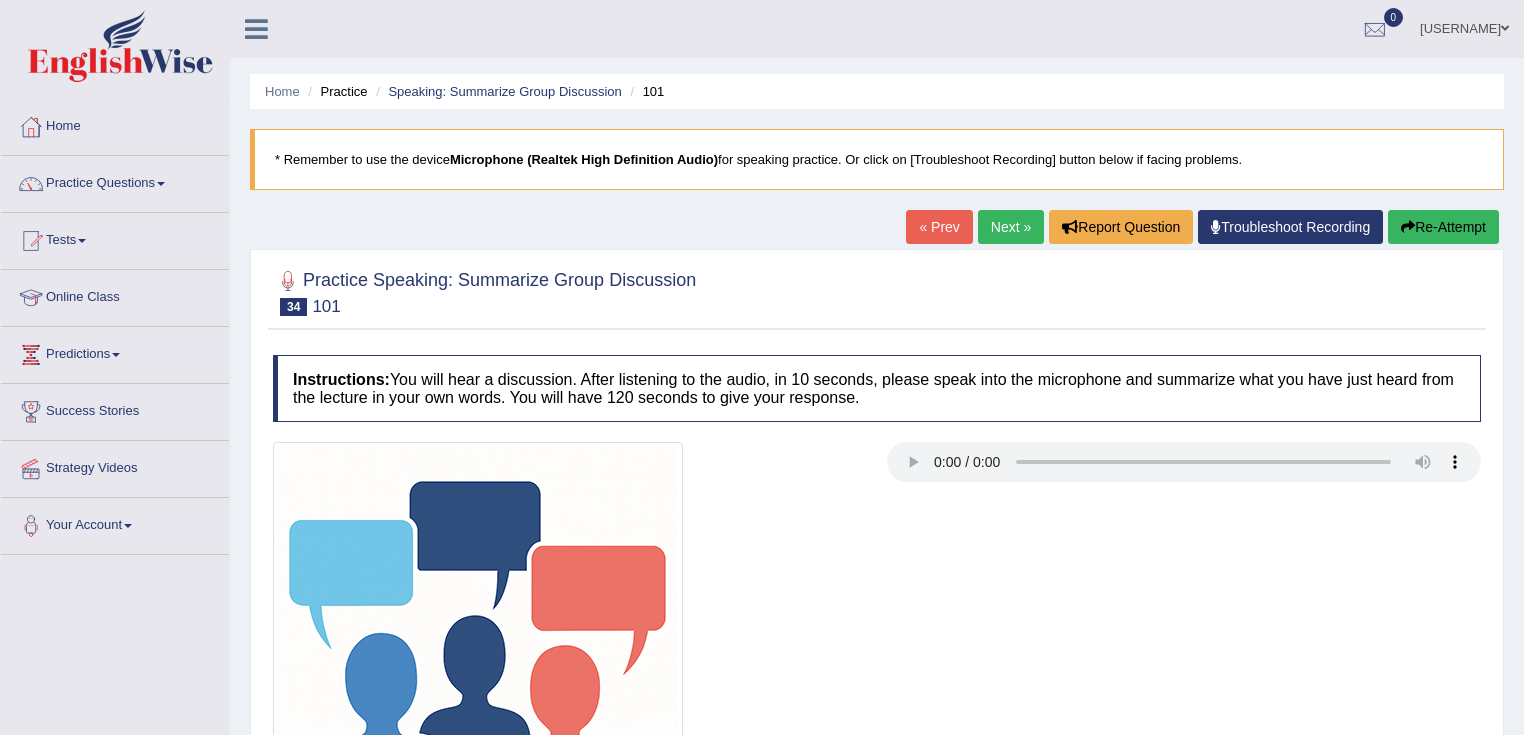 scroll, scrollTop: 0, scrollLeft: 0, axis: both 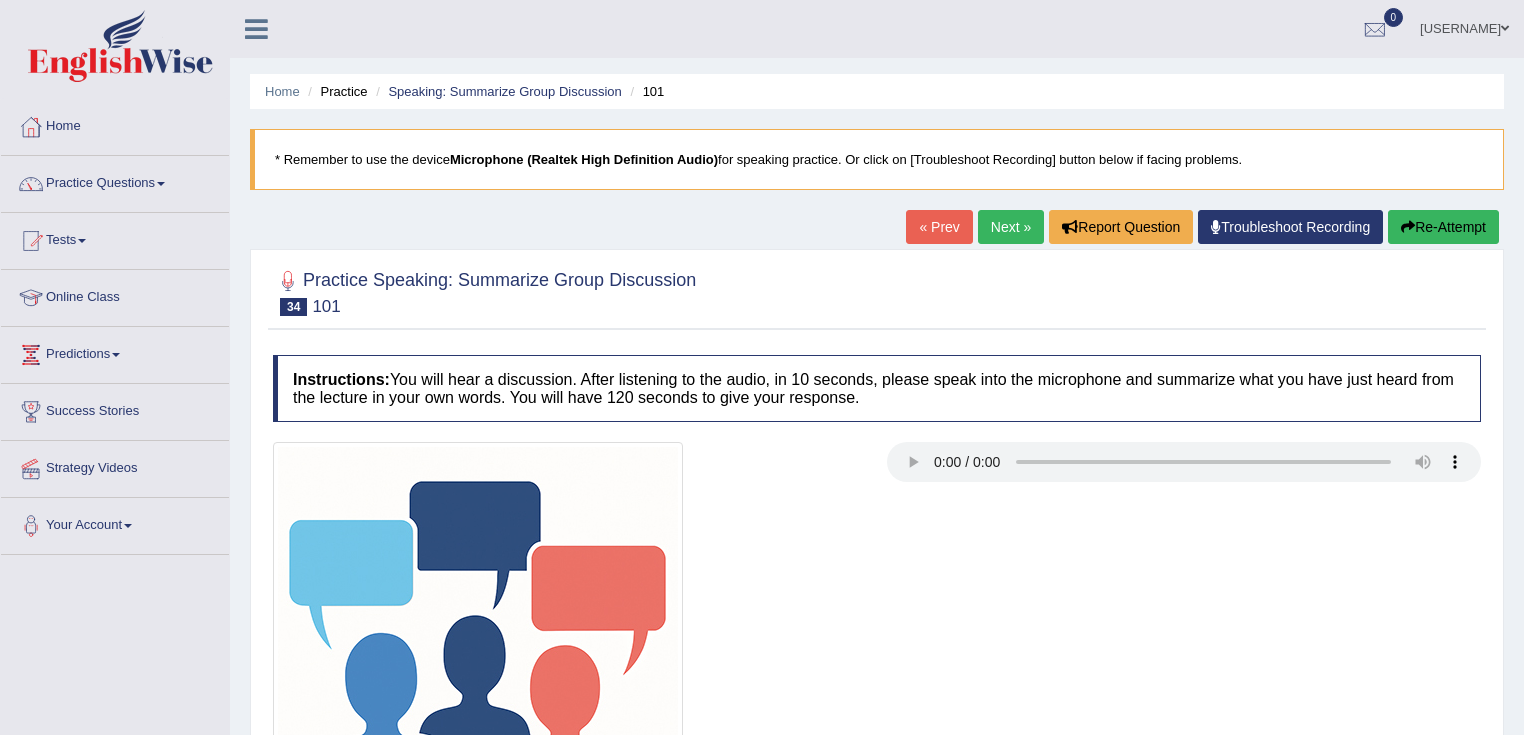 click on "Next »" at bounding box center [1011, 227] 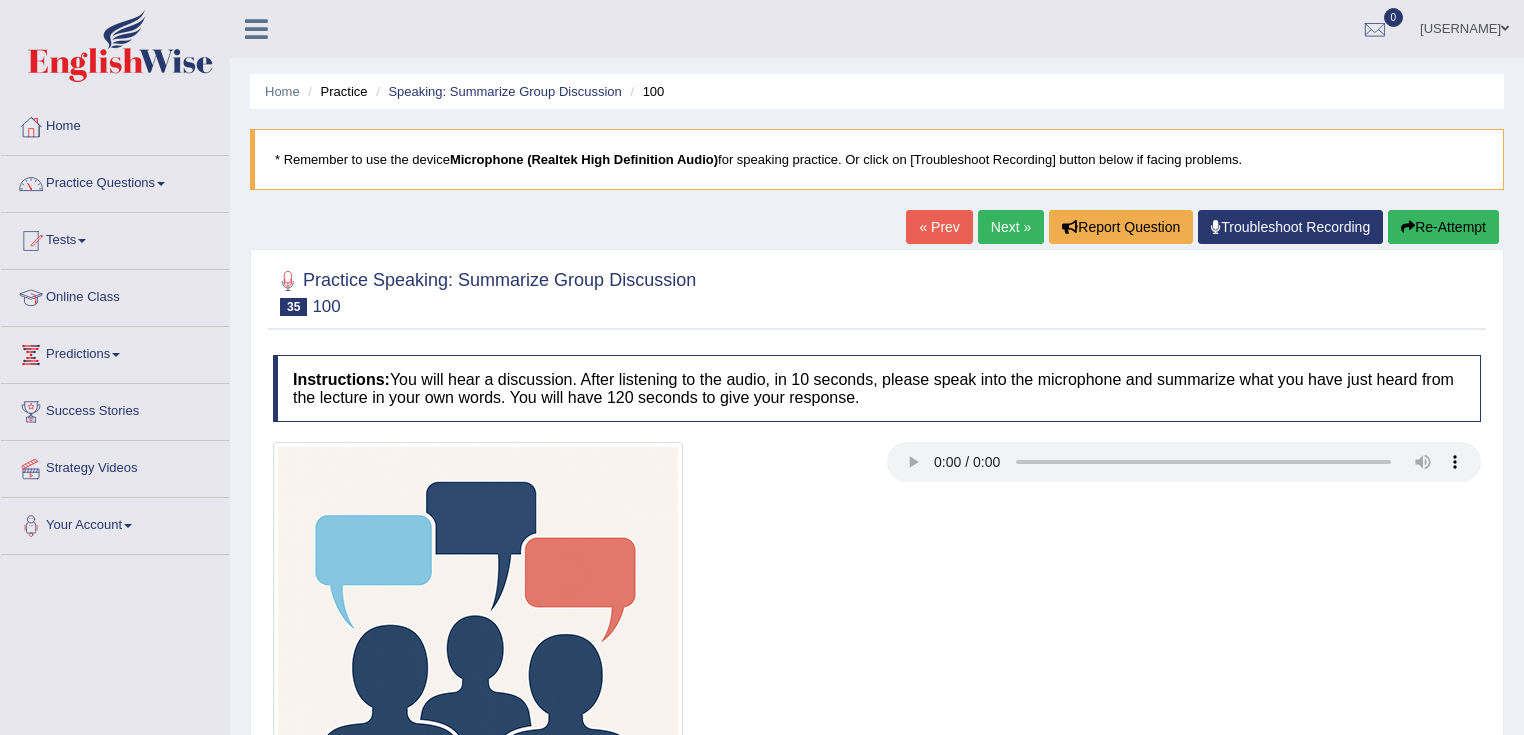 scroll, scrollTop: 315, scrollLeft: 0, axis: vertical 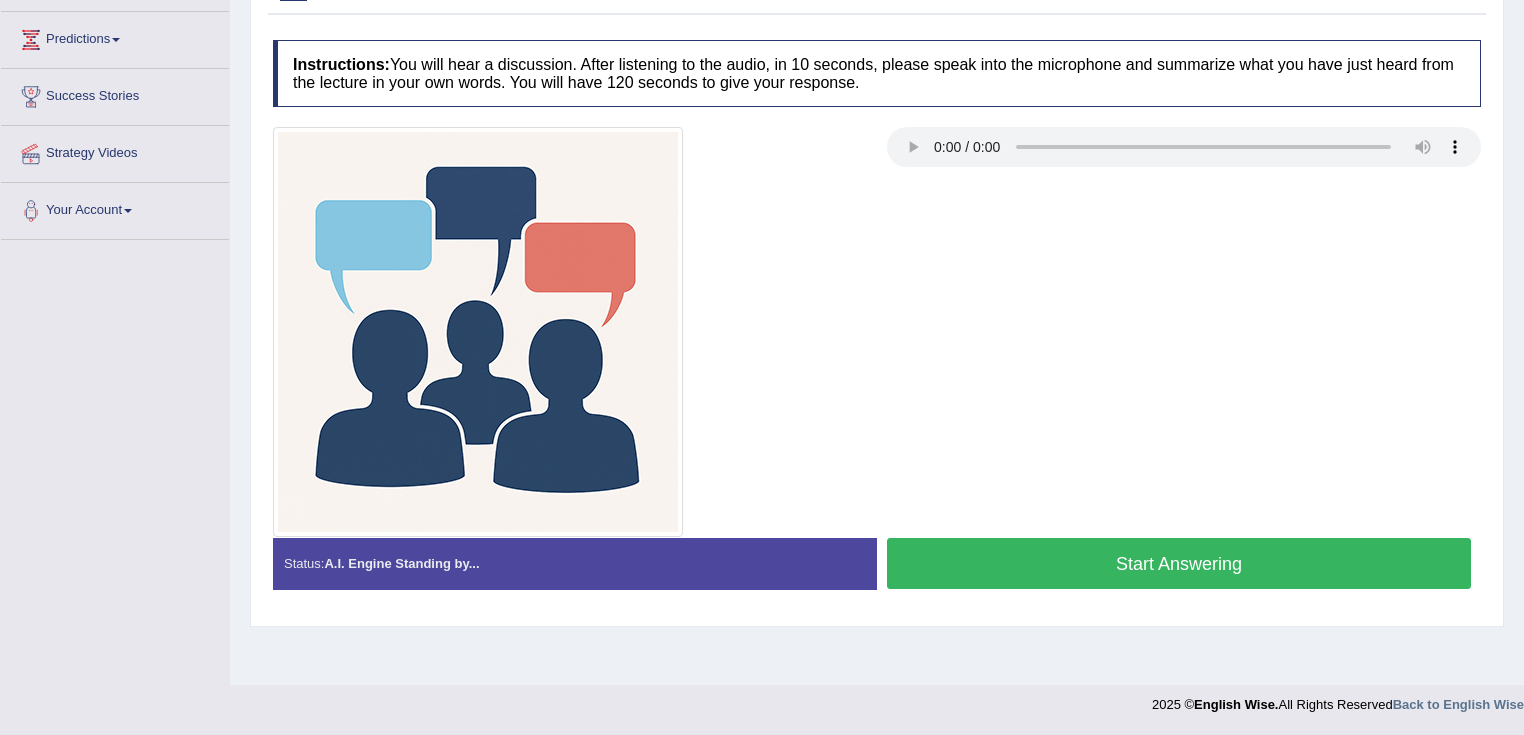 type 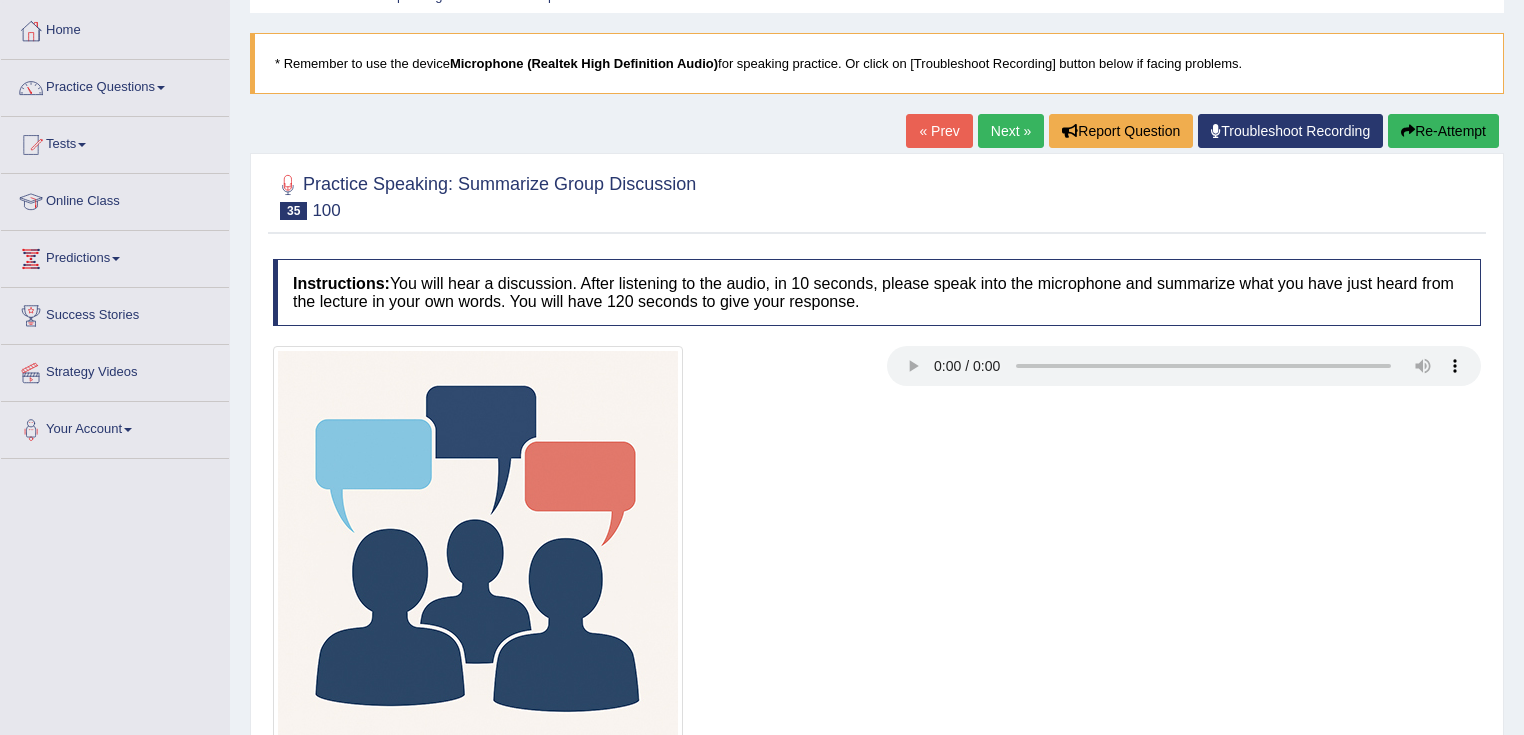 scroll, scrollTop: 0, scrollLeft: 0, axis: both 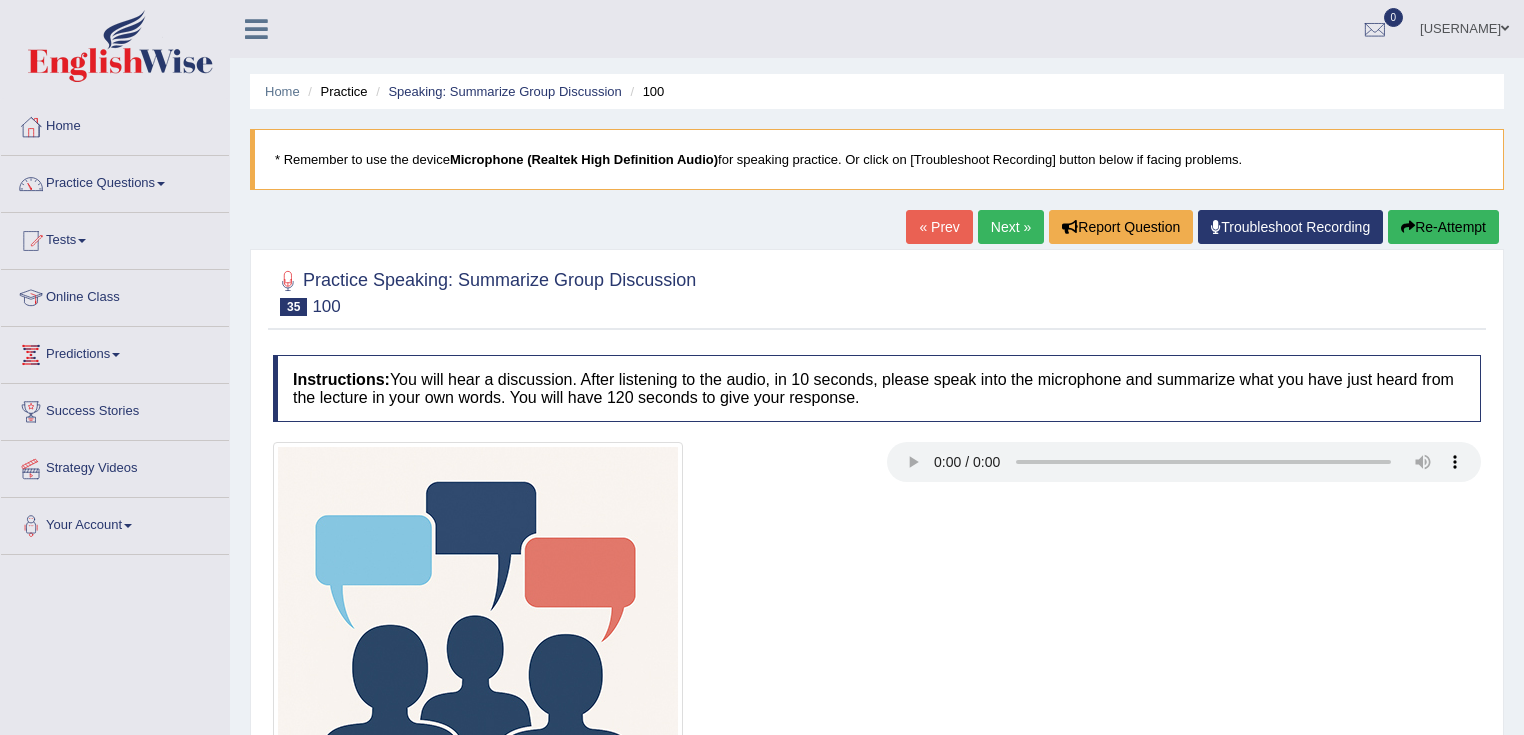click on "Next »" at bounding box center [1011, 227] 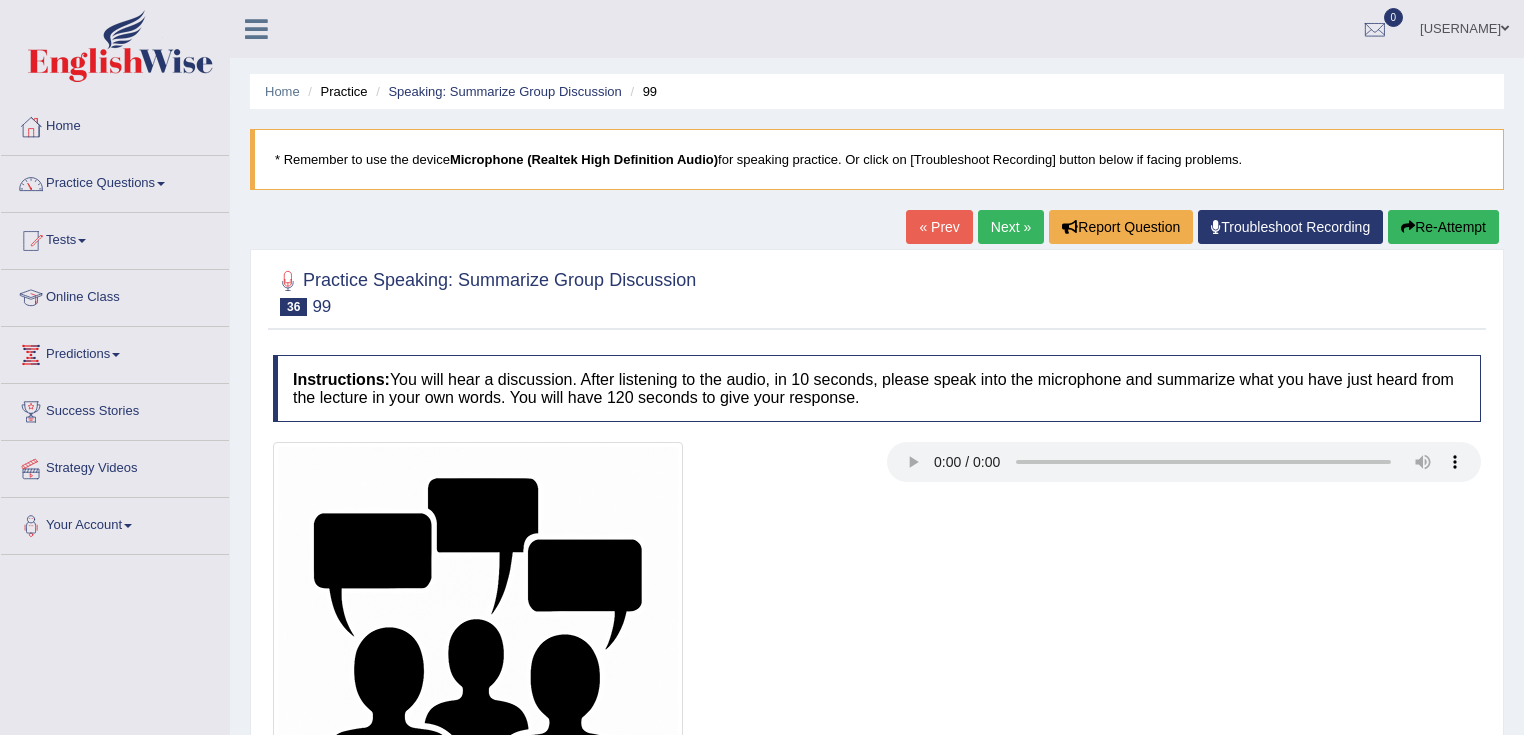 scroll, scrollTop: 315, scrollLeft: 0, axis: vertical 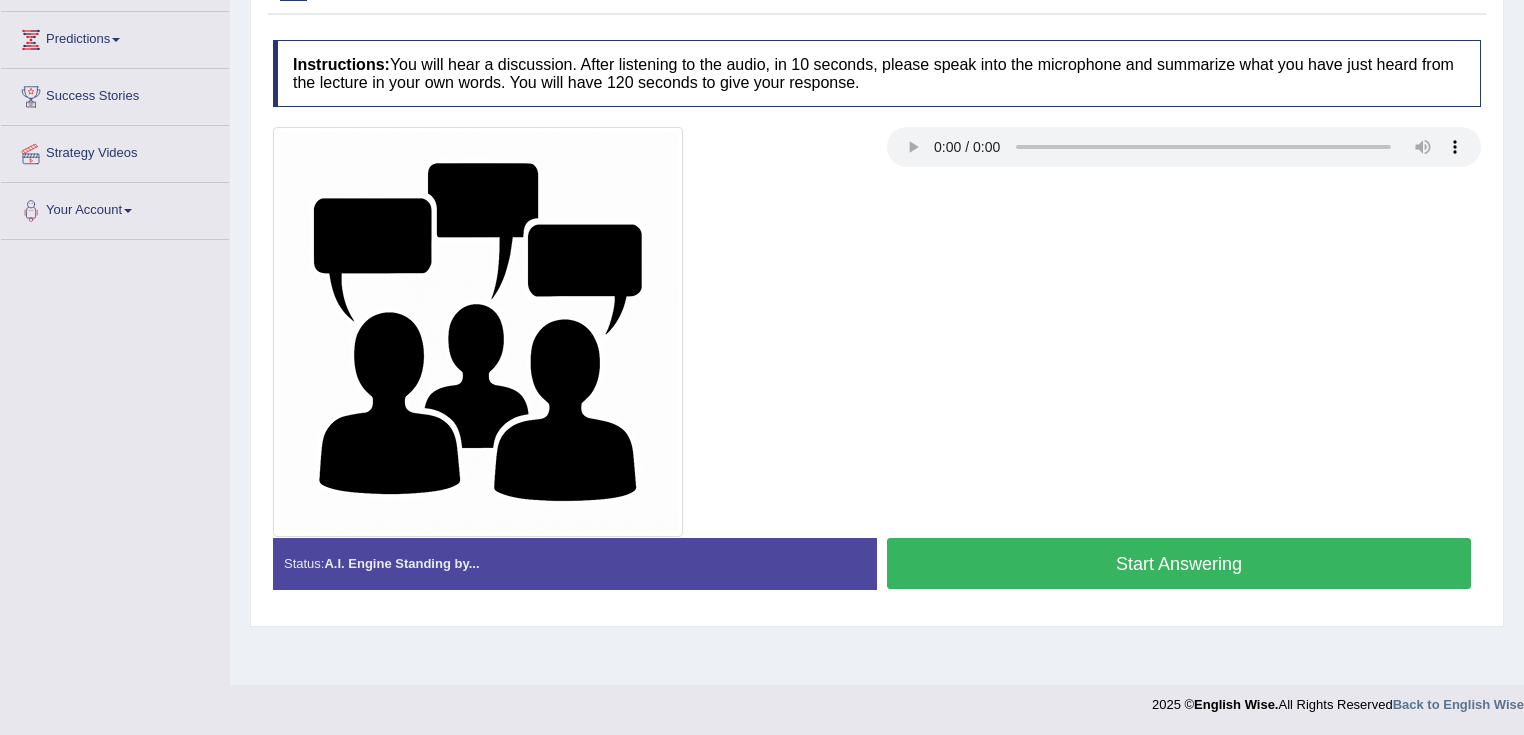 click at bounding box center [877, 332] 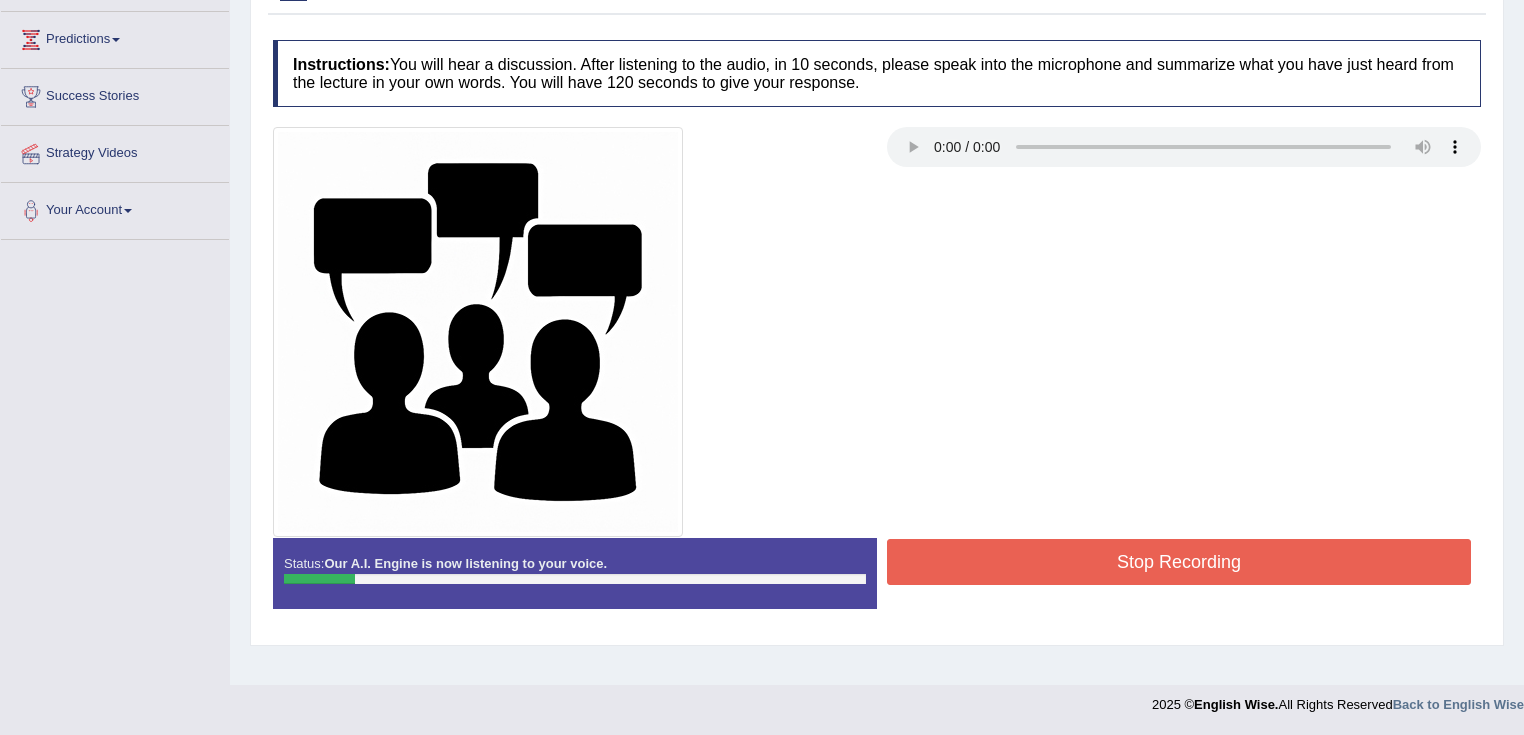 click on "Status:  Our A.I. Engine is now listening to your voice. Start Answering Stop Recording" at bounding box center (877, 583) 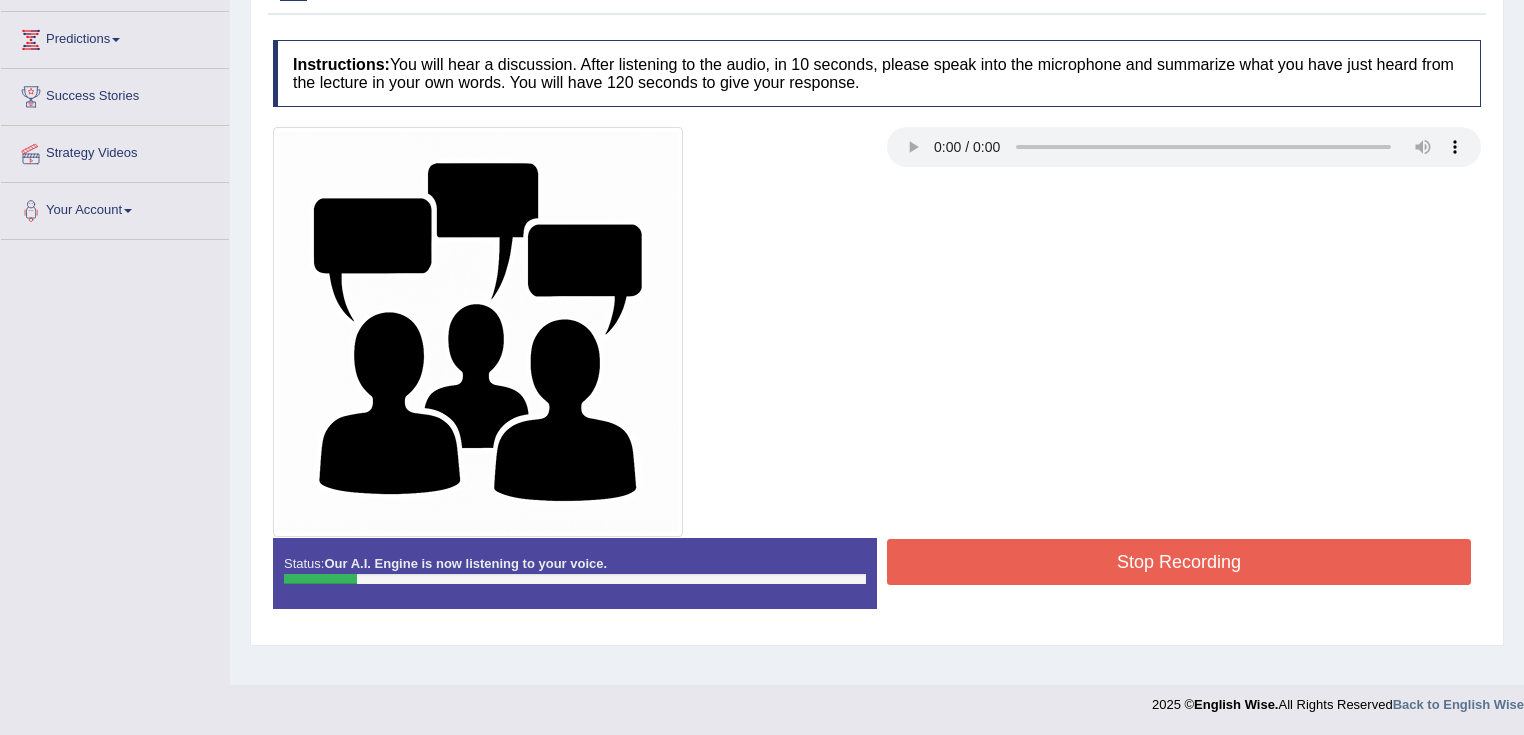 click on "Stop Recording" at bounding box center [1179, 562] 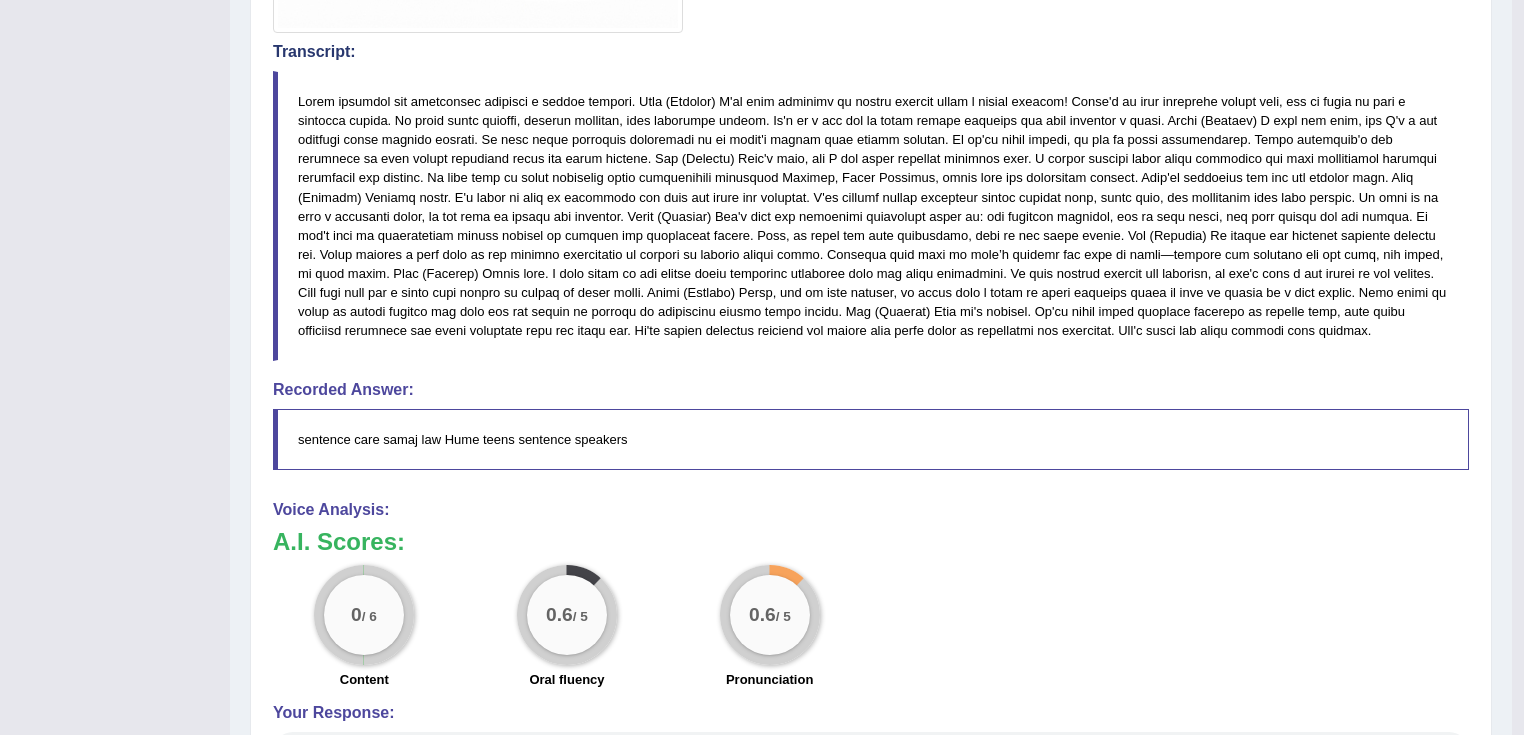 scroll, scrollTop: 782, scrollLeft: 0, axis: vertical 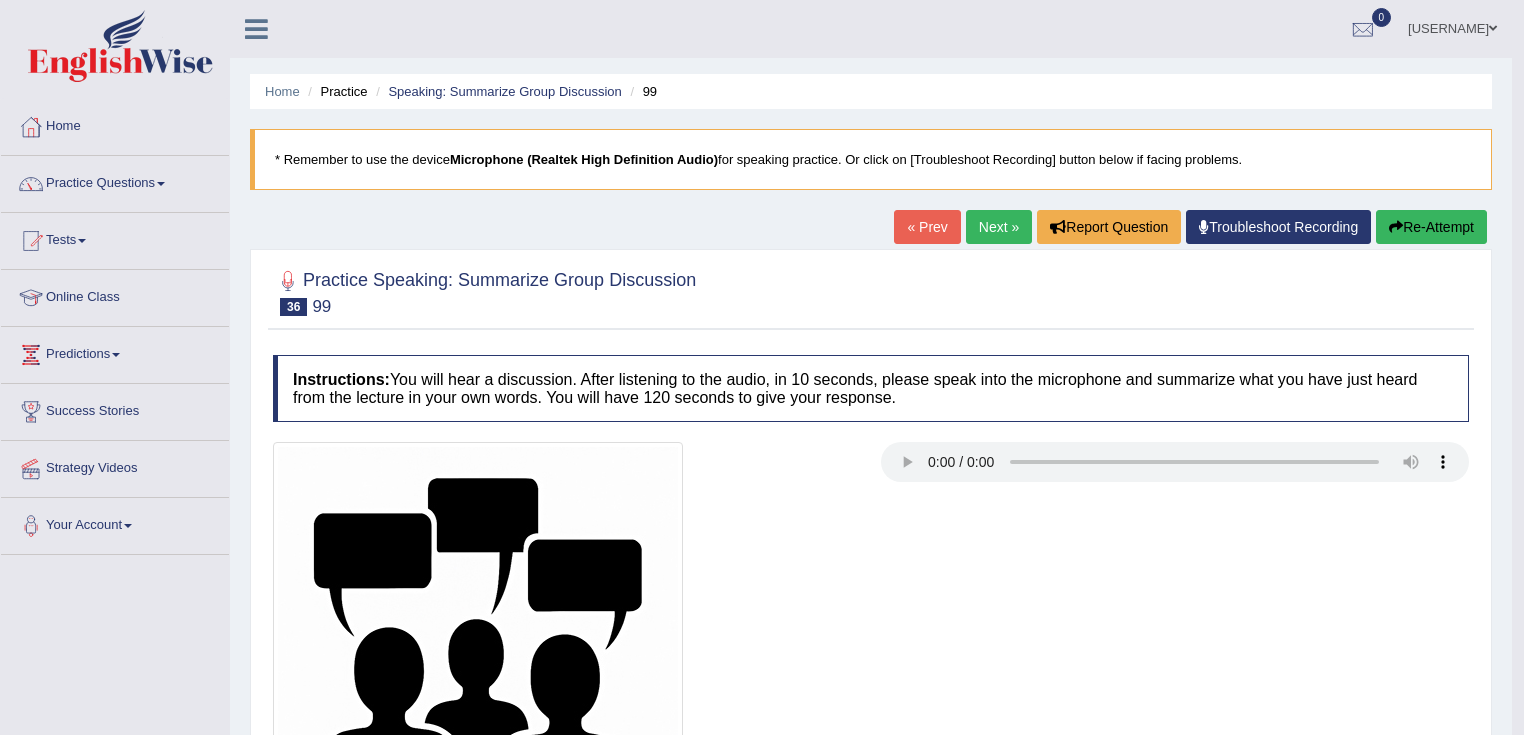 click on "Next »" at bounding box center (999, 227) 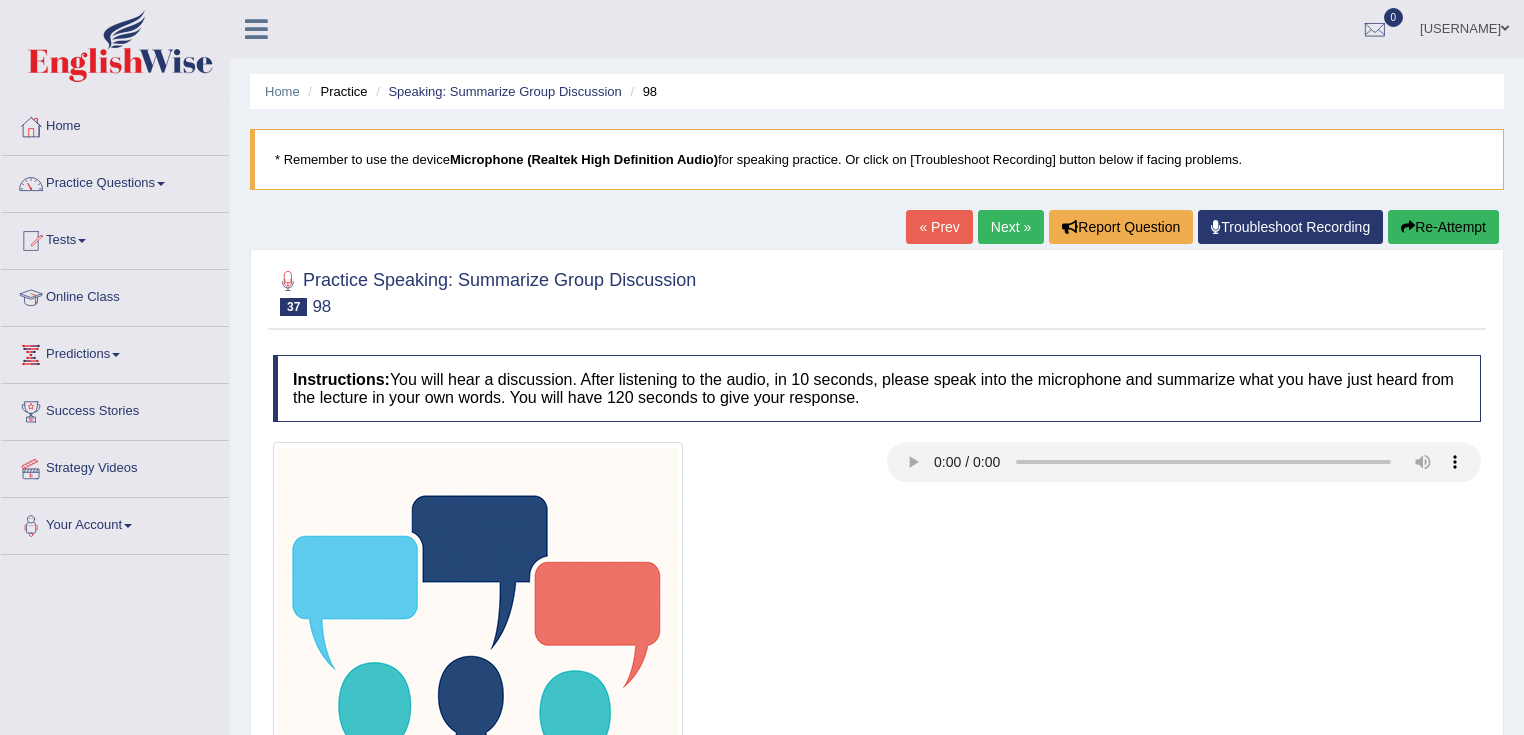scroll, scrollTop: 0, scrollLeft: 0, axis: both 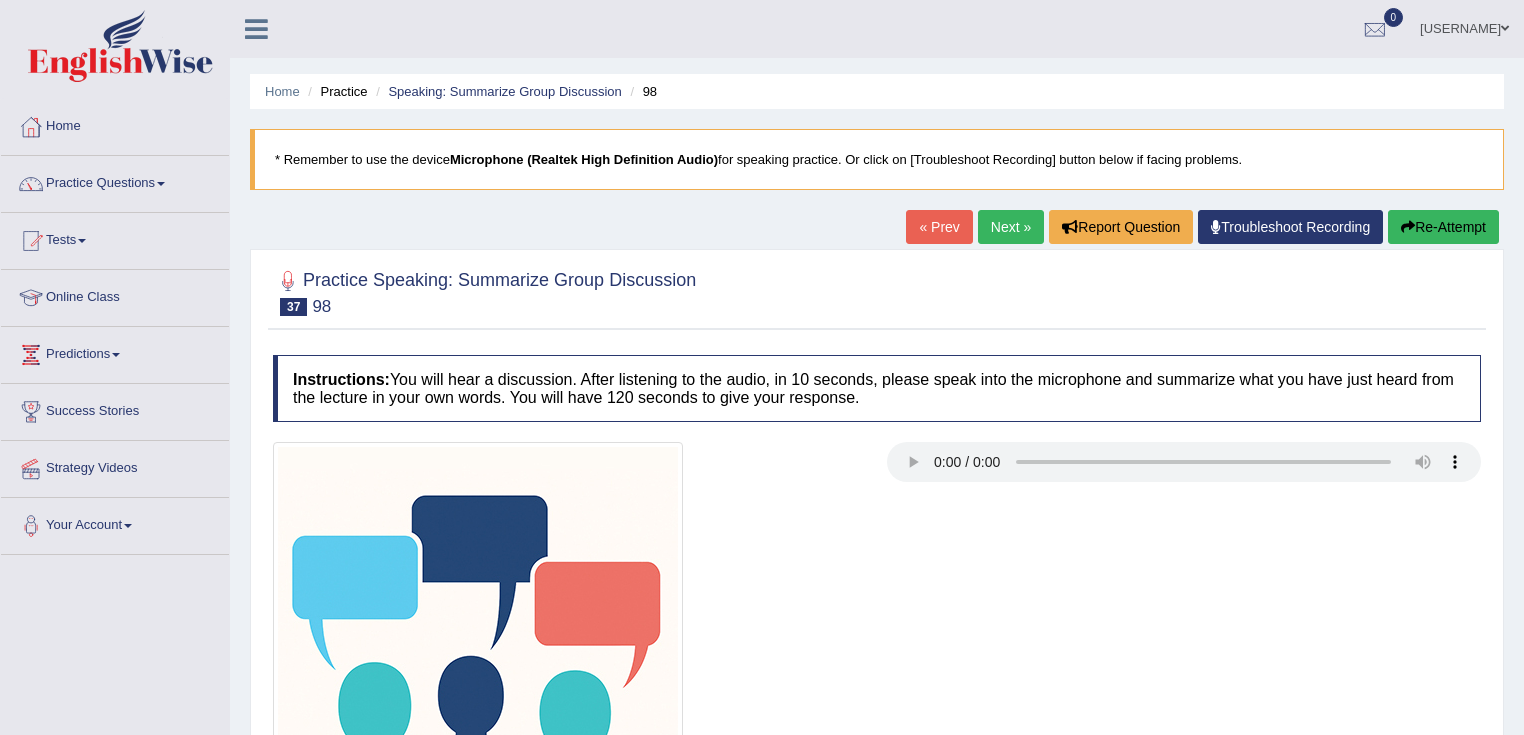 click on "Next »" at bounding box center (1011, 227) 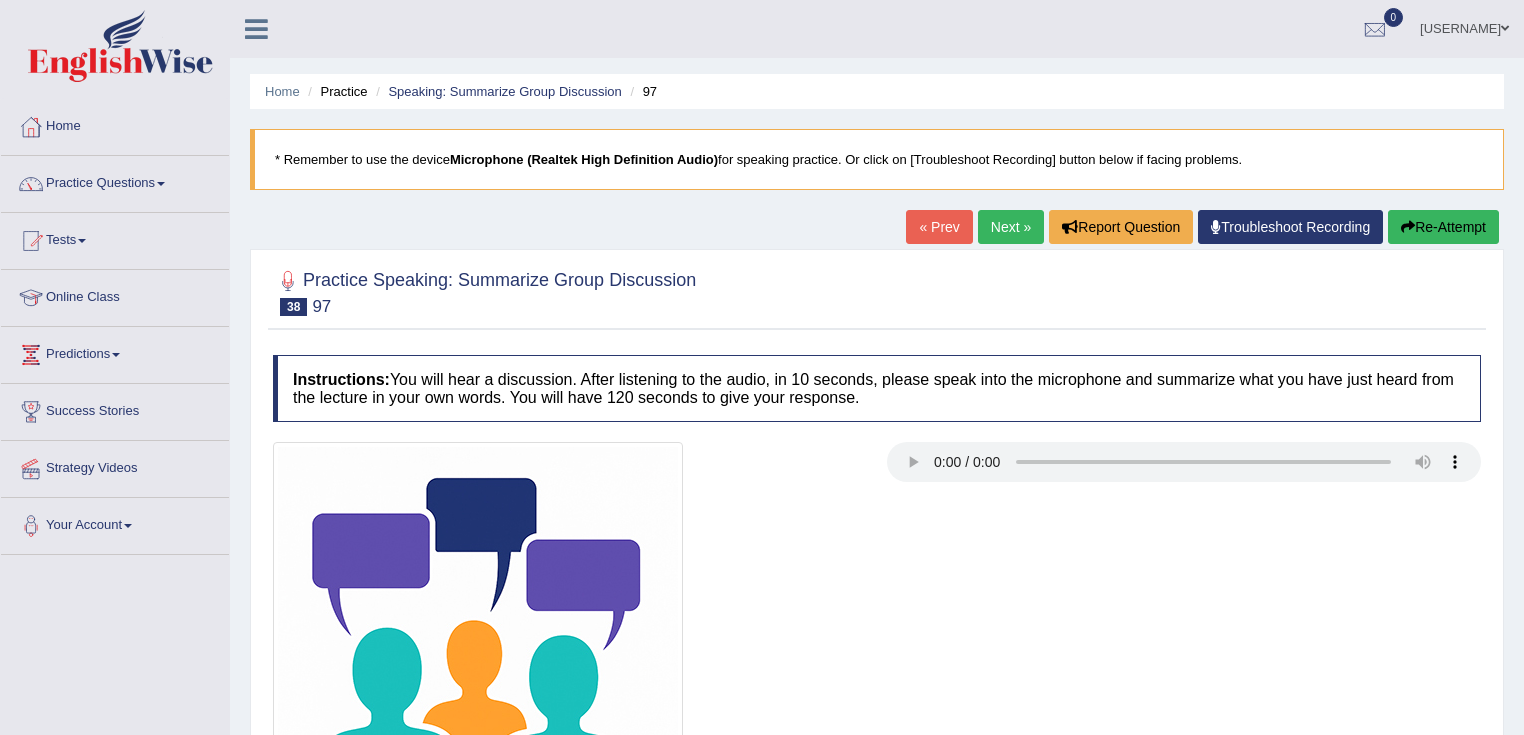 scroll, scrollTop: 0, scrollLeft: 0, axis: both 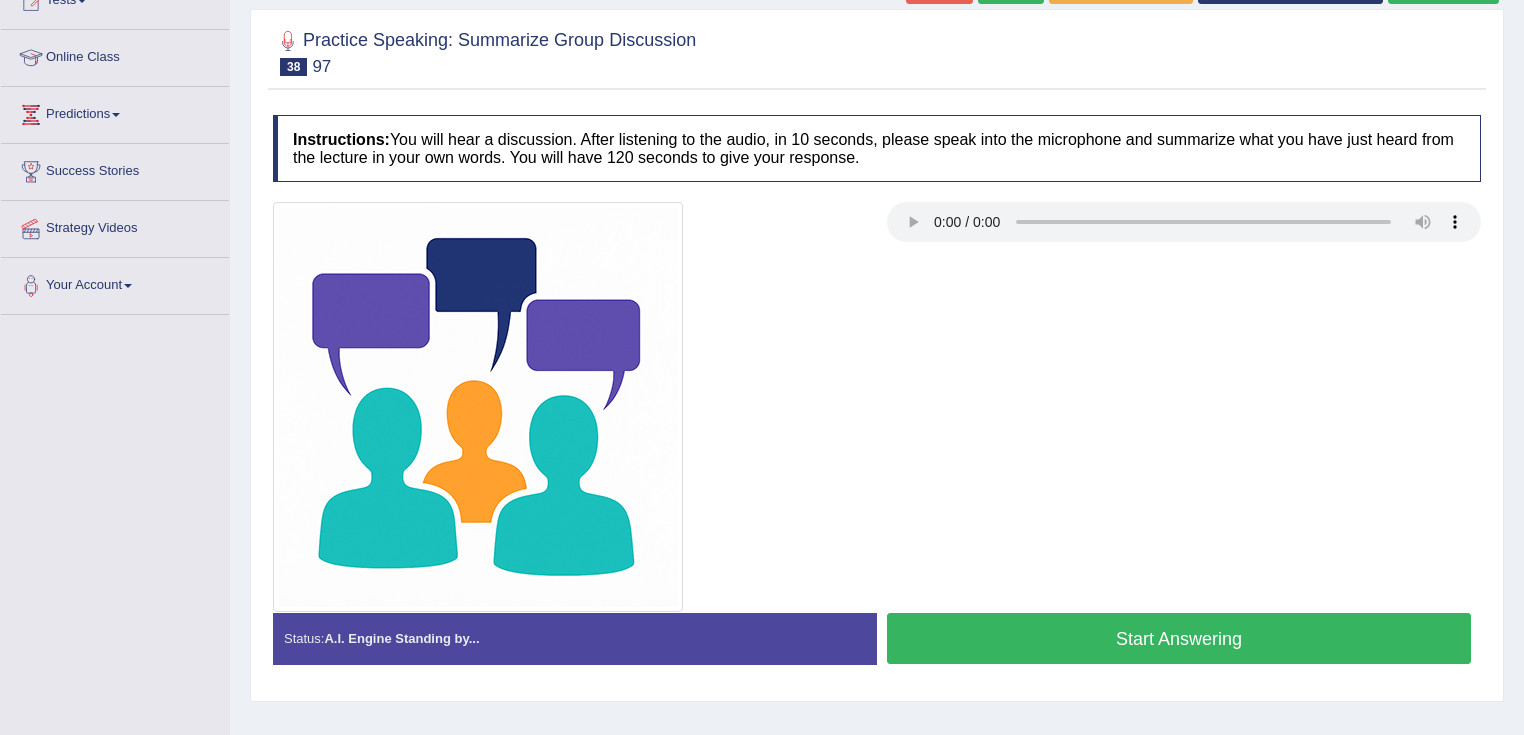 click at bounding box center (877, 407) 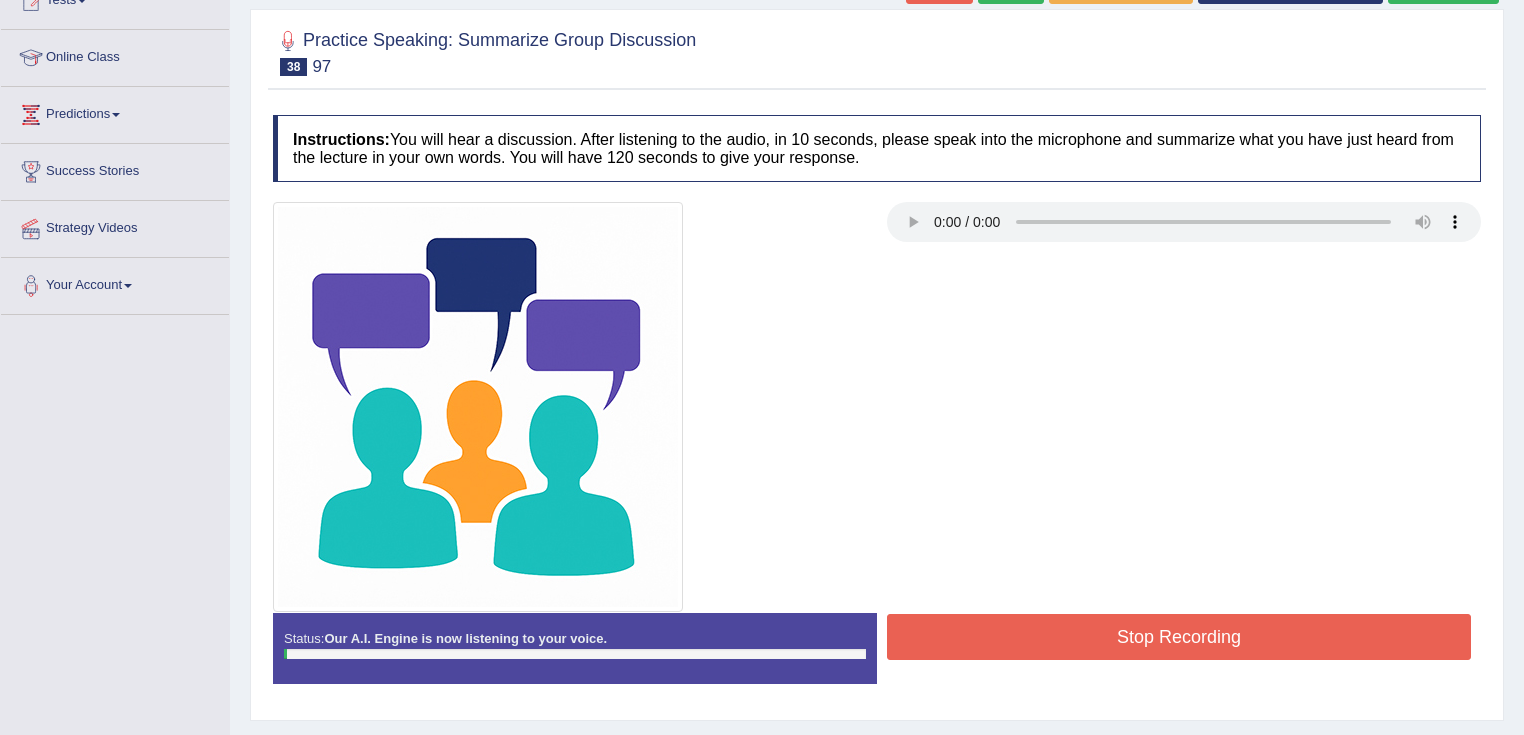 drag, startPoint x: 1180, startPoint y: 632, endPoint x: 1156, endPoint y: 612, distance: 31.241 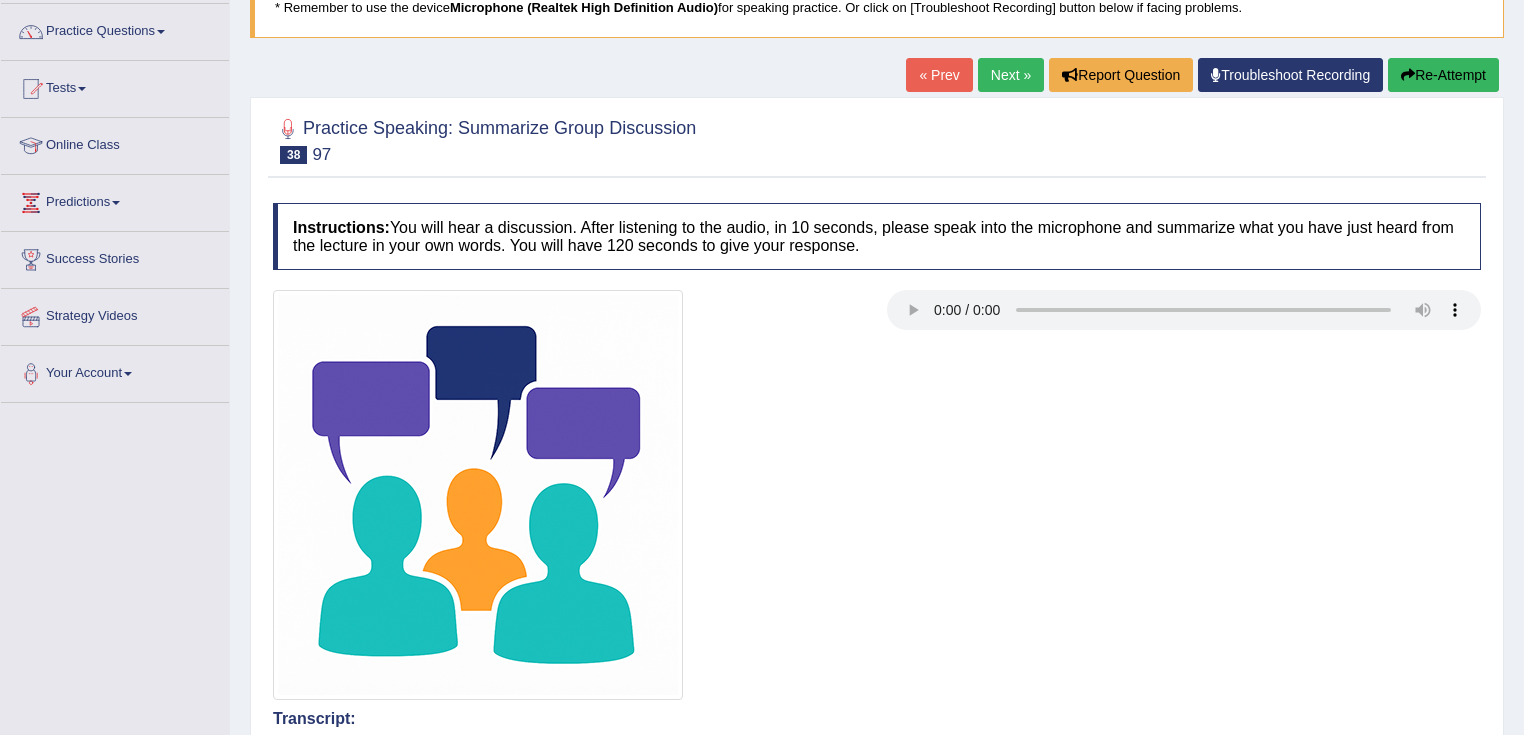 scroll, scrollTop: 0, scrollLeft: 0, axis: both 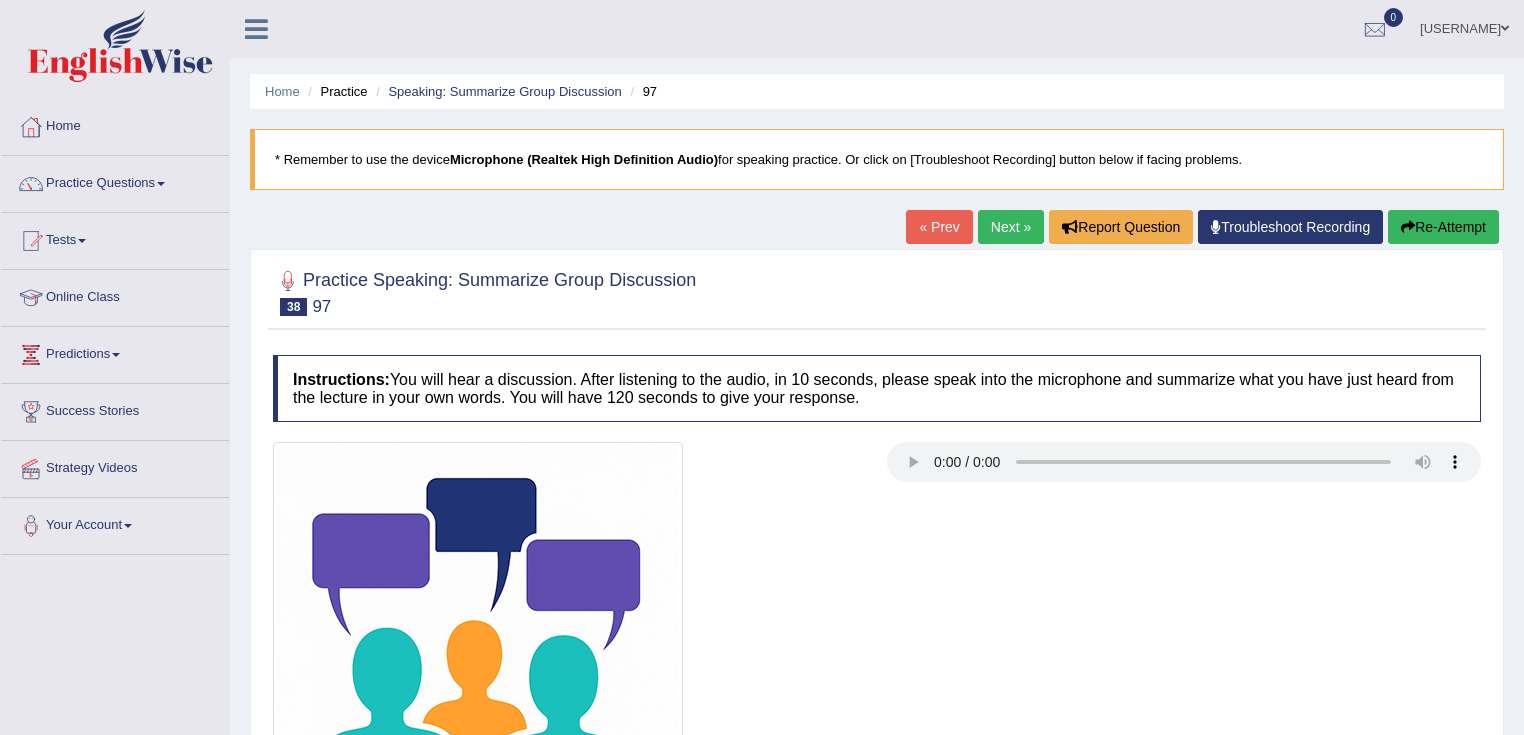 click on "Next »" at bounding box center [1011, 227] 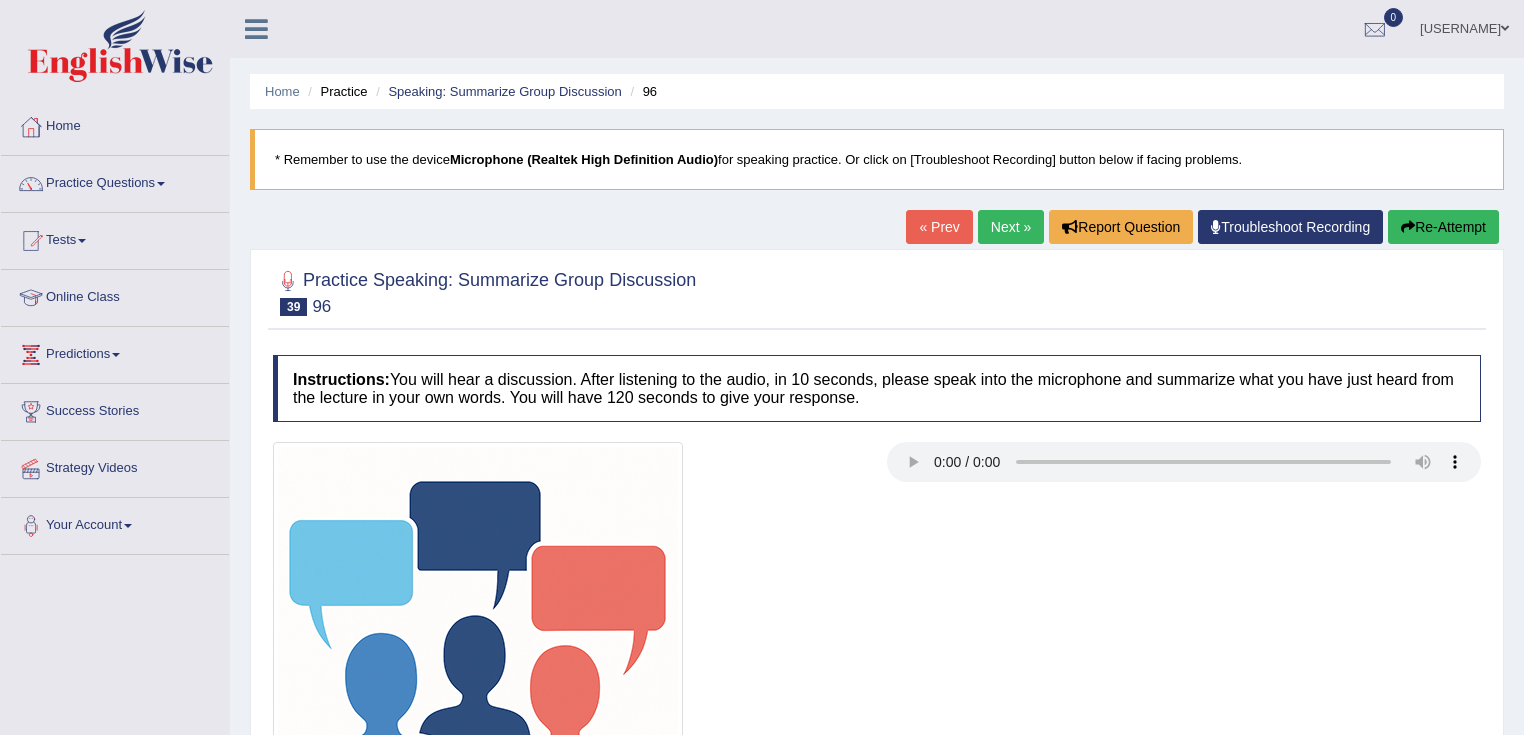 scroll, scrollTop: 0, scrollLeft: 0, axis: both 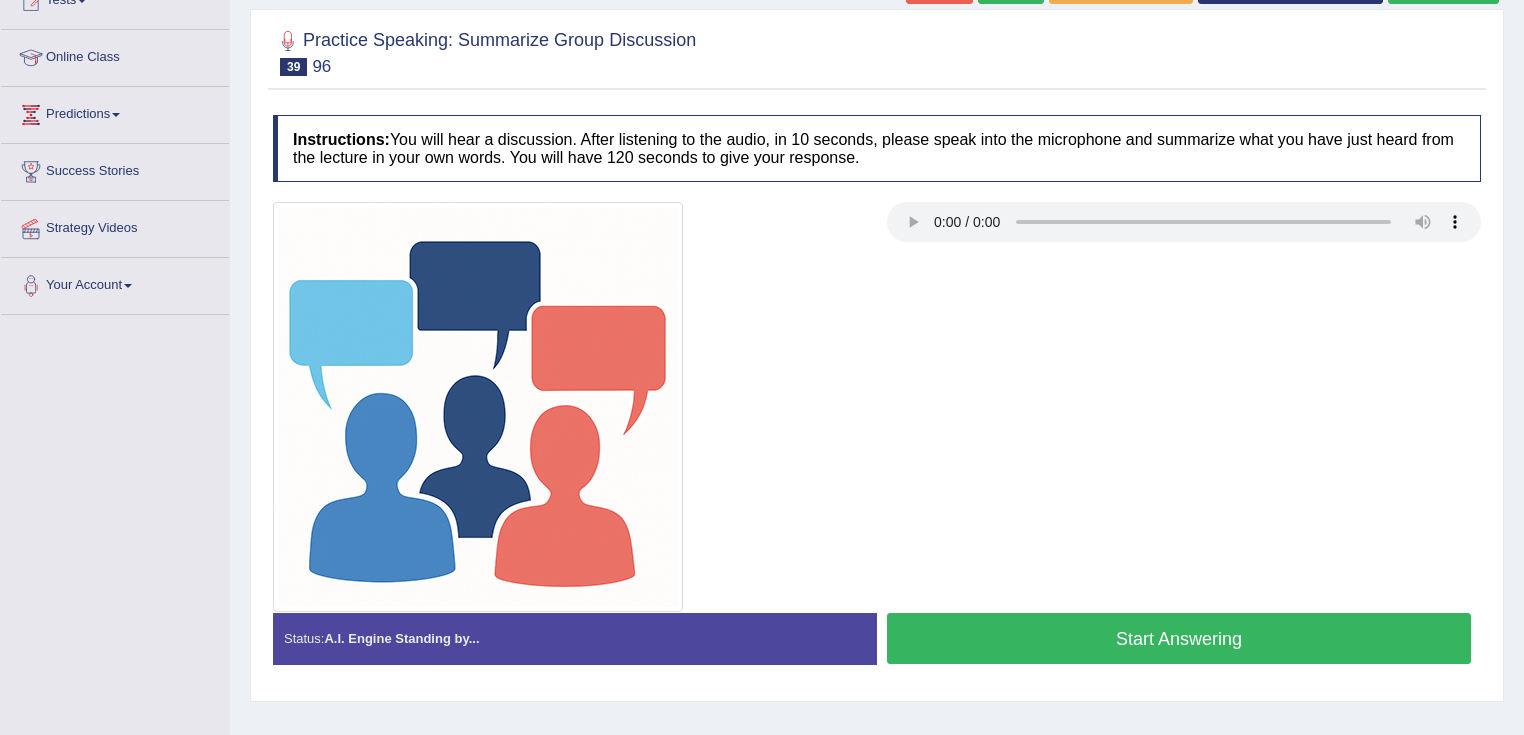 click on "Start Answering" at bounding box center (1179, 638) 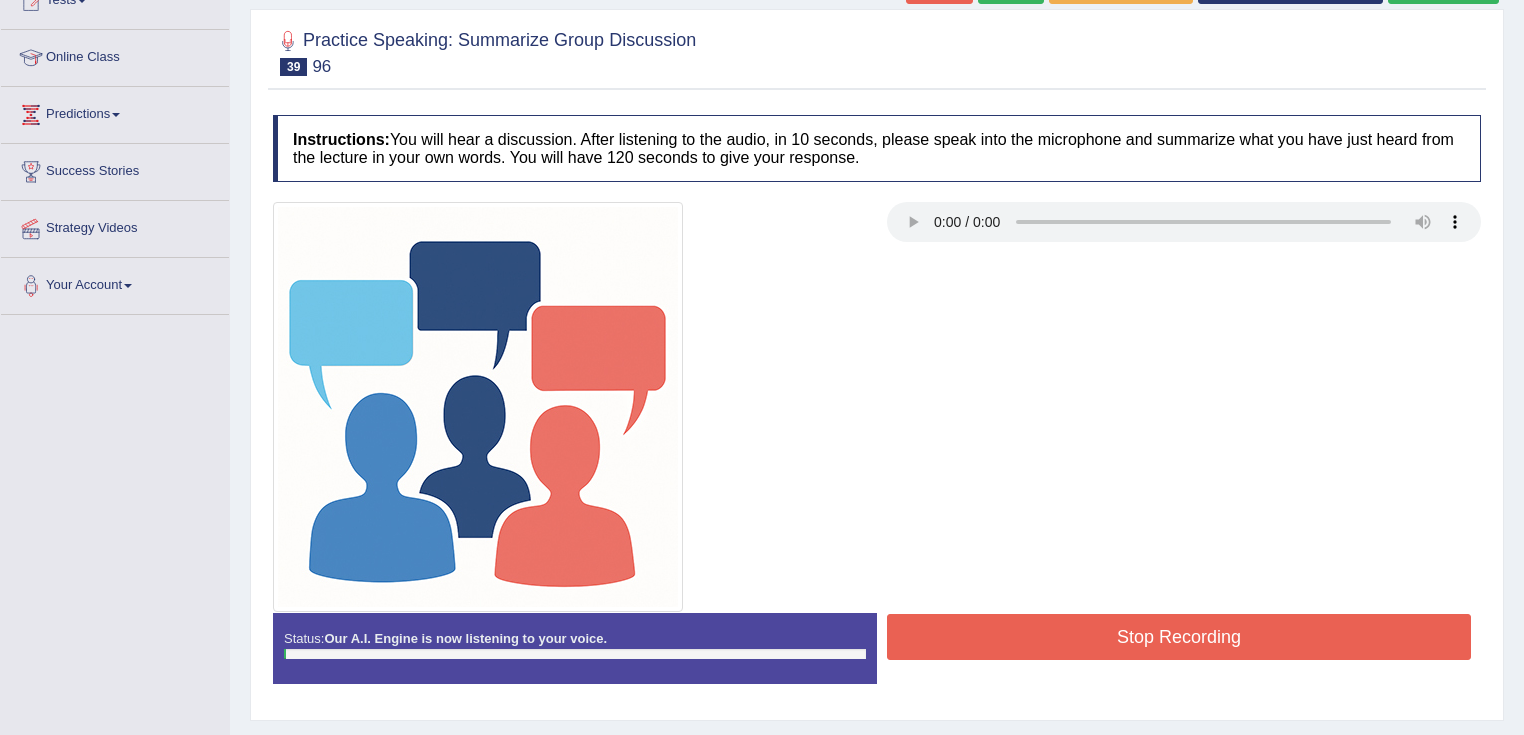 click on "Stop Recording" at bounding box center (1179, 637) 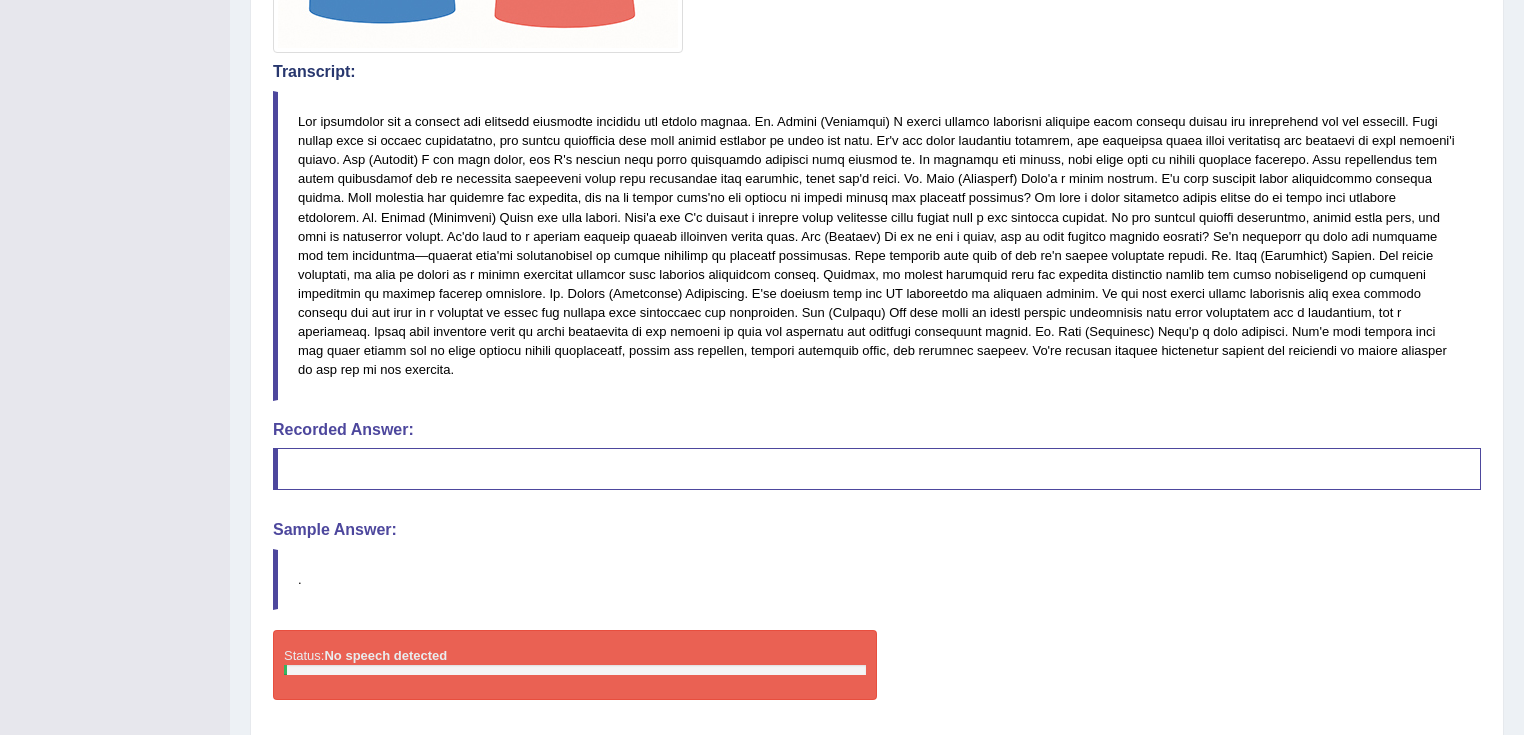 scroll, scrollTop: 763, scrollLeft: 0, axis: vertical 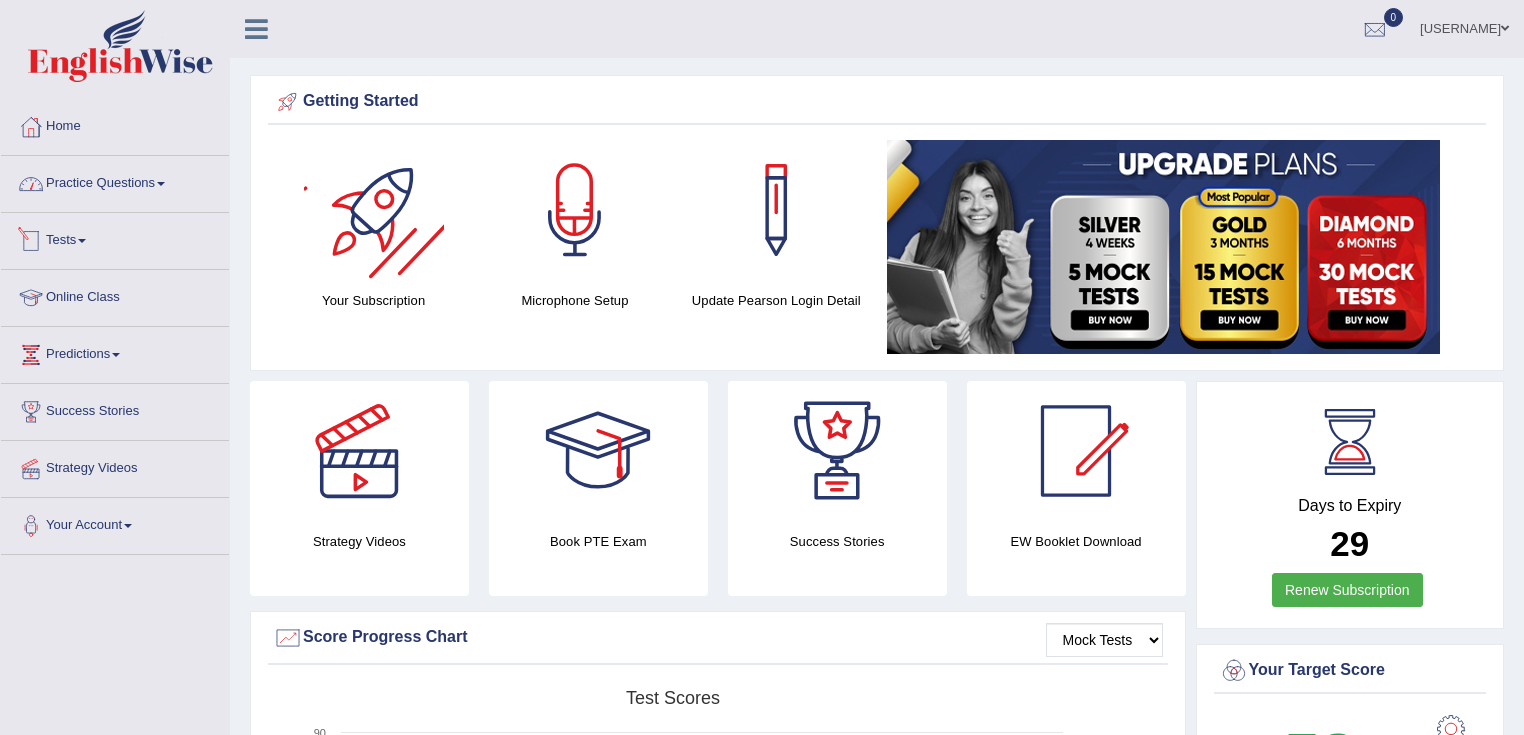 click on "Practice Questions" at bounding box center [115, 181] 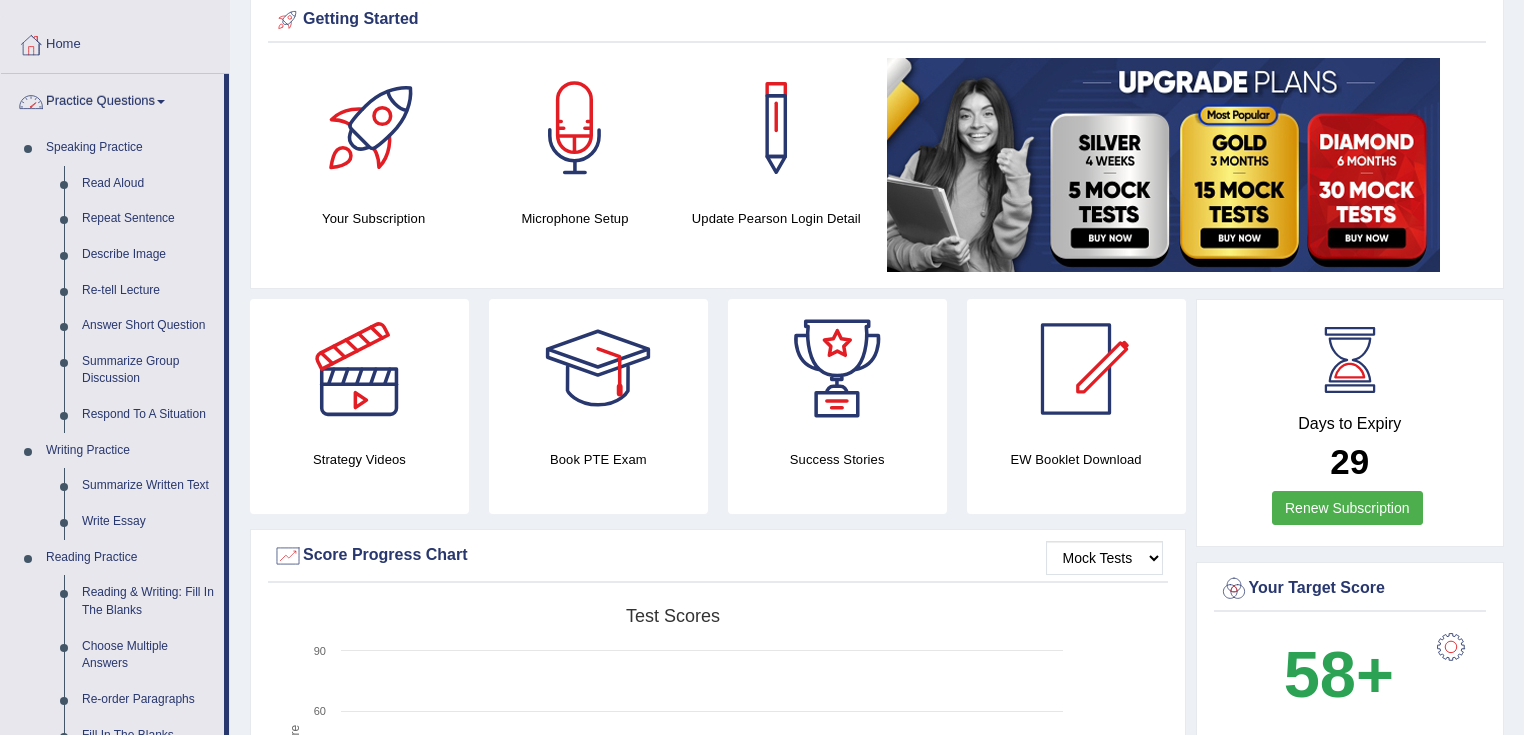 scroll, scrollTop: 160, scrollLeft: 0, axis: vertical 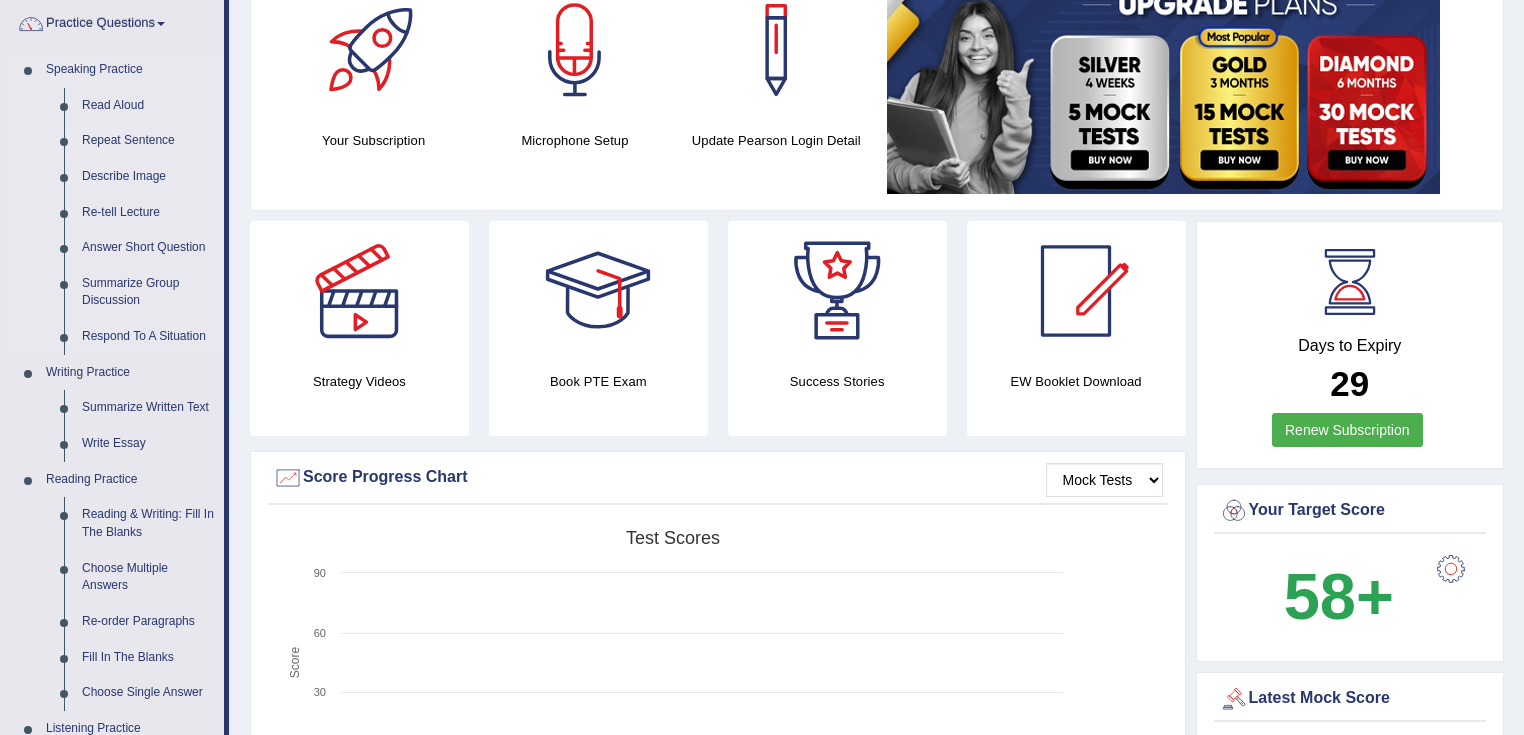 click on "Repeat Sentence" at bounding box center (148, 141) 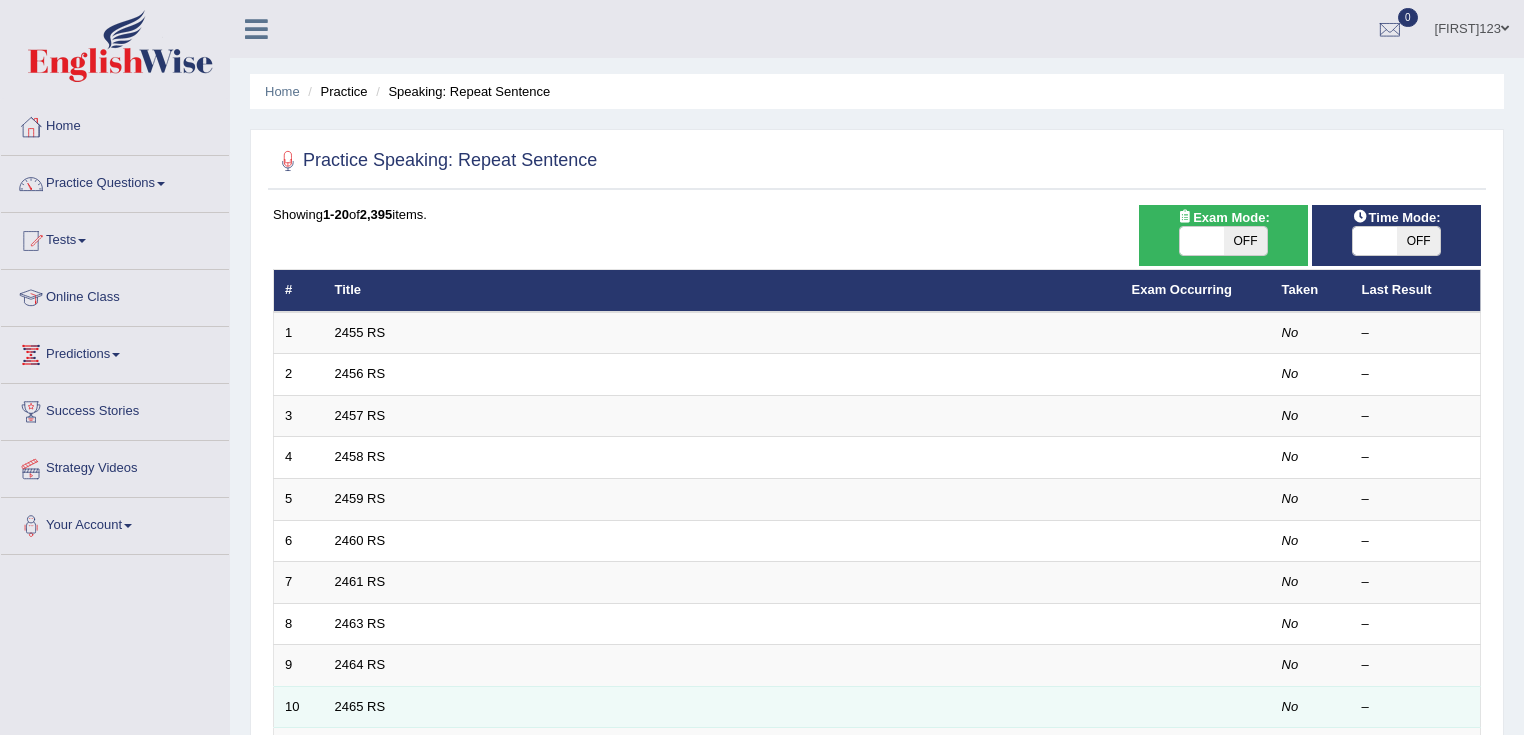 scroll, scrollTop: 320, scrollLeft: 0, axis: vertical 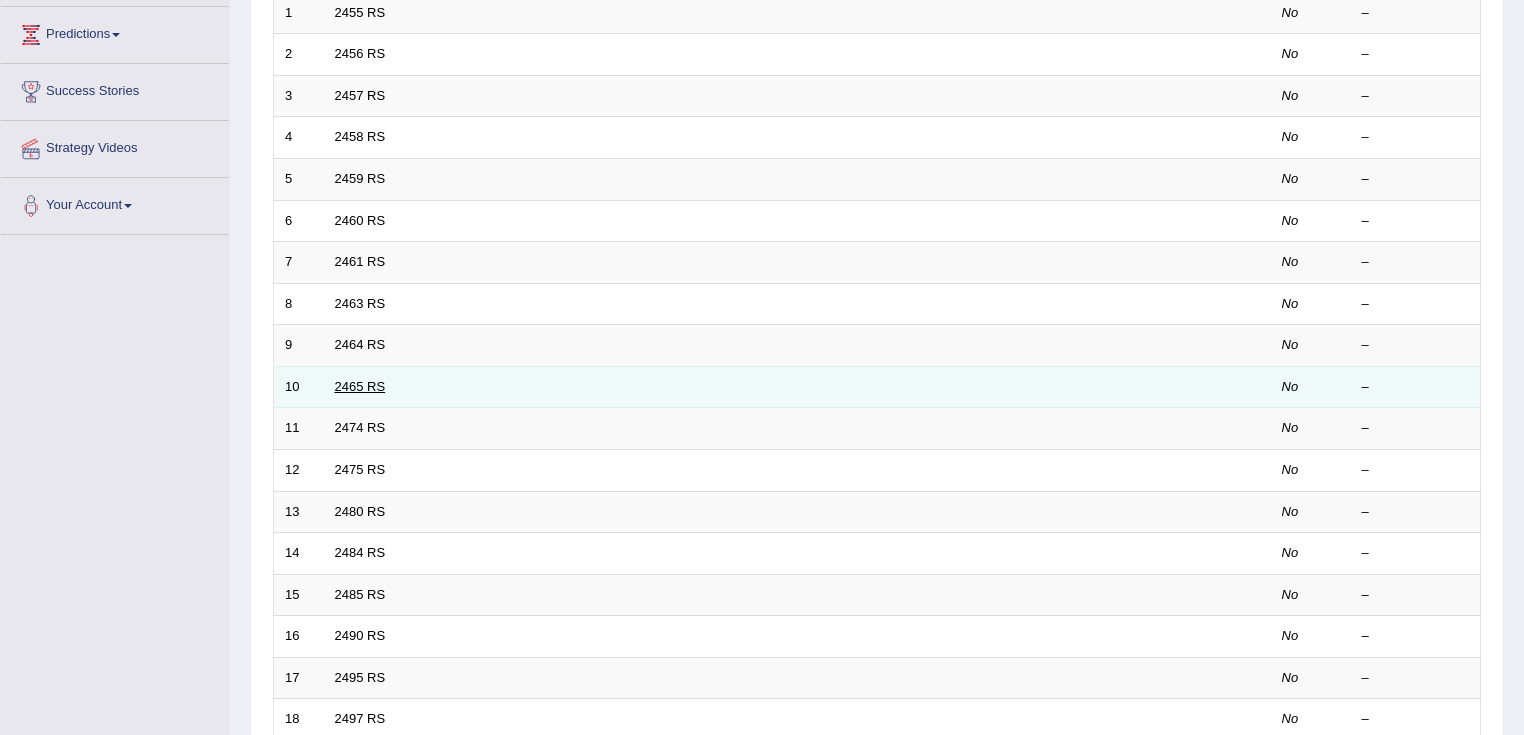click on "2465 RS" at bounding box center (360, 386) 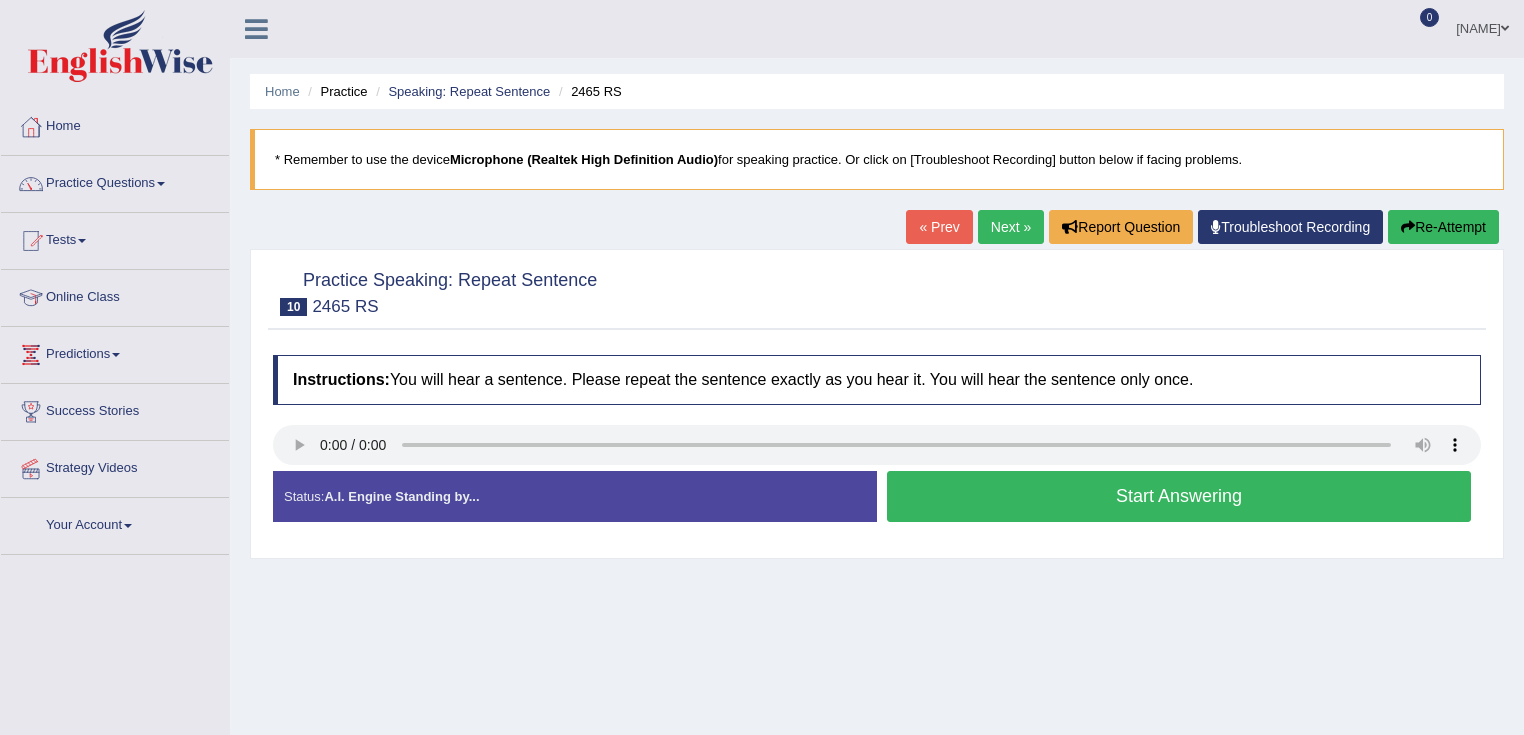 scroll, scrollTop: 0, scrollLeft: 0, axis: both 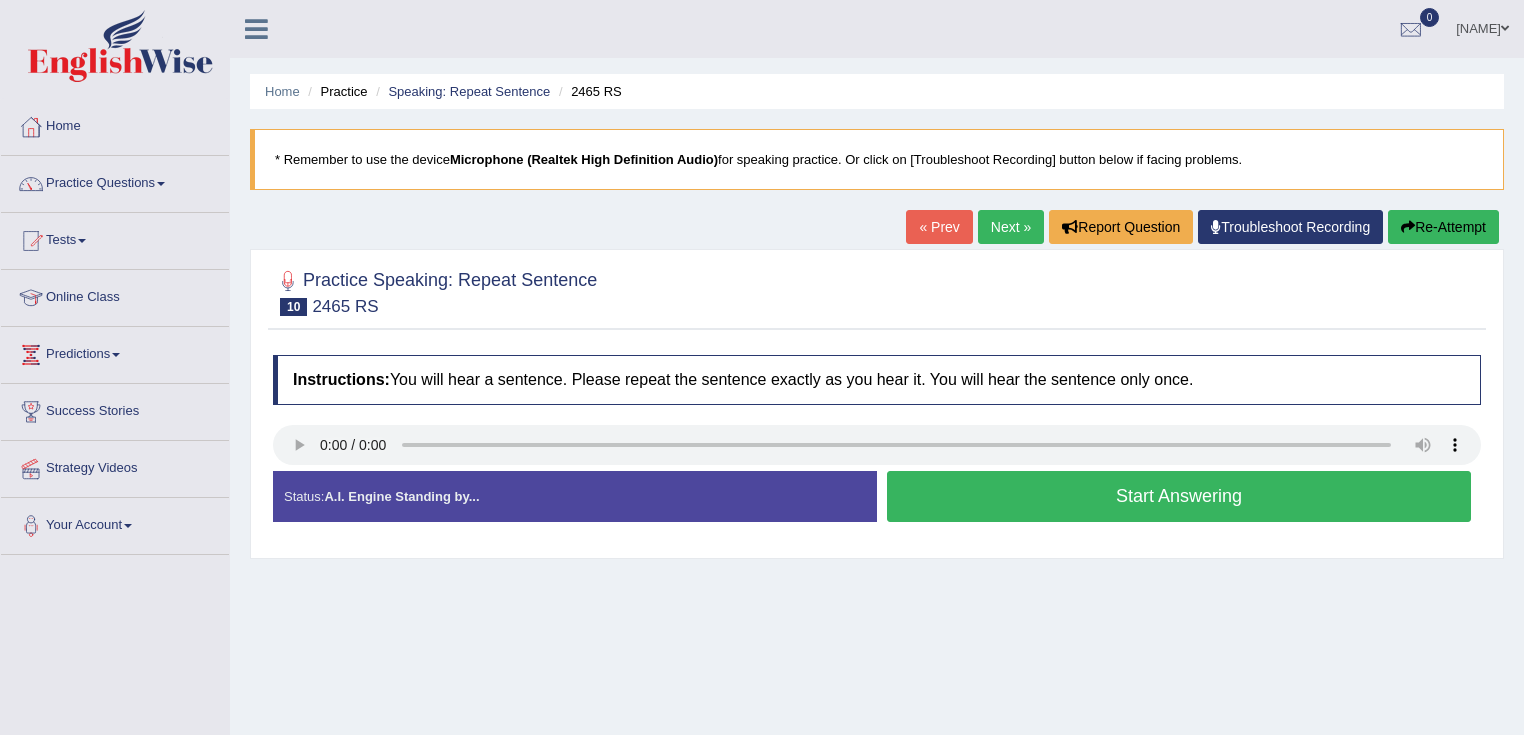click on "Home
Practice
Speaking: Repeat Sentence
[NUMBER] RS
* Remember to use the device  Microphone (Realtek High Definition Audio)  for speaking practice. Or click on [Troubleshoot Recording] button below if facing problems.
« Prev Next »  Report Question  Troubleshoot Recording  Re-Attempt
Practice Speaking: Repeat Sentence
10
[NUMBER] RS
Instructions:  You will hear a sentence. Please repeat the sentence exactly as you hear it. You will hear the sentence only once.
Transcript: He exhibits his artwork at the [CITY] Gallery of Art. Created with Highcharts 7.1.2 Too low Too high Time Pitch meter: 0 2 4 6 8 10 Created with Highcharts 7.1.2 Great Too slow Too fast Time Speech pace meter: 0 5 10 15 20 25 30 35 40 Accuracy Comparison for Listening Scores: Labels:
Red:  Missed/Mispronounced Words
Green:" at bounding box center [877, 500] 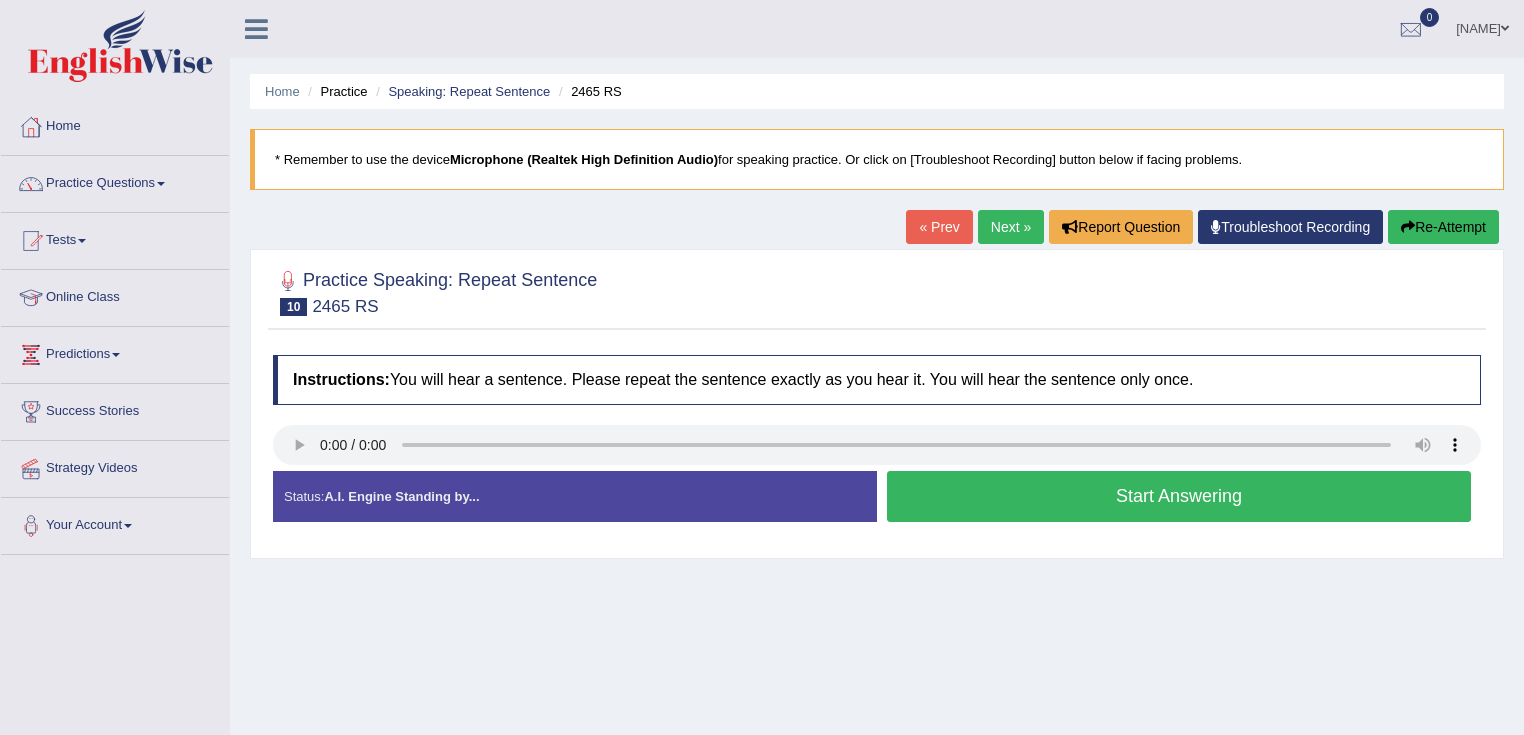 click on "Next »" at bounding box center [1011, 227] 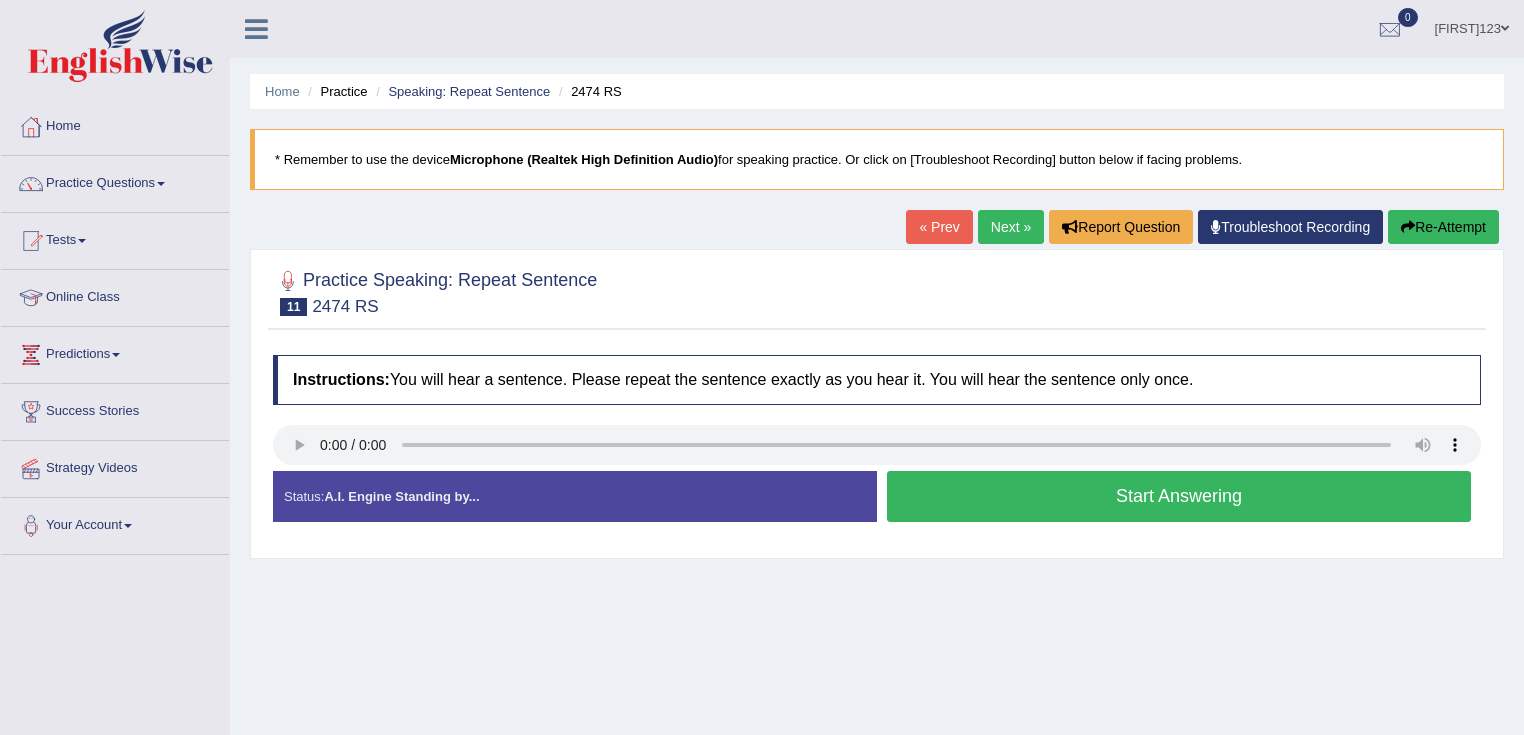 scroll, scrollTop: 240, scrollLeft: 0, axis: vertical 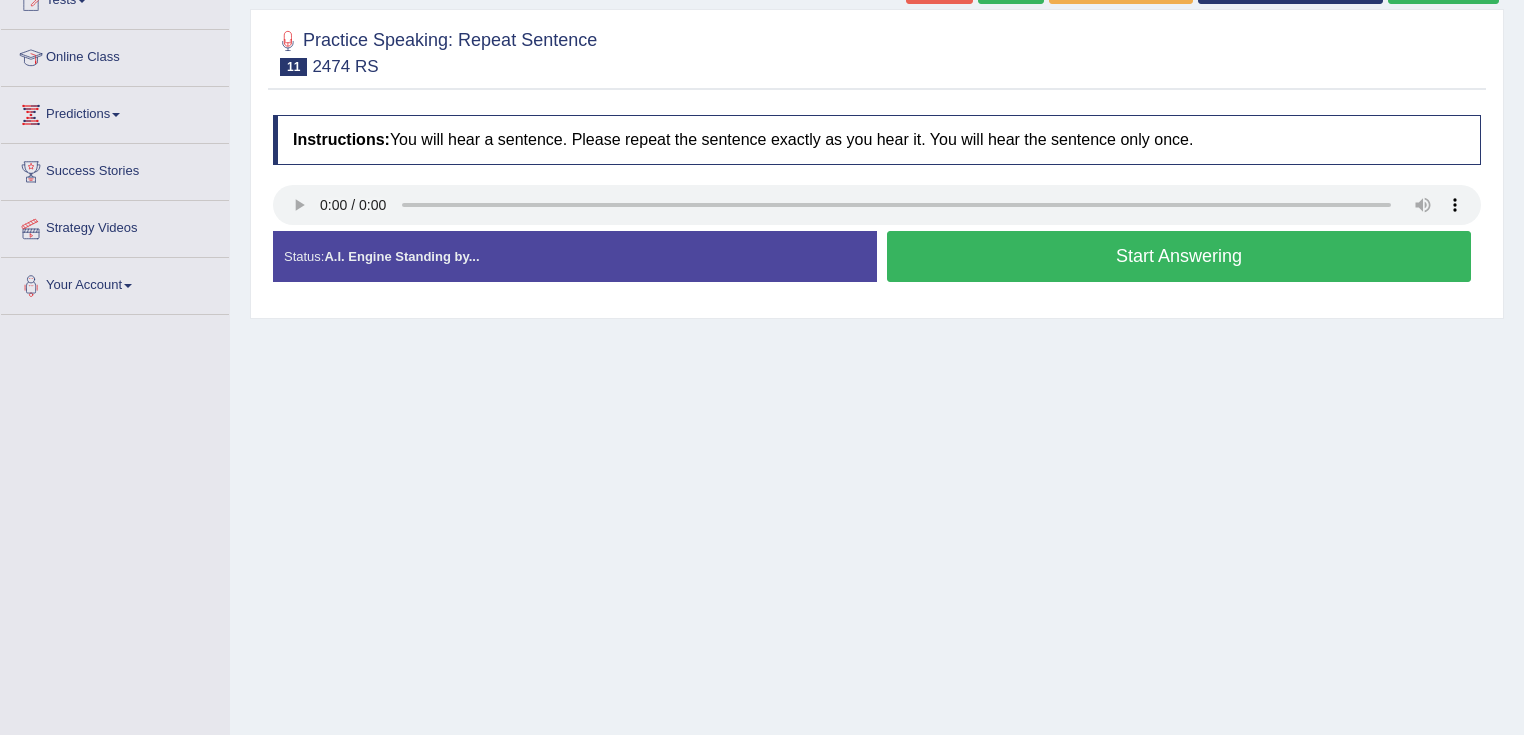 click on "Start Answering" at bounding box center (1179, 256) 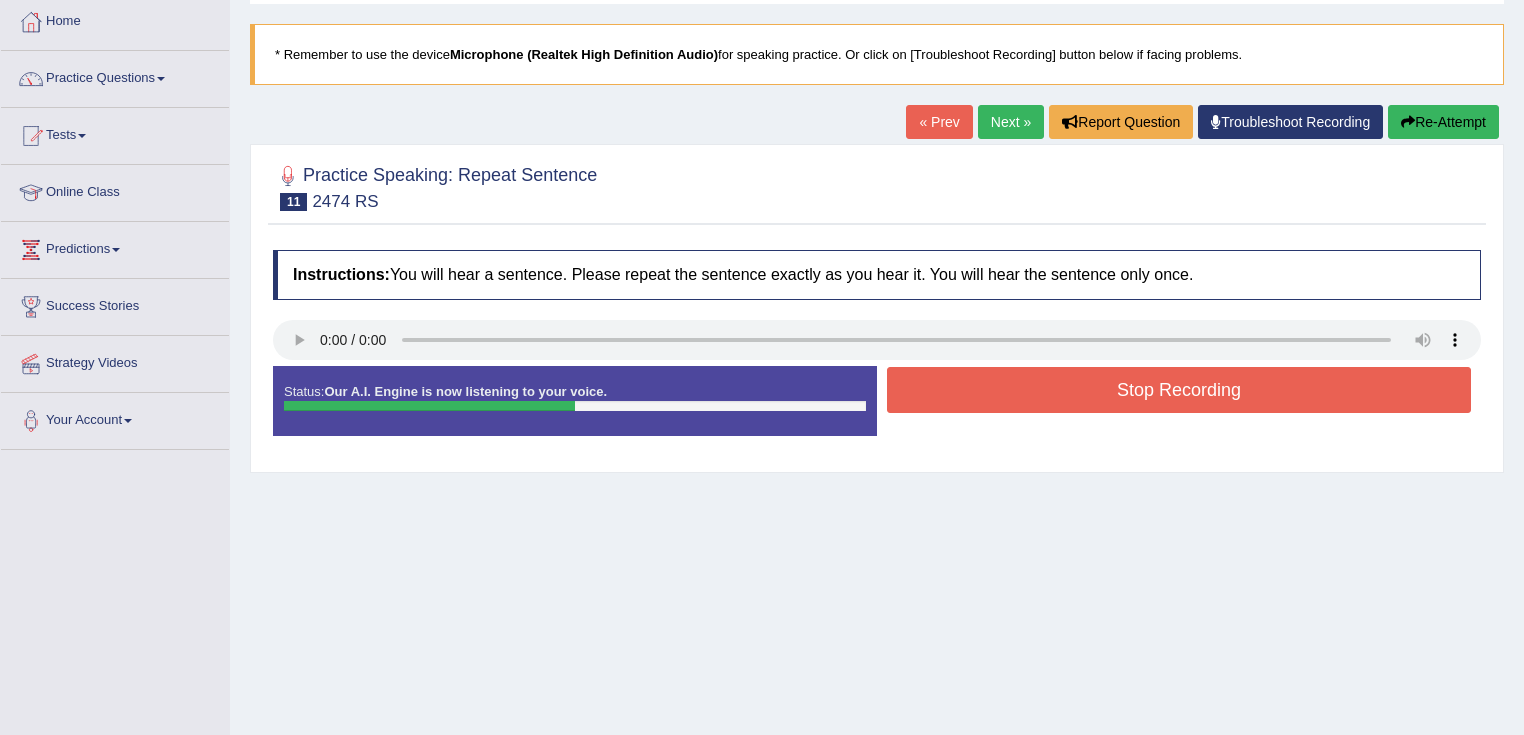 scroll, scrollTop: 0, scrollLeft: 0, axis: both 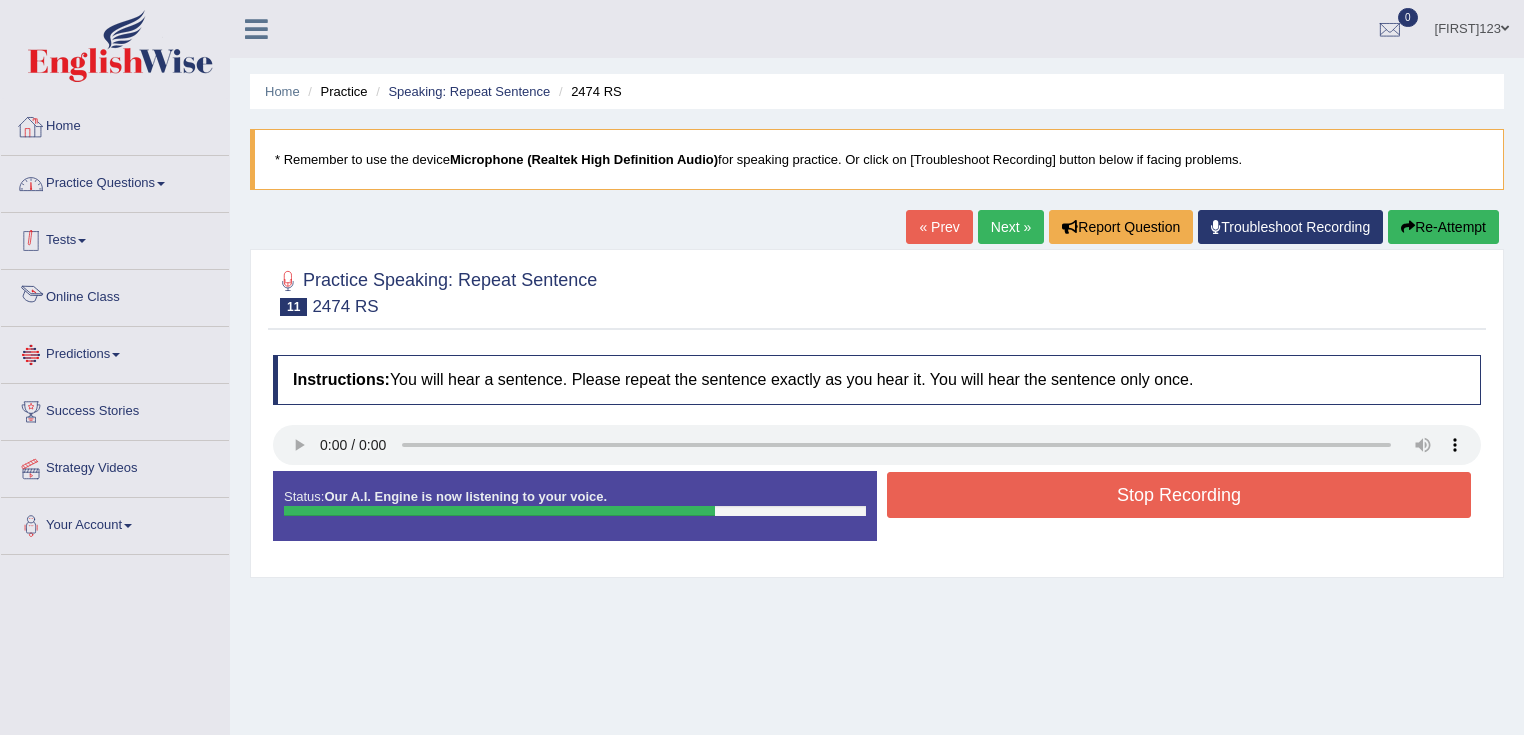 click on "Practice Questions" at bounding box center (115, 181) 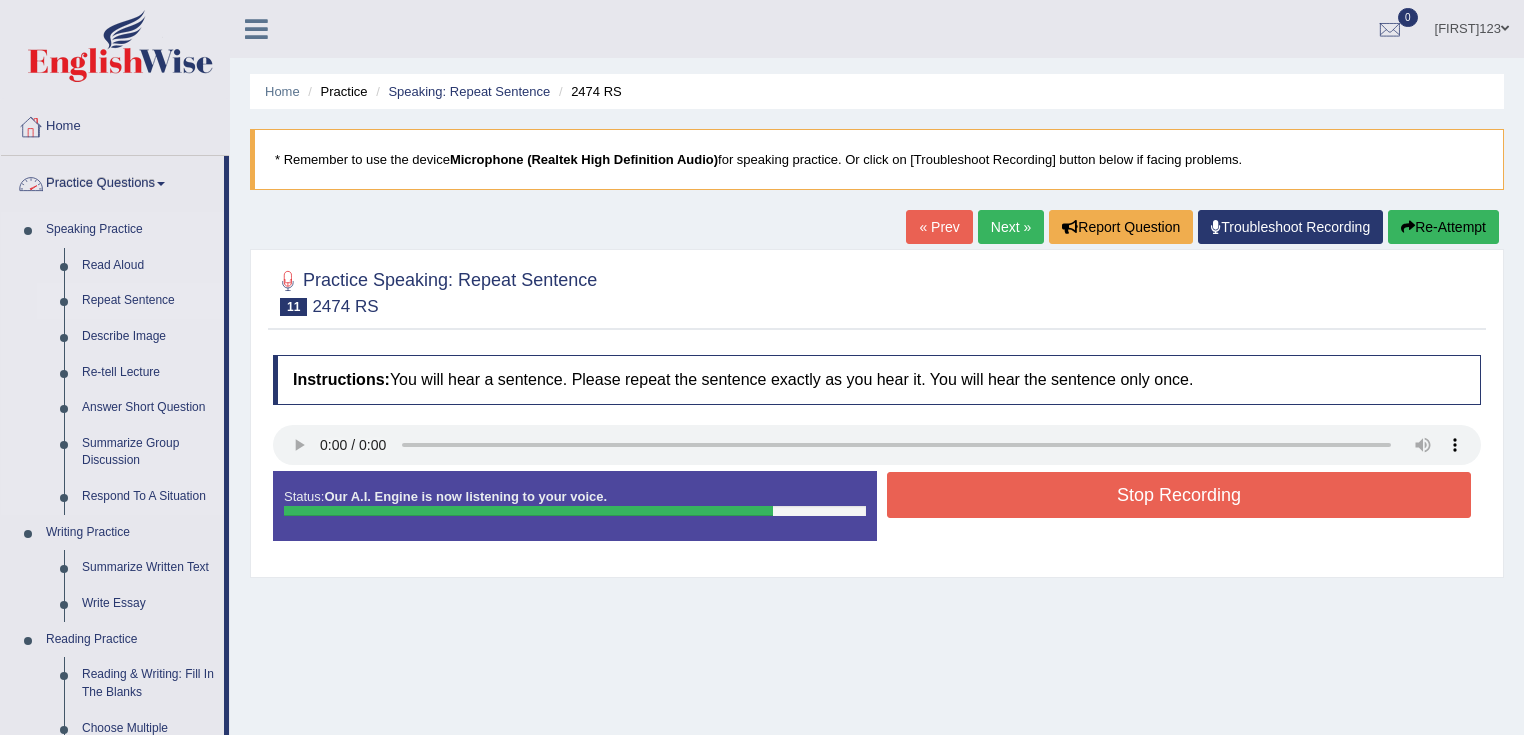 click on "Repeat Sentence" at bounding box center [148, 301] 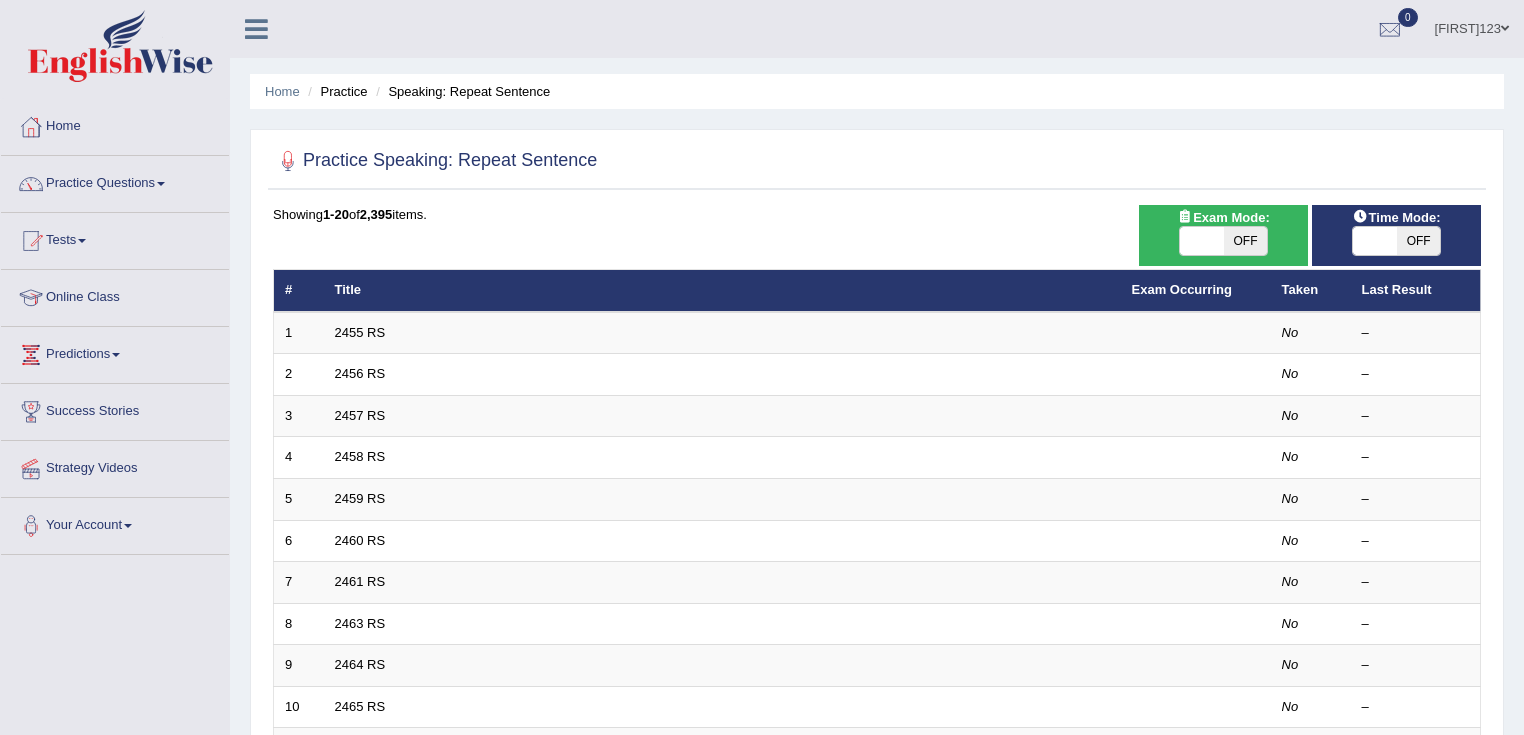 scroll, scrollTop: 0, scrollLeft: 0, axis: both 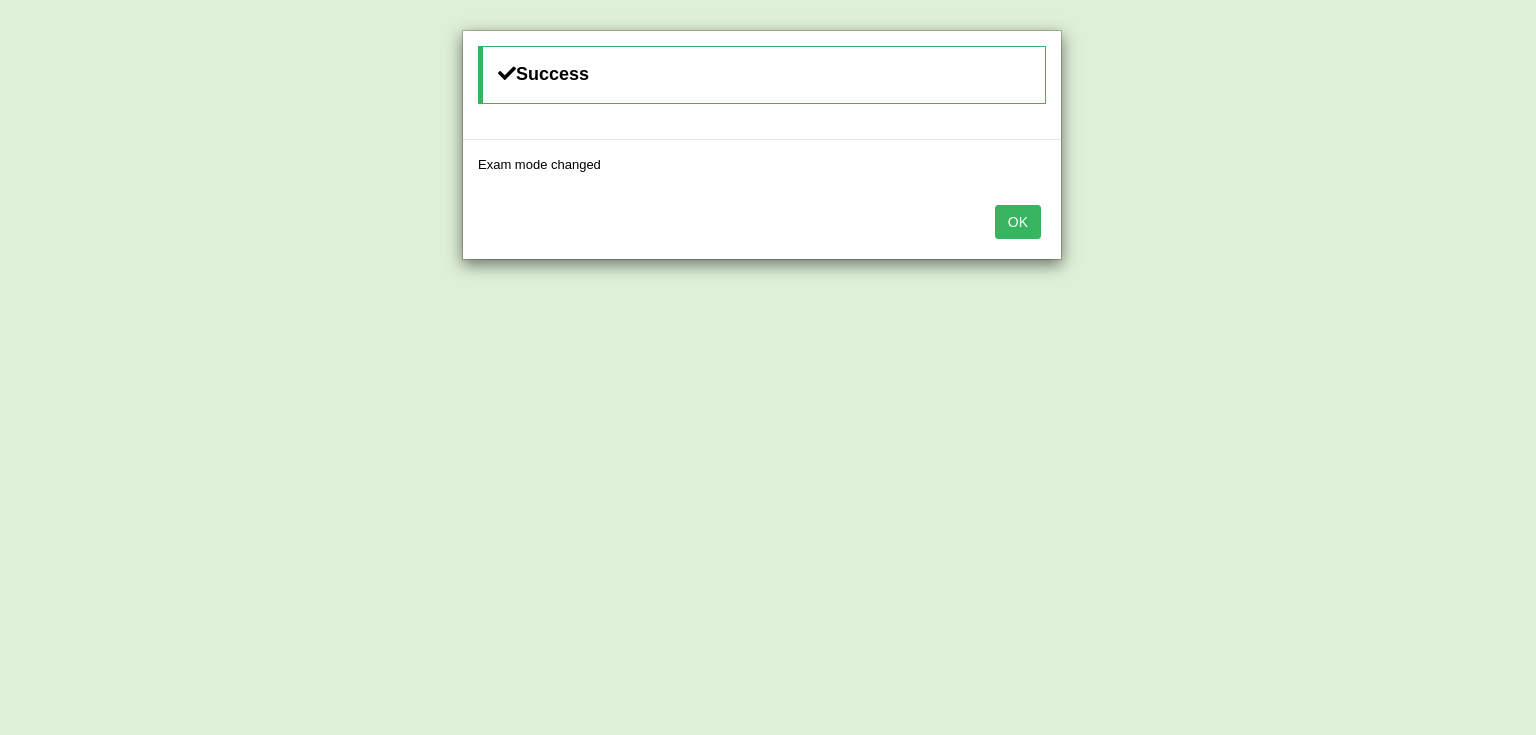 click on "OK" at bounding box center [1018, 222] 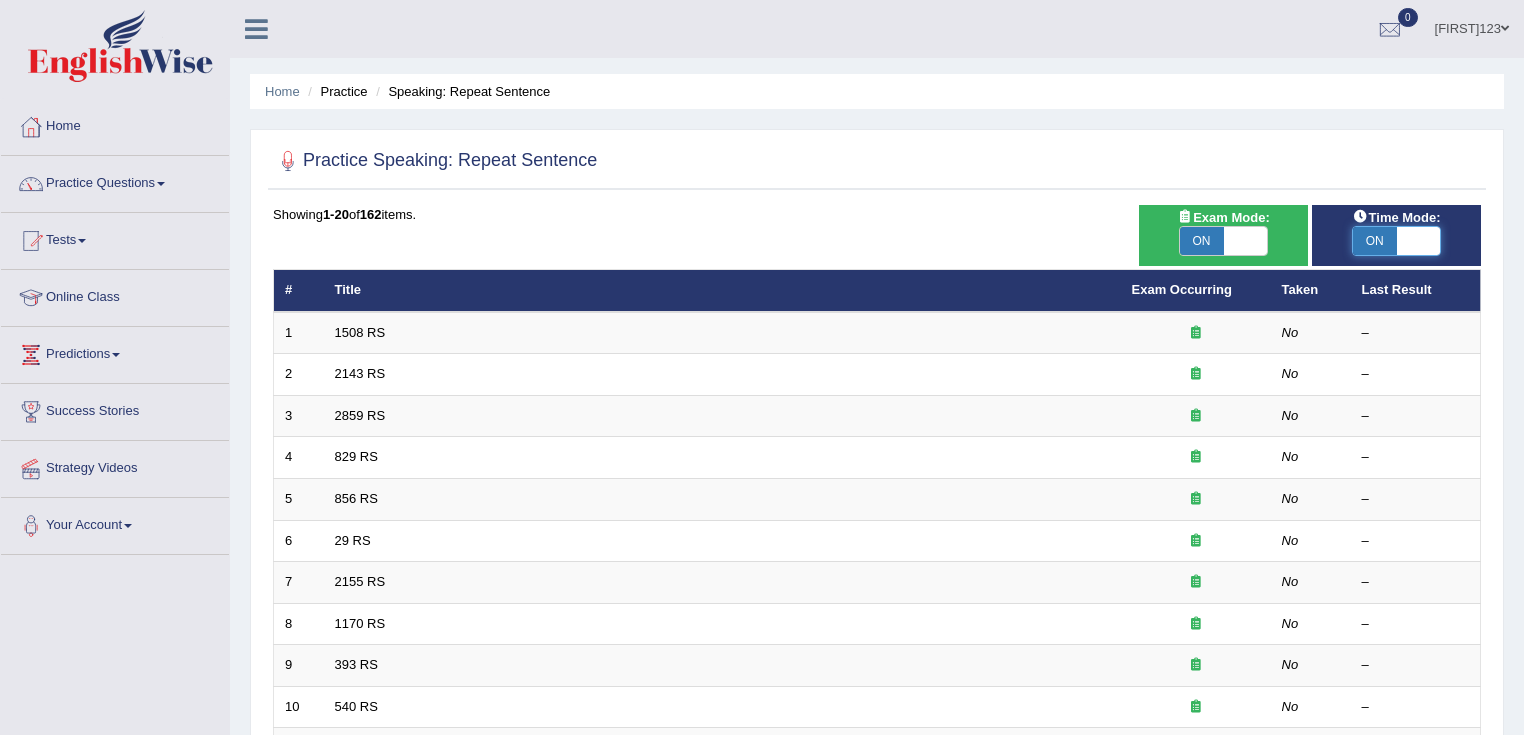 scroll, scrollTop: 0, scrollLeft: 0, axis: both 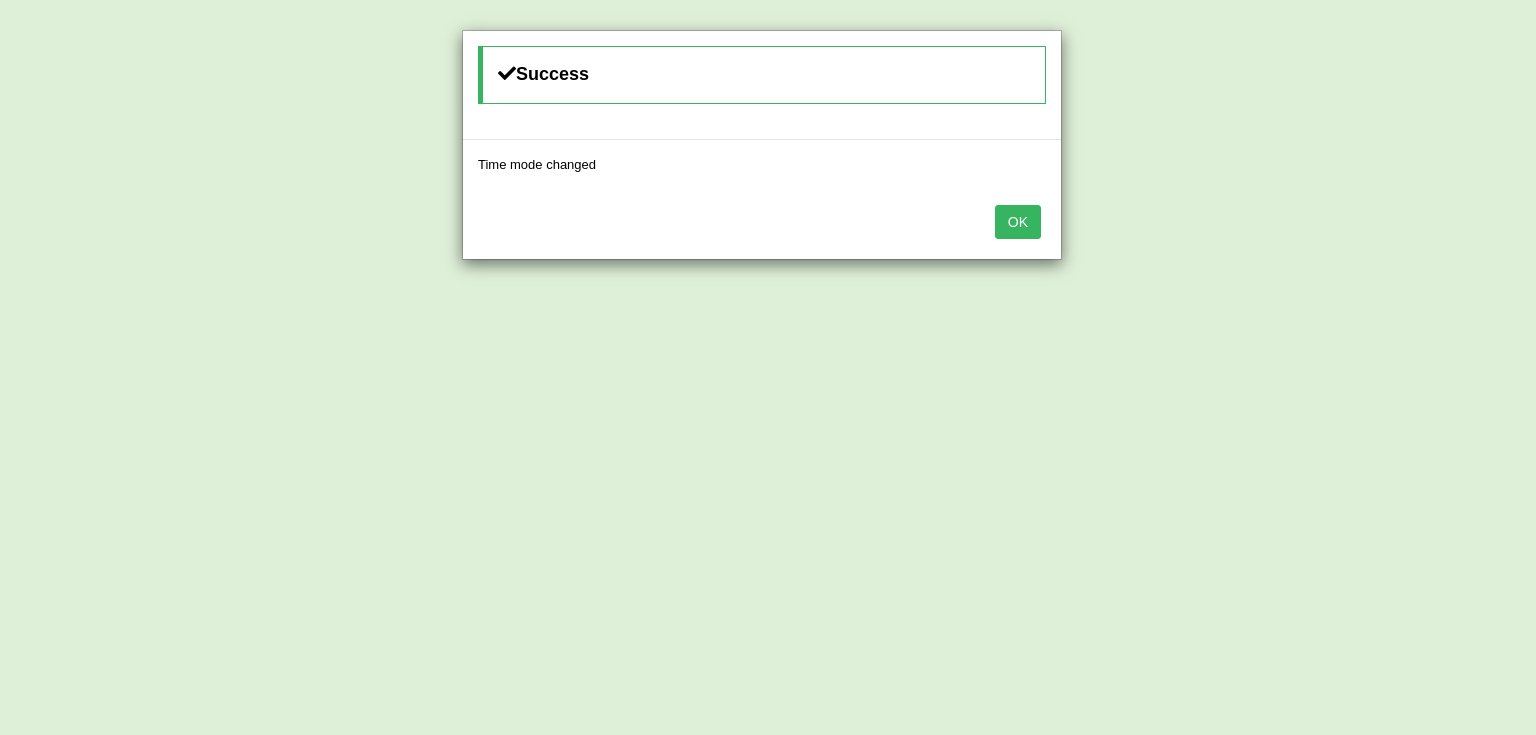click on "OK" at bounding box center (1018, 222) 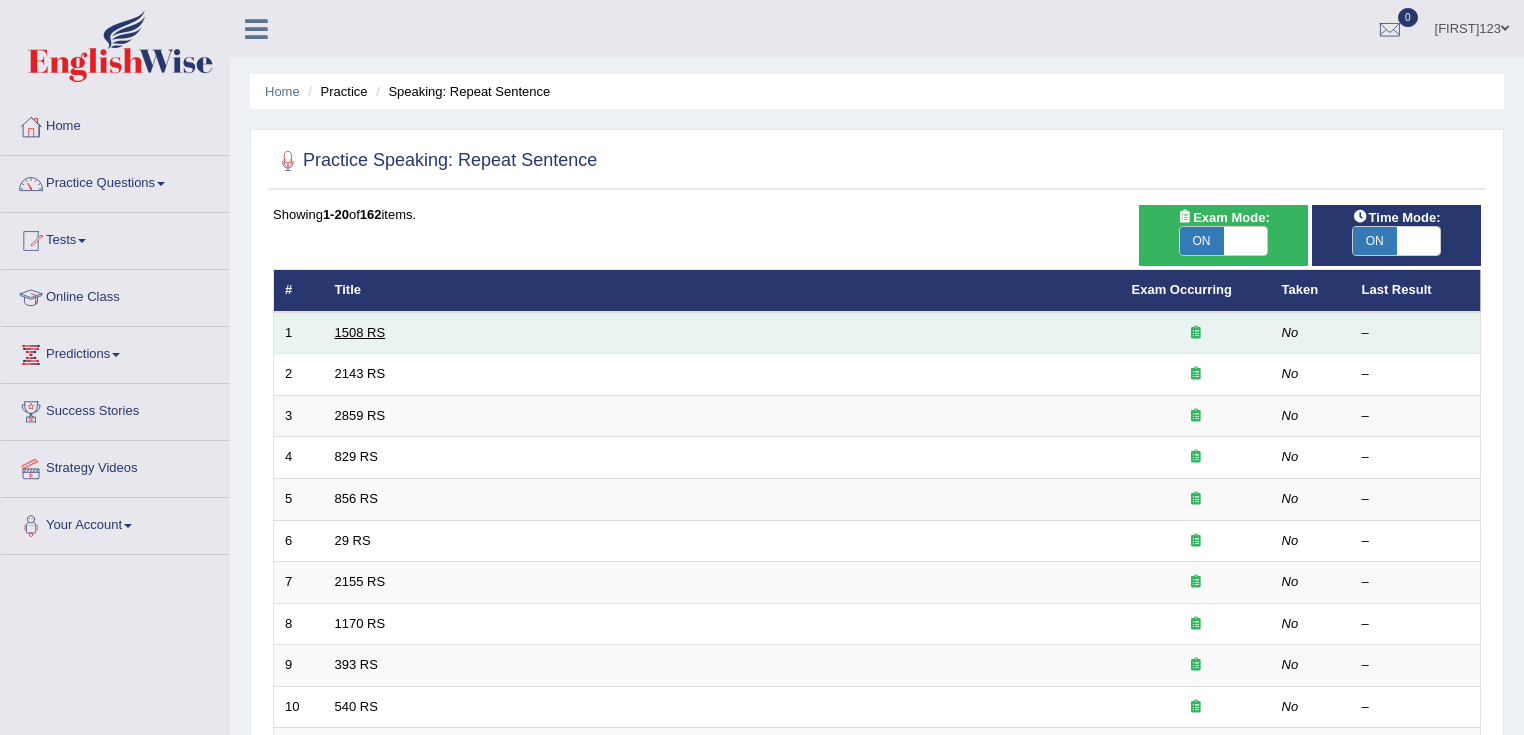 click on "1508 RS" at bounding box center [360, 332] 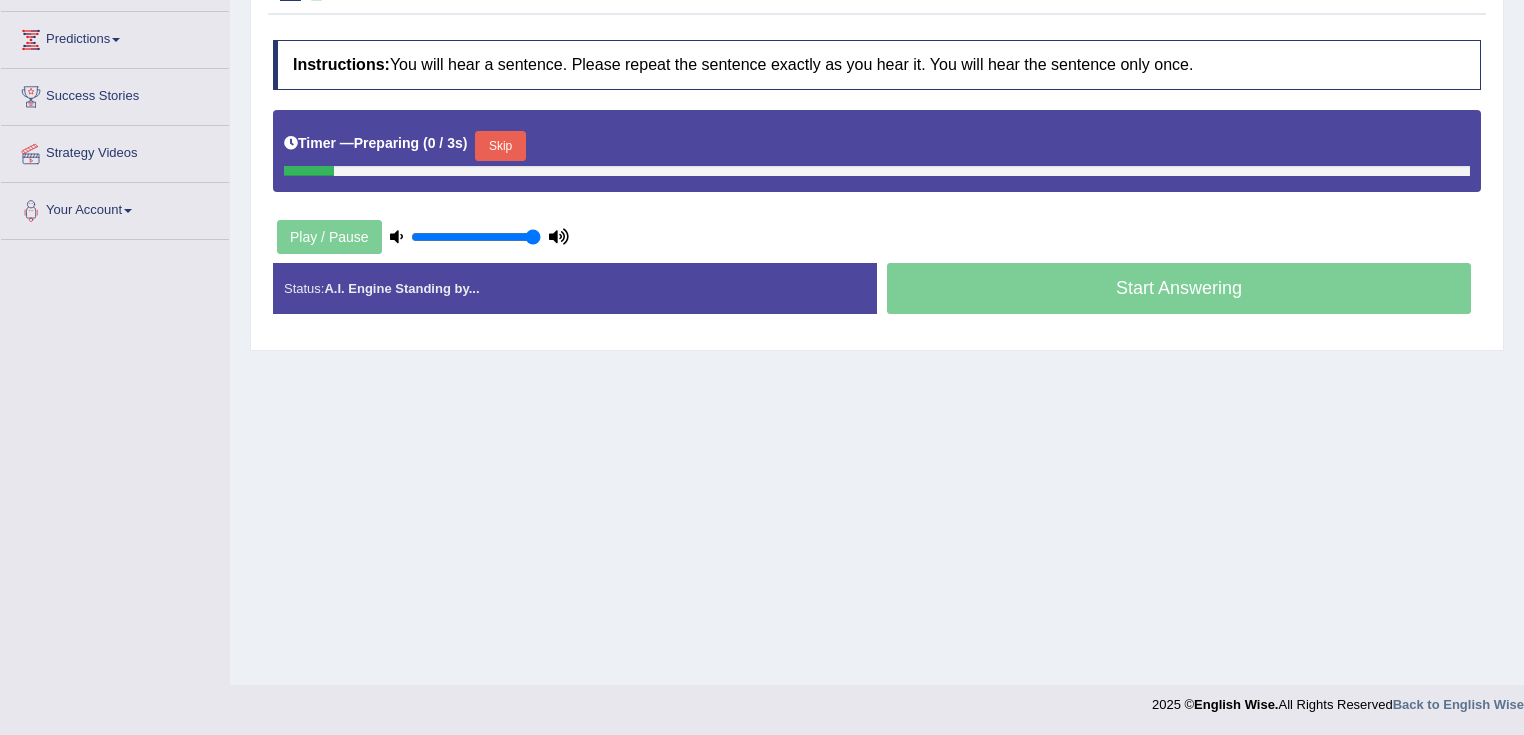 scroll, scrollTop: 315, scrollLeft: 0, axis: vertical 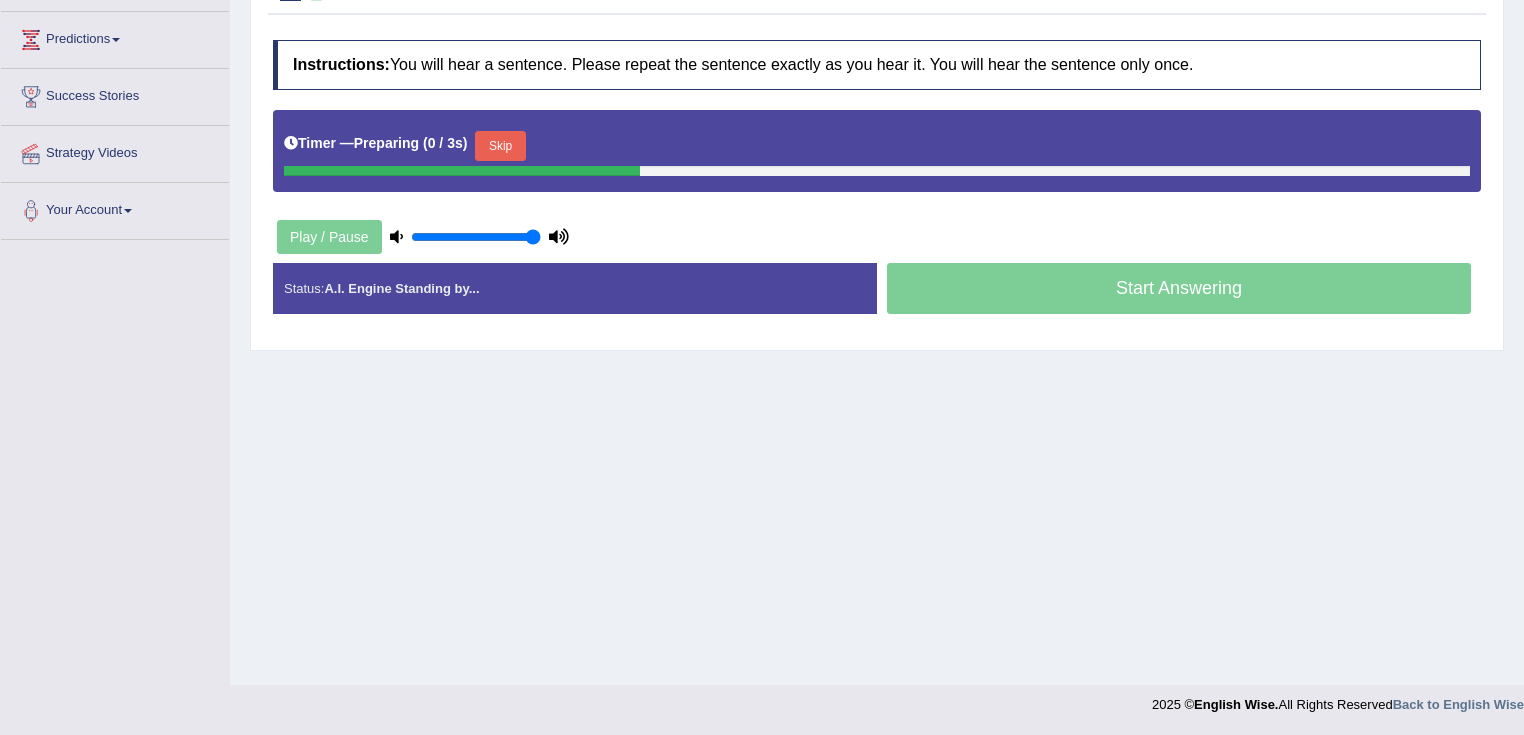 click on "Skip" at bounding box center [500, 146] 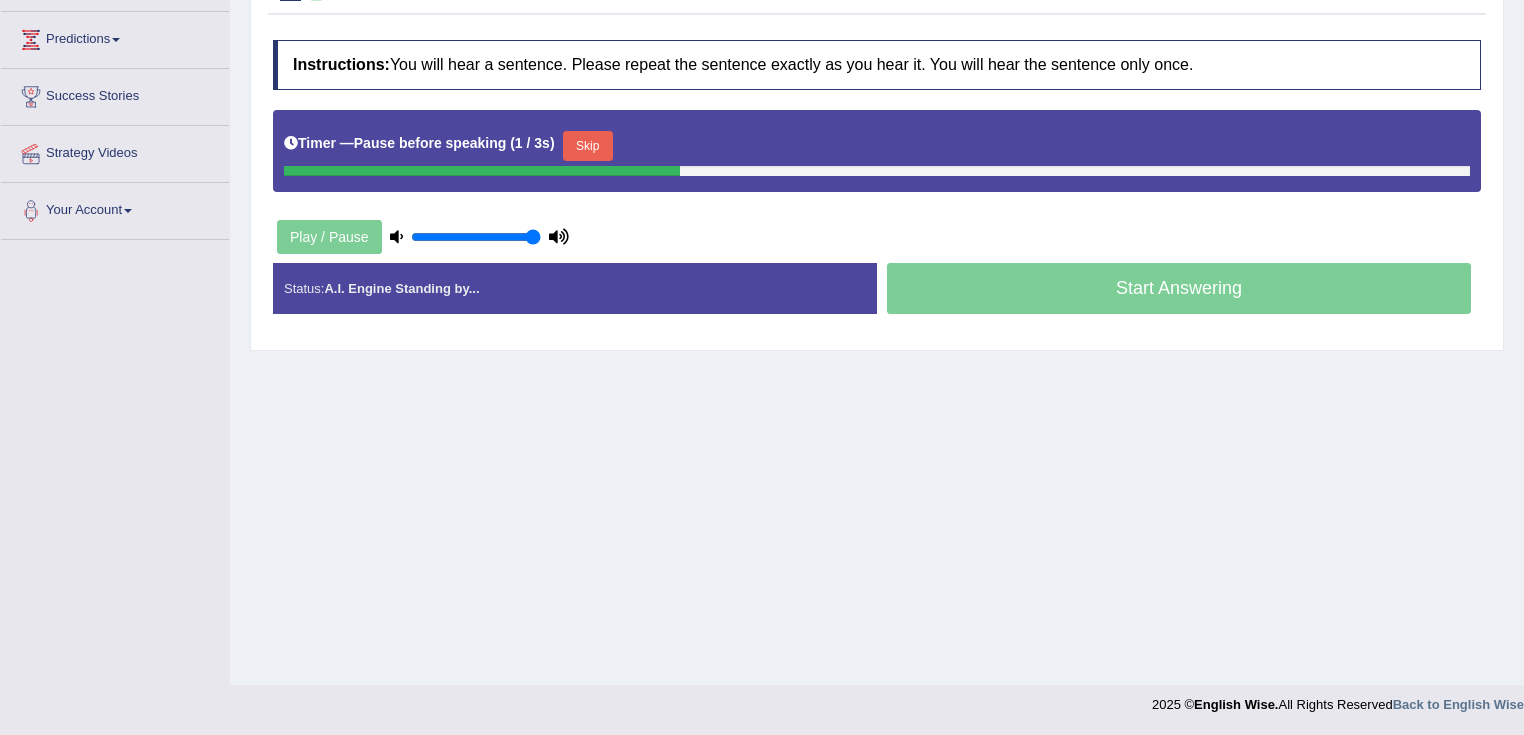 click on "Skip" at bounding box center (588, 146) 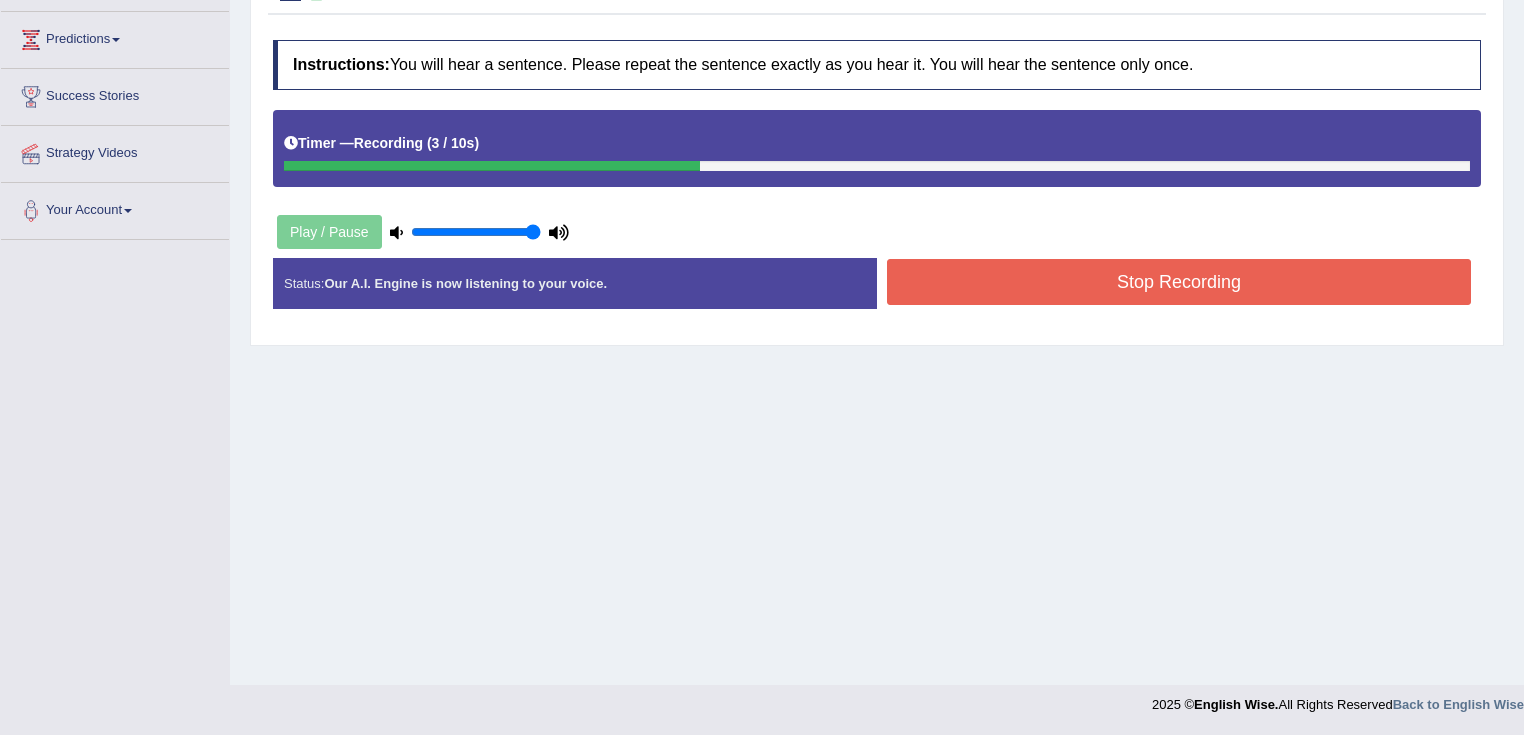 drag, startPoint x: 1083, startPoint y: 289, endPoint x: 1100, endPoint y: 286, distance: 17.262676 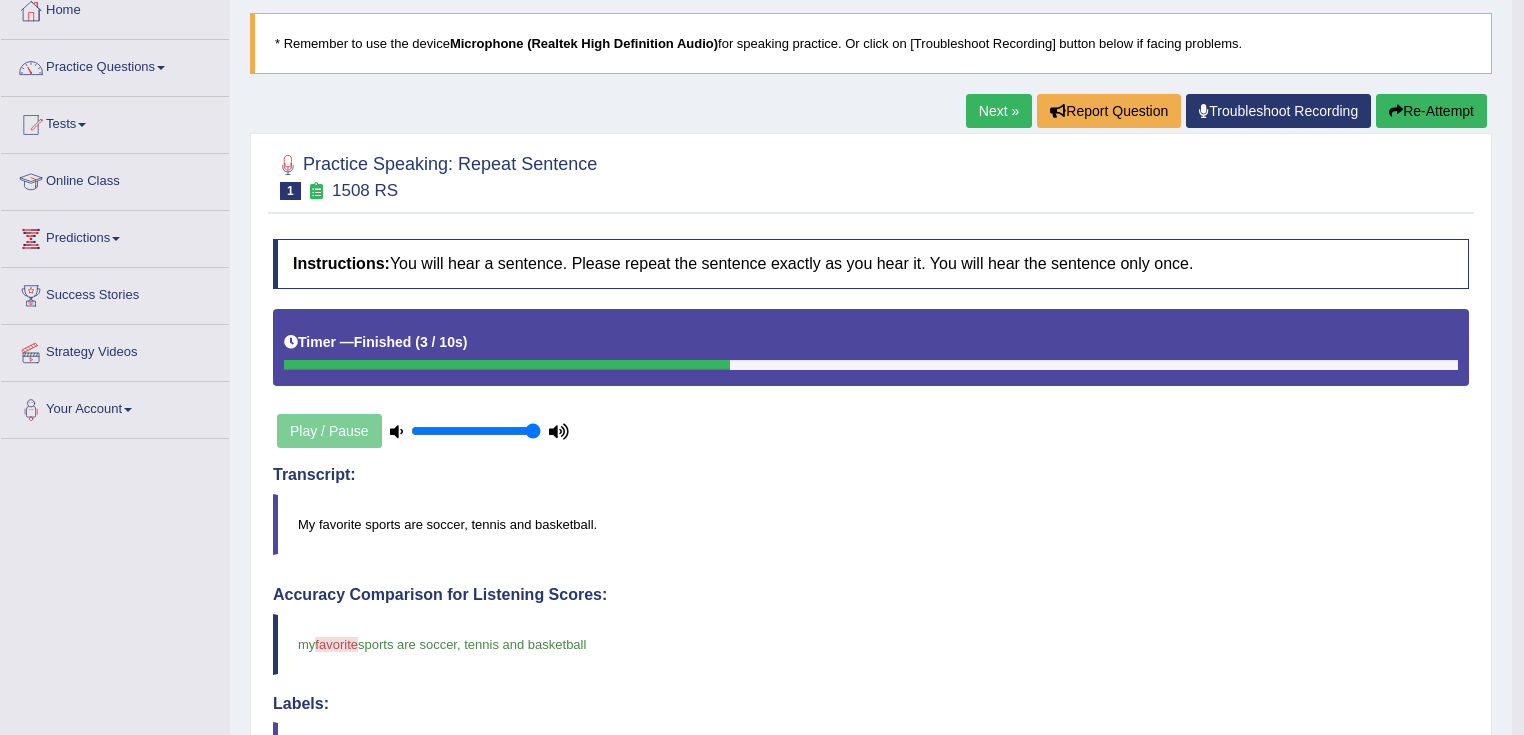 scroll, scrollTop: 0, scrollLeft: 0, axis: both 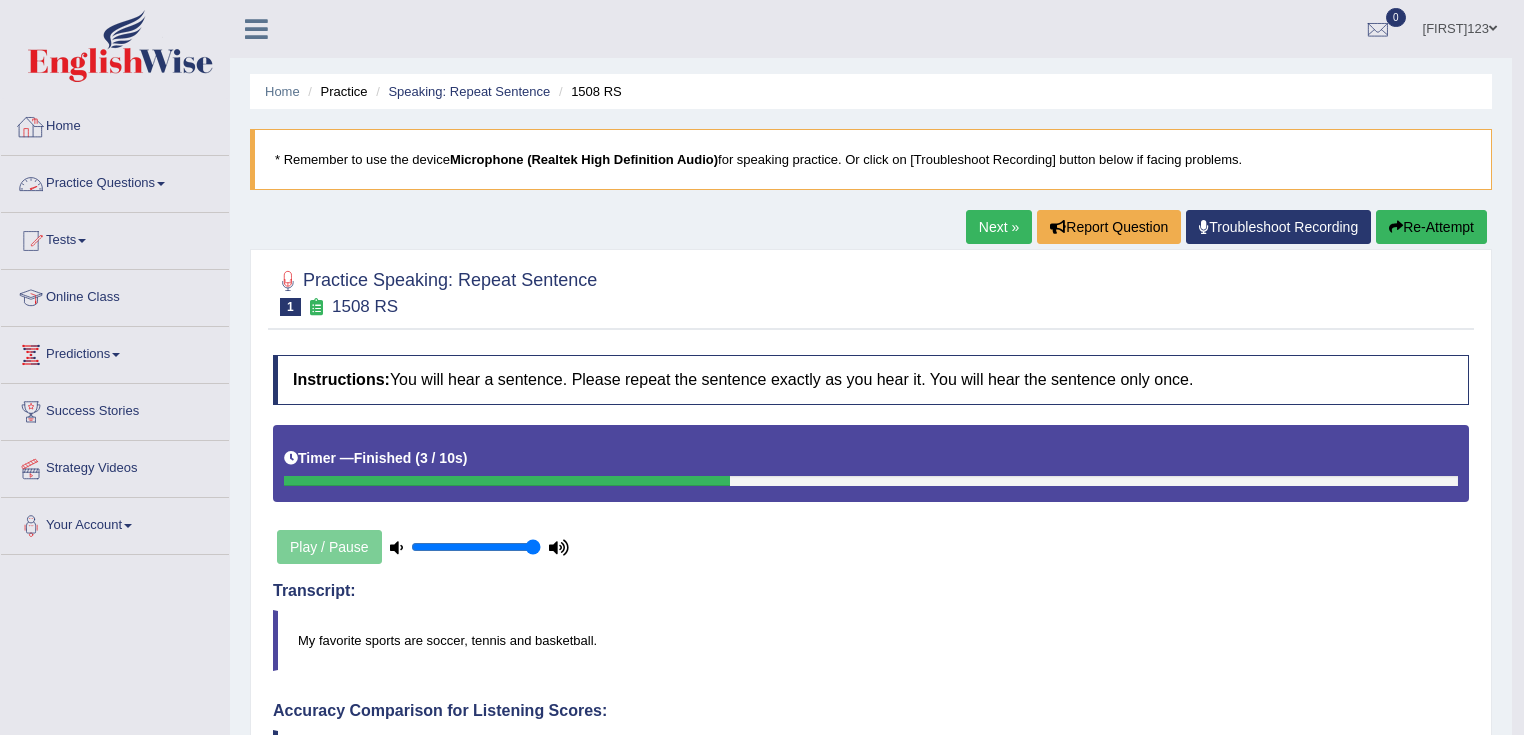 click on "Practice Questions" at bounding box center (115, 181) 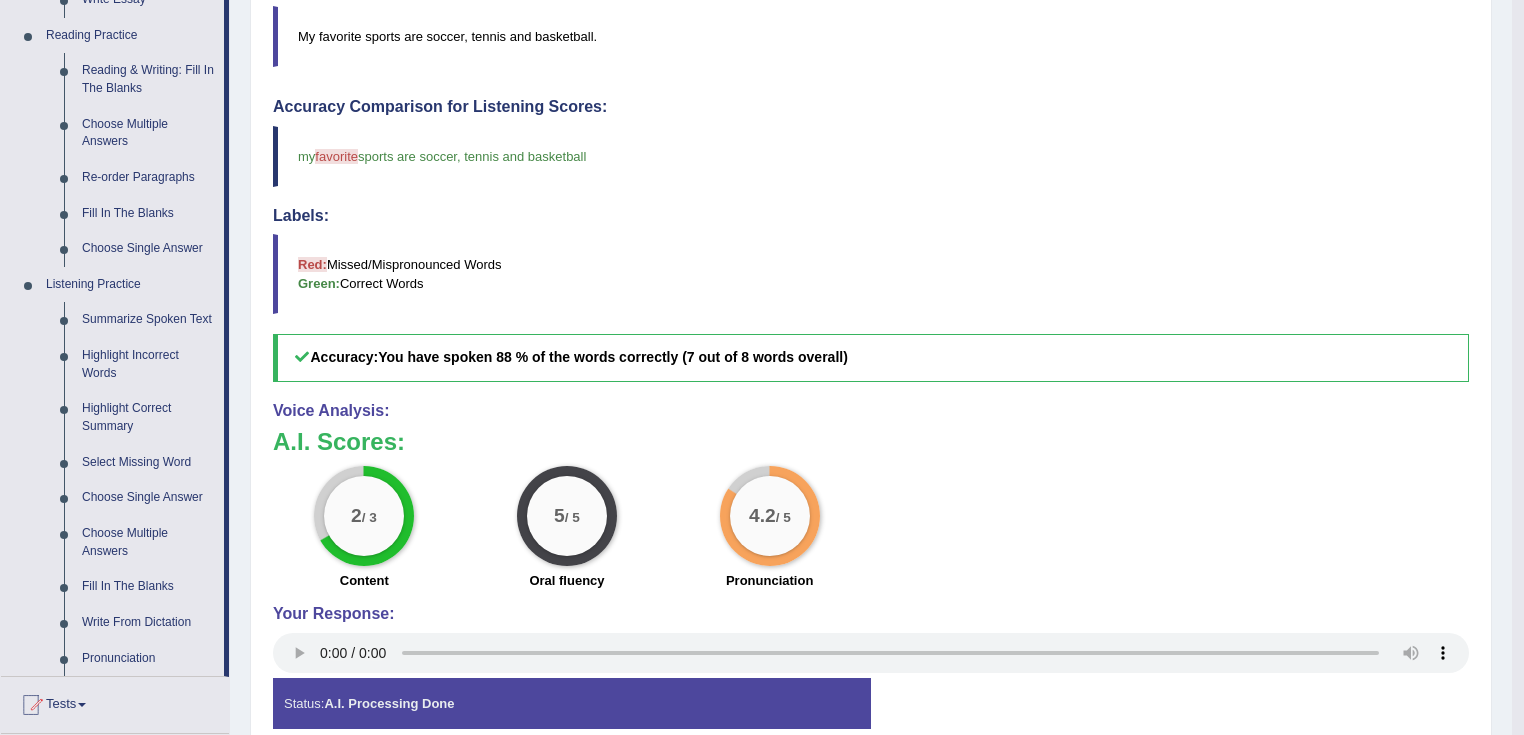 scroll, scrollTop: 80, scrollLeft: 0, axis: vertical 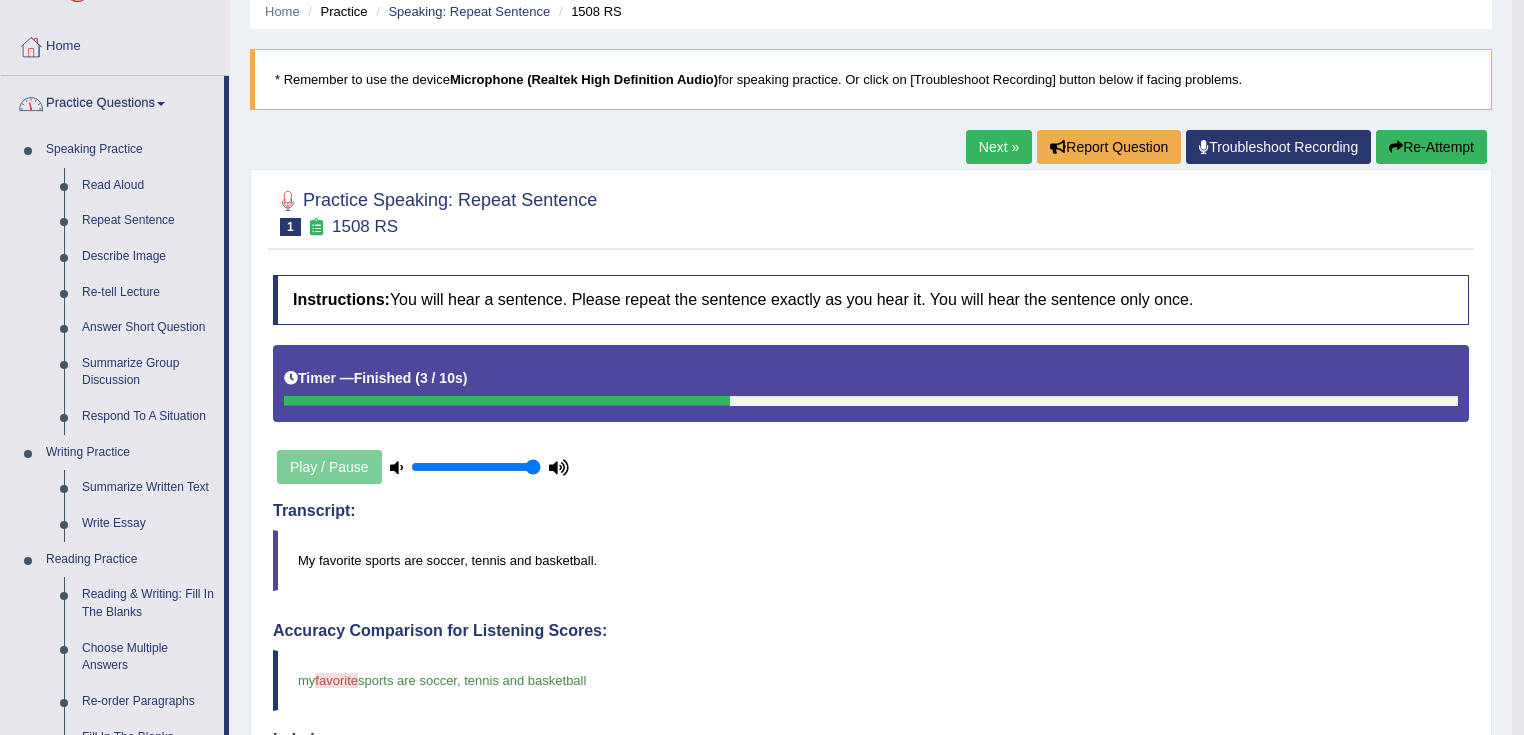 click on "Practice Questions" at bounding box center [112, 101] 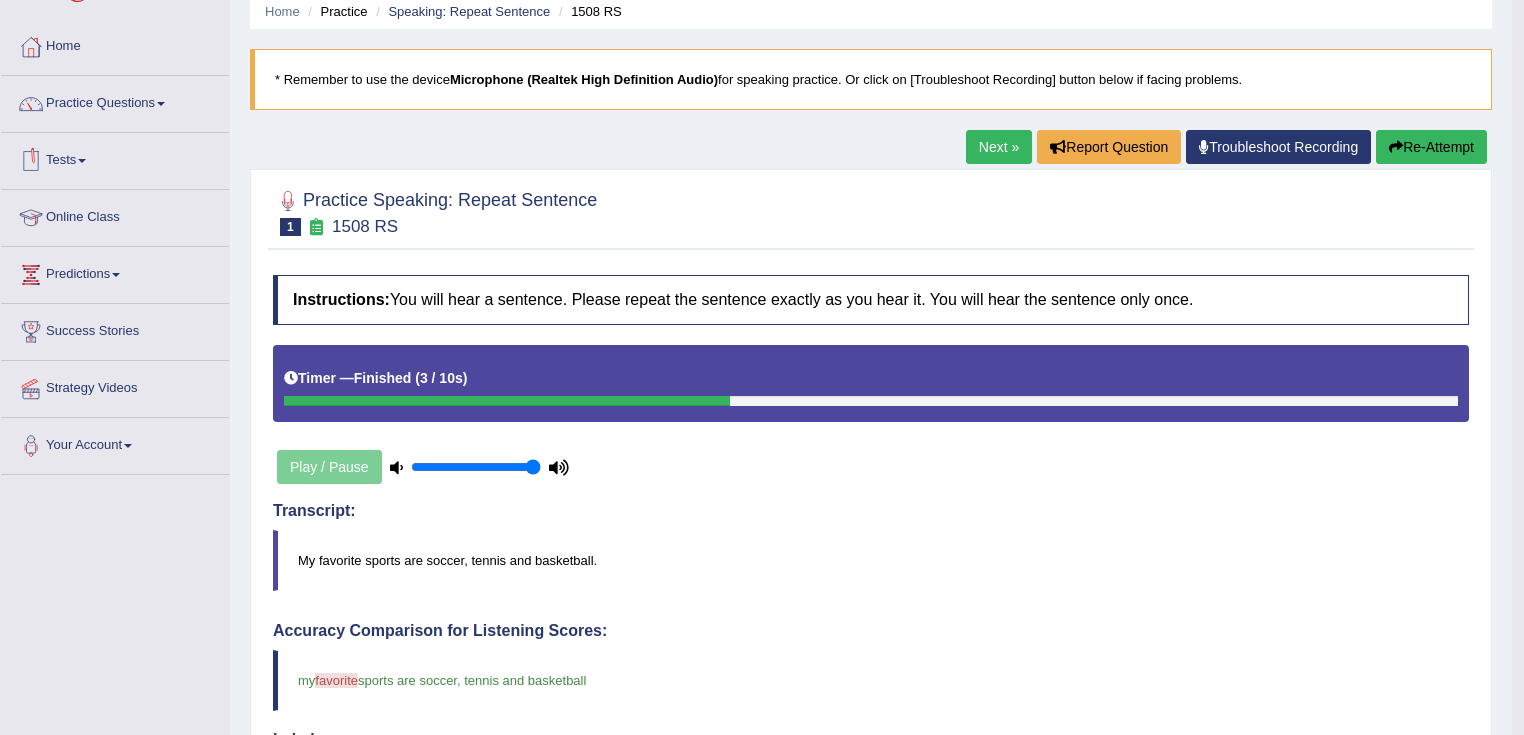 click on "Tests" at bounding box center [115, 158] 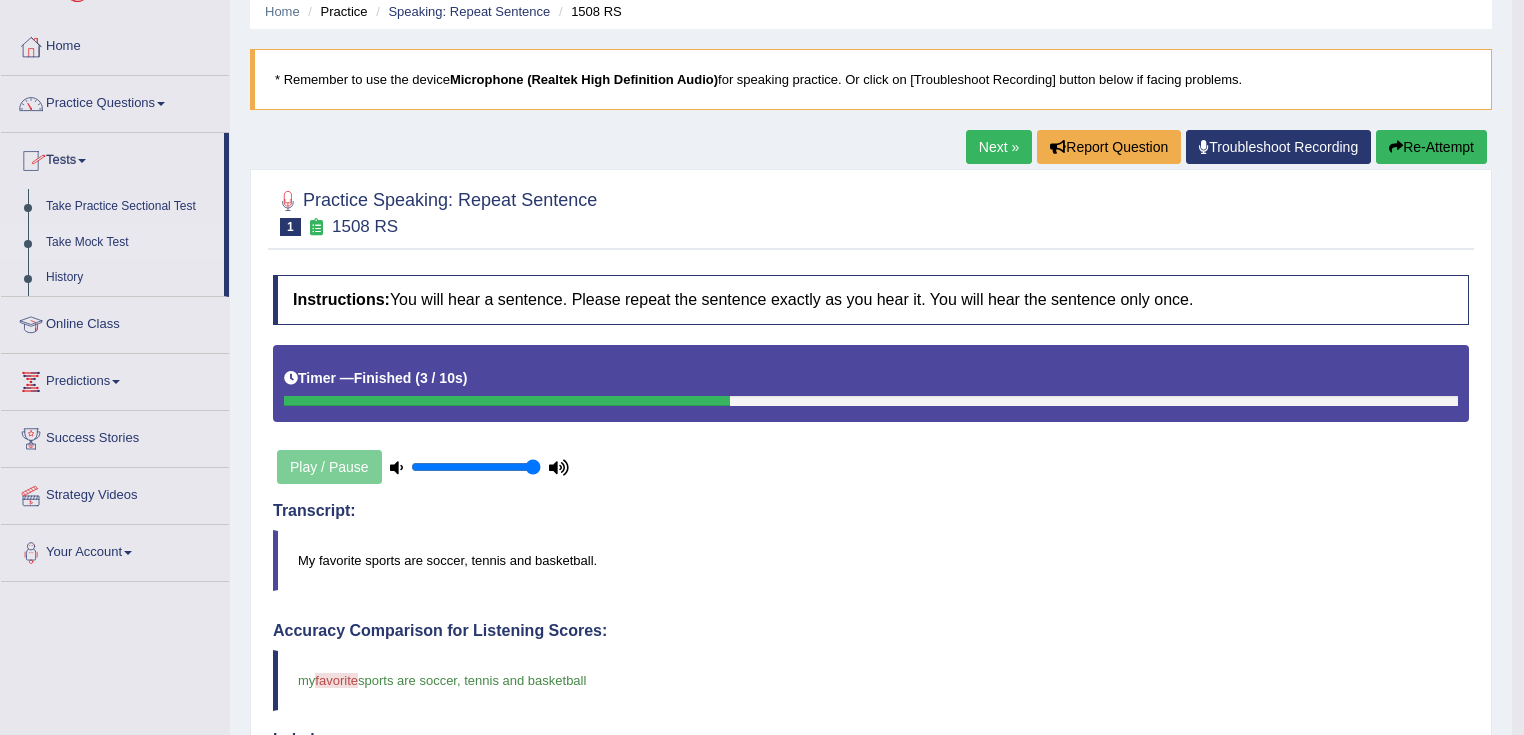 click on "Take Mock Test" at bounding box center [130, 243] 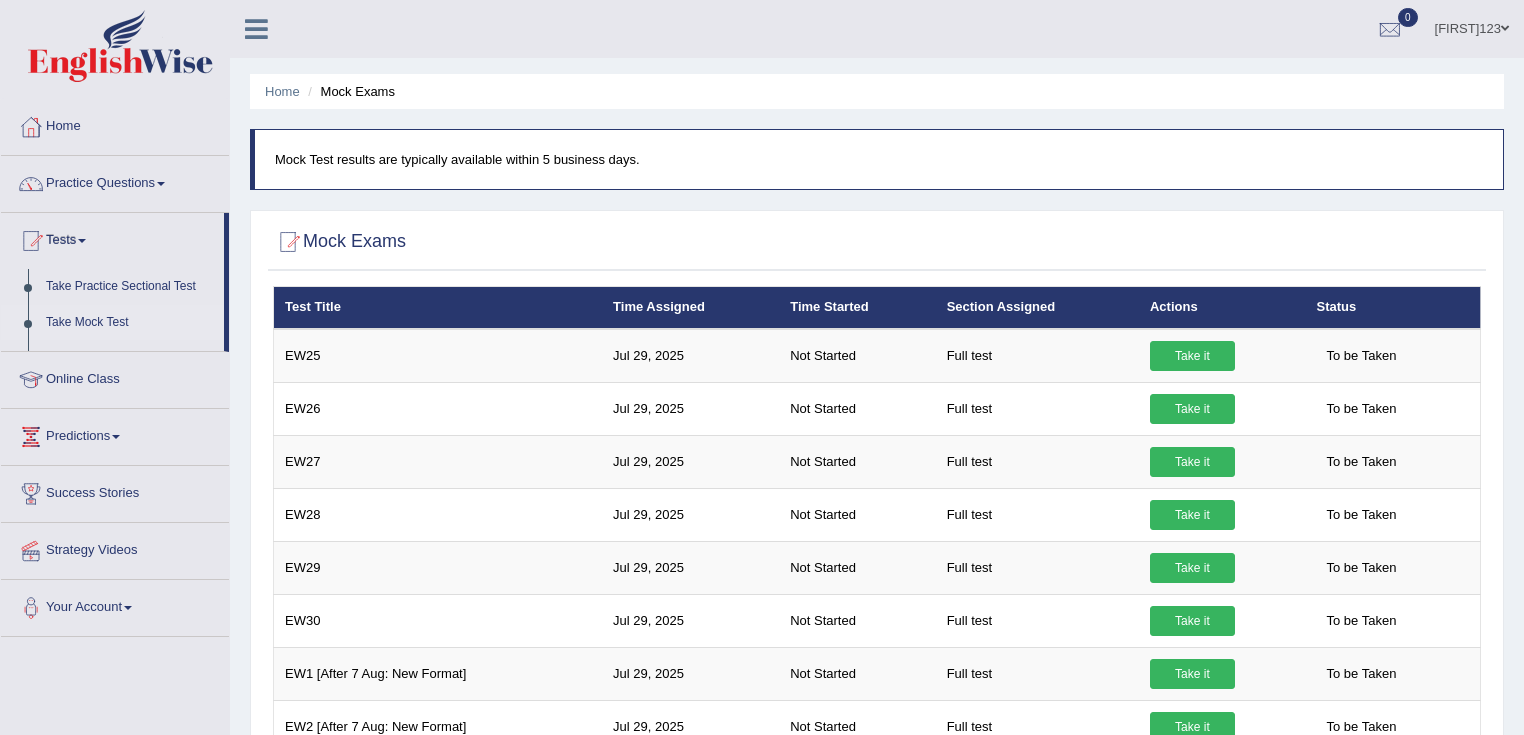 scroll, scrollTop: 458, scrollLeft: 0, axis: vertical 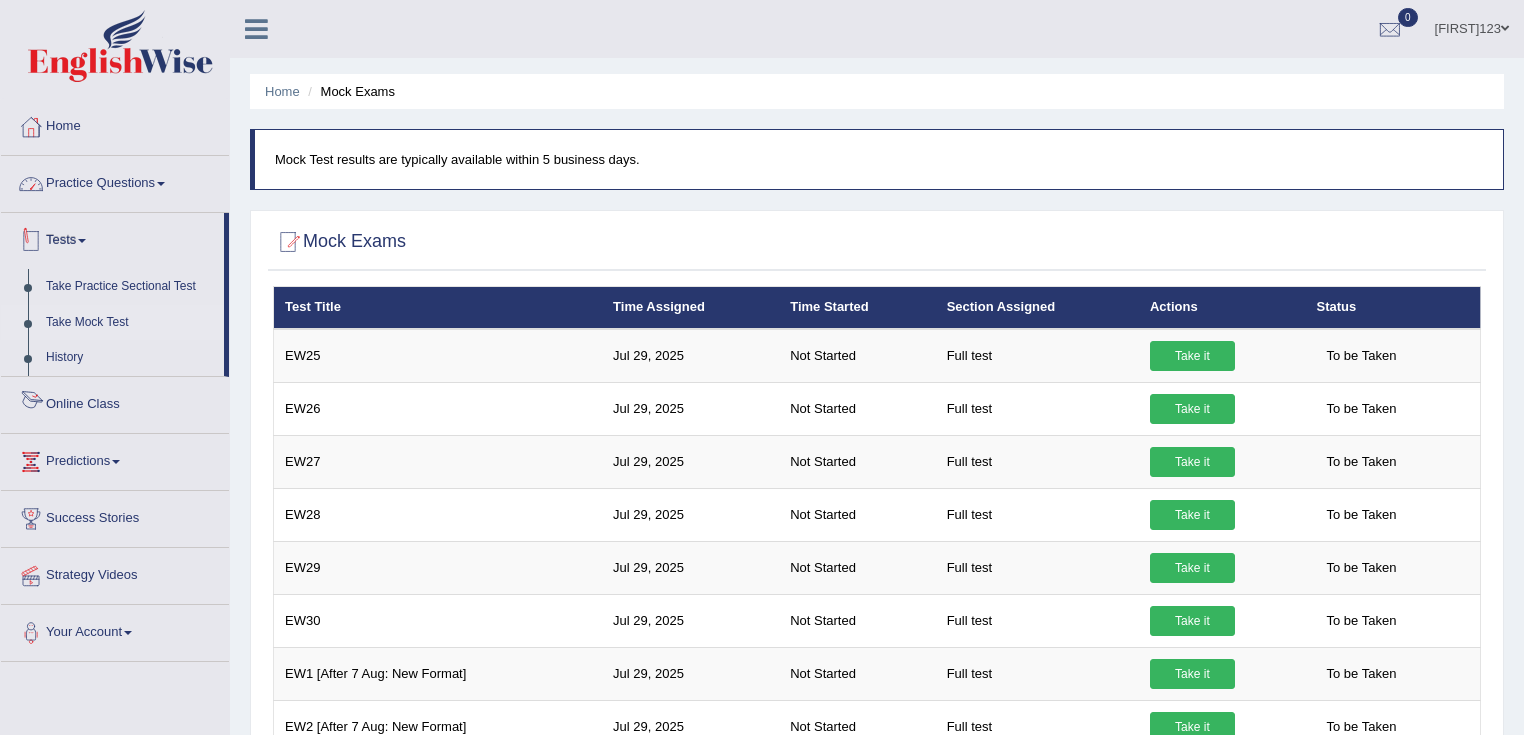 click on "Practice Questions" at bounding box center (115, 181) 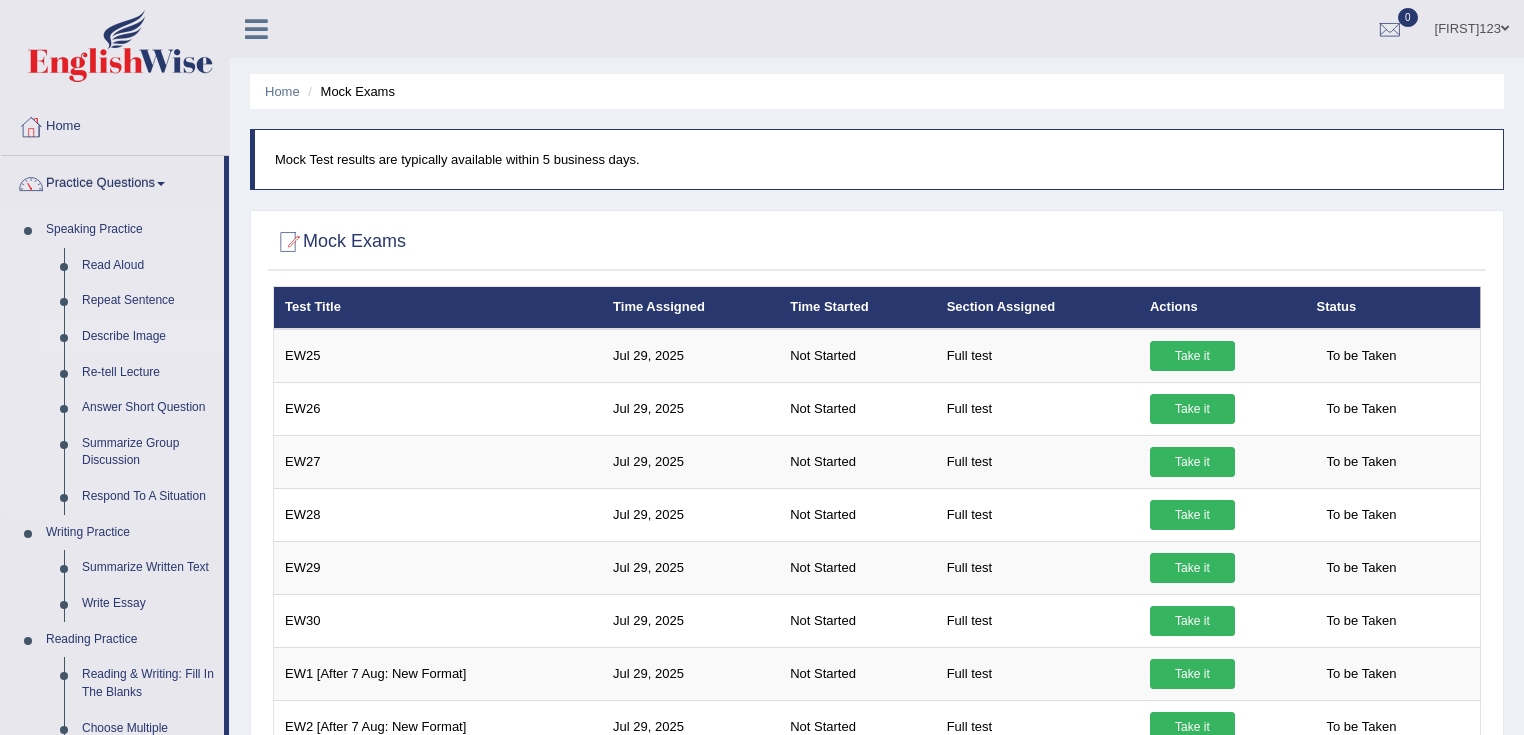 click on "Describe Image" at bounding box center (148, 337) 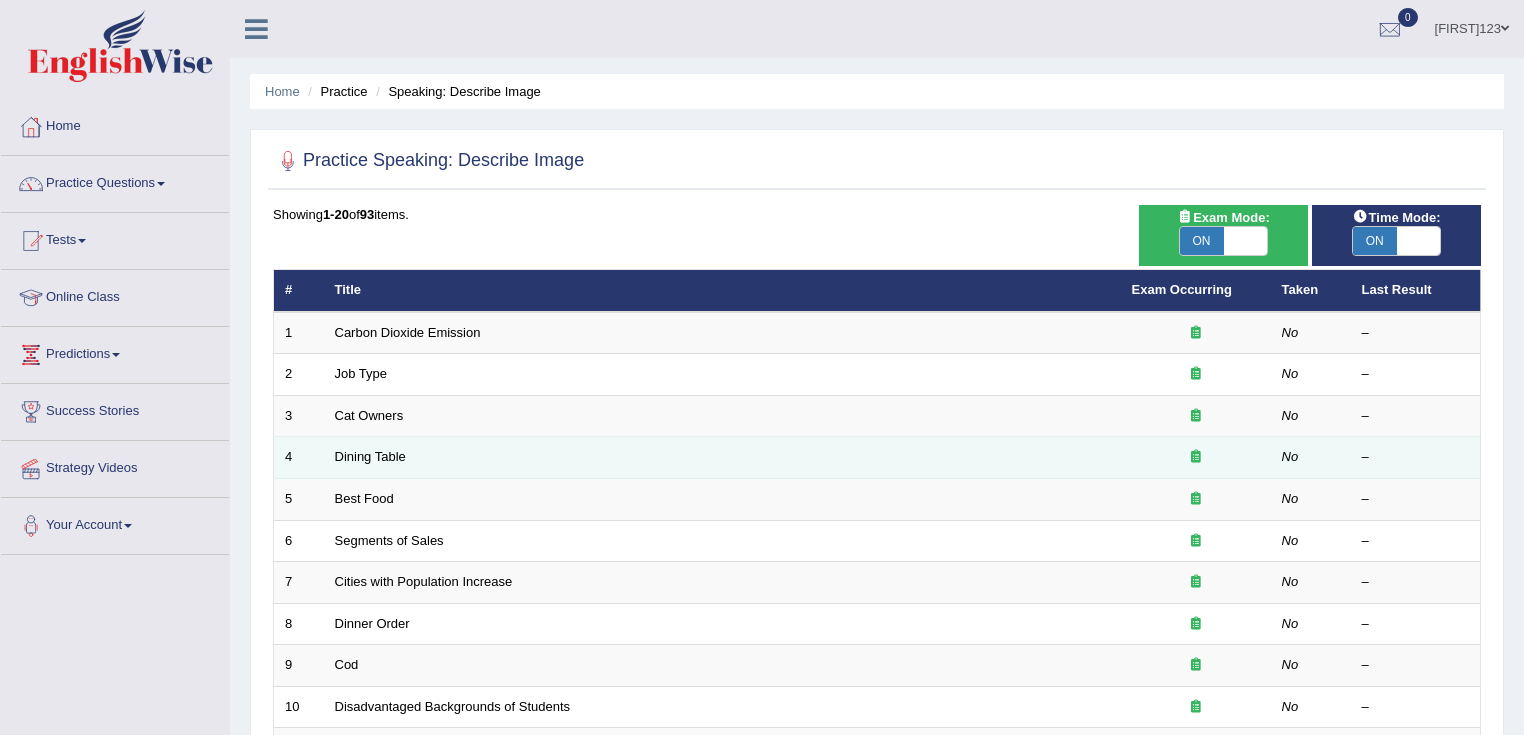 scroll, scrollTop: 400, scrollLeft: 0, axis: vertical 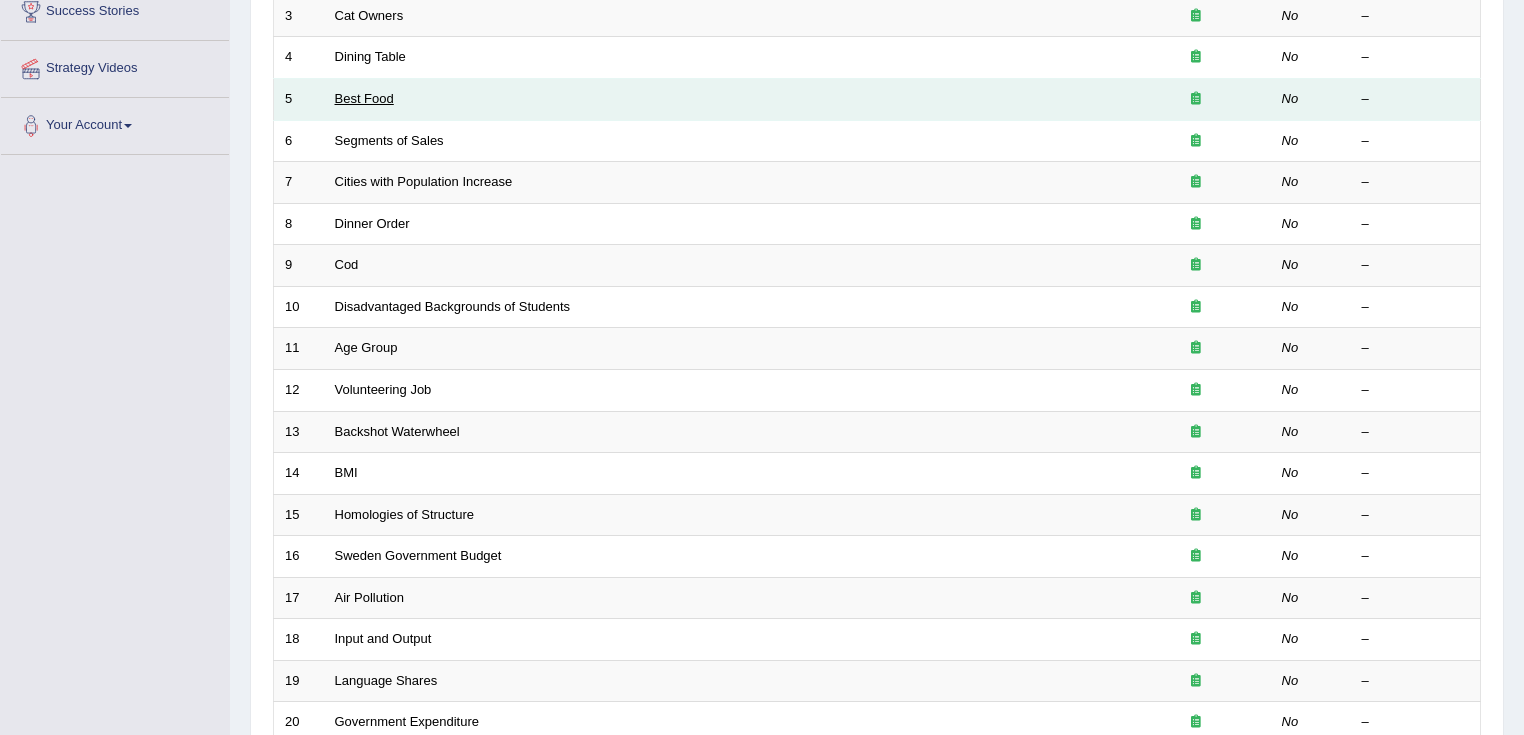click on "Best Food" at bounding box center [364, 98] 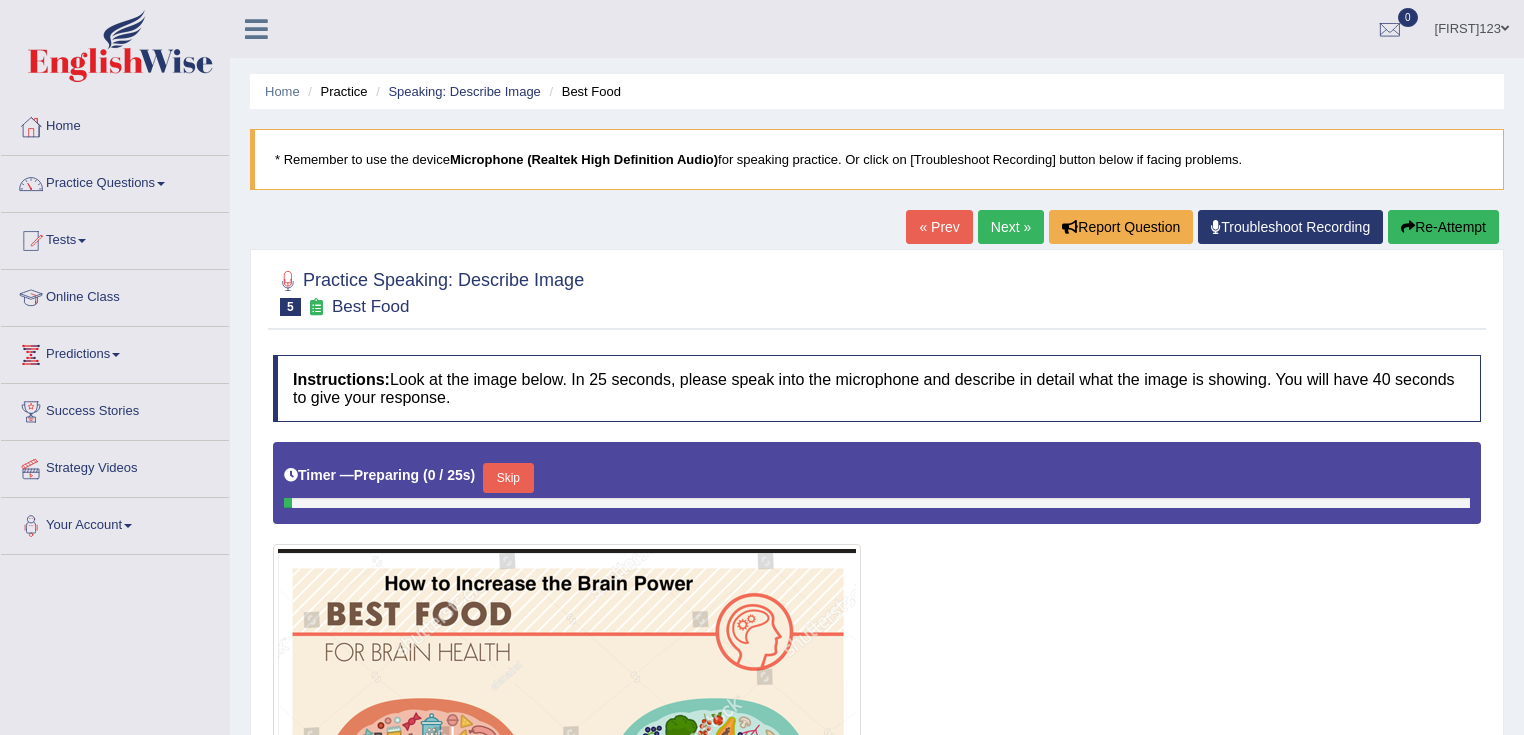 scroll, scrollTop: 0, scrollLeft: 0, axis: both 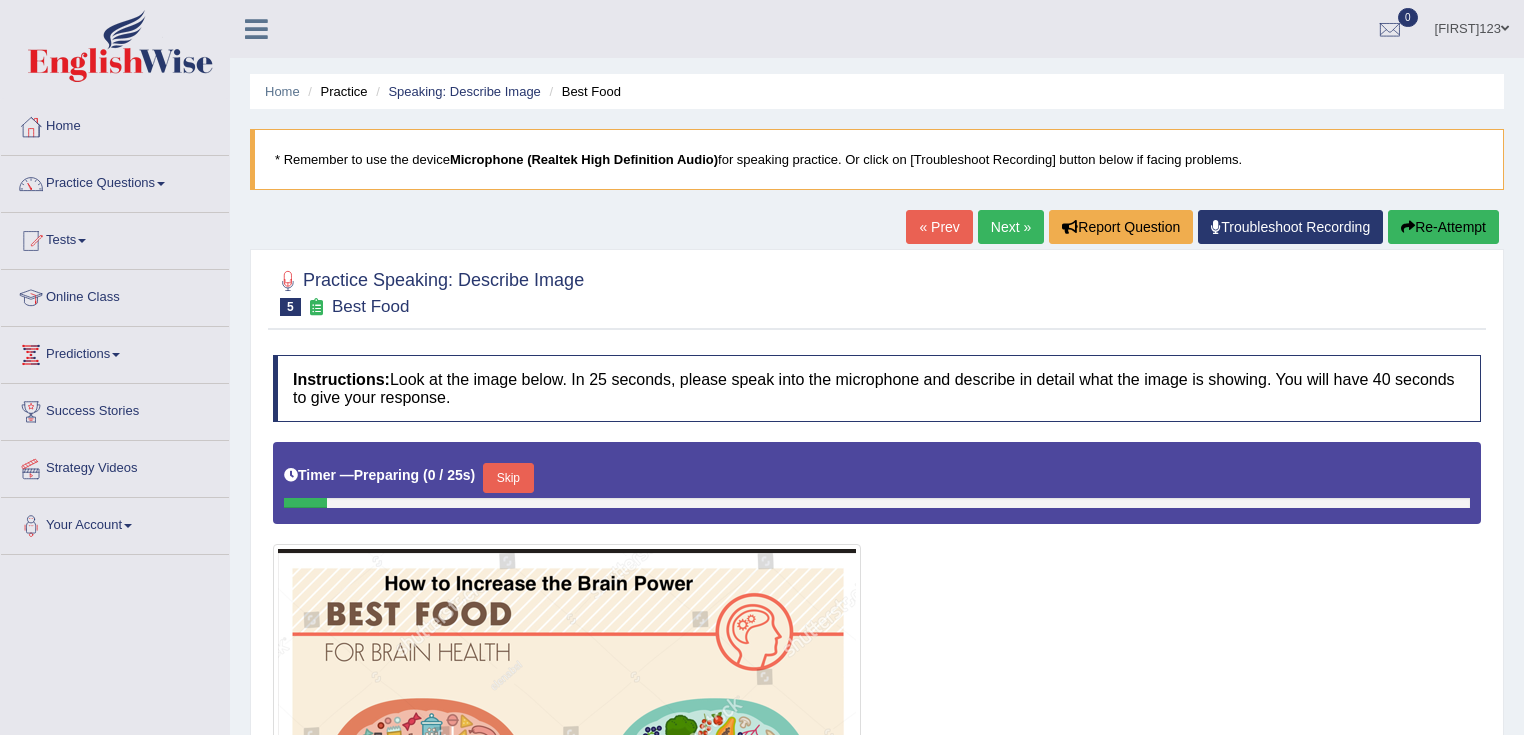 click on "Next »" at bounding box center [1011, 227] 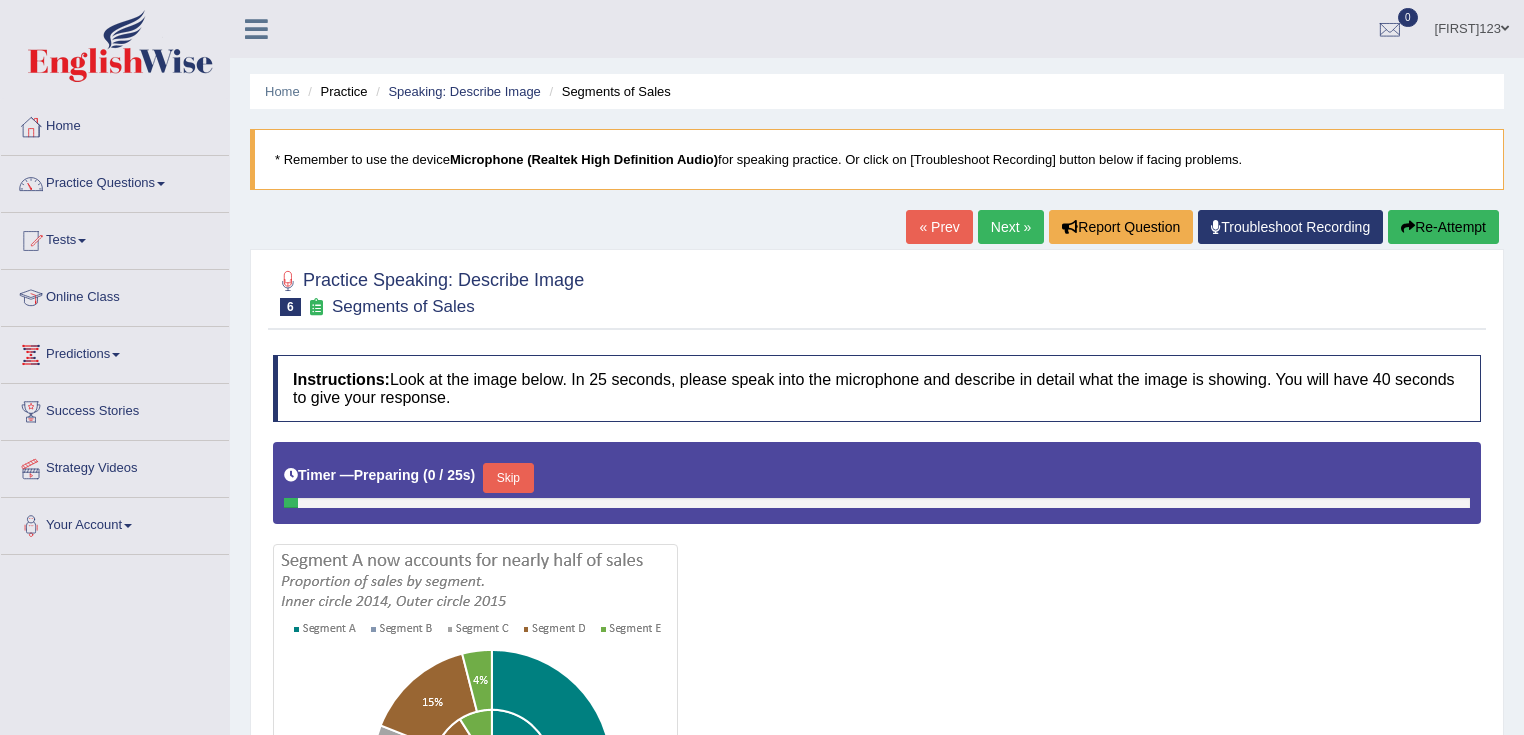 scroll, scrollTop: 0, scrollLeft: 0, axis: both 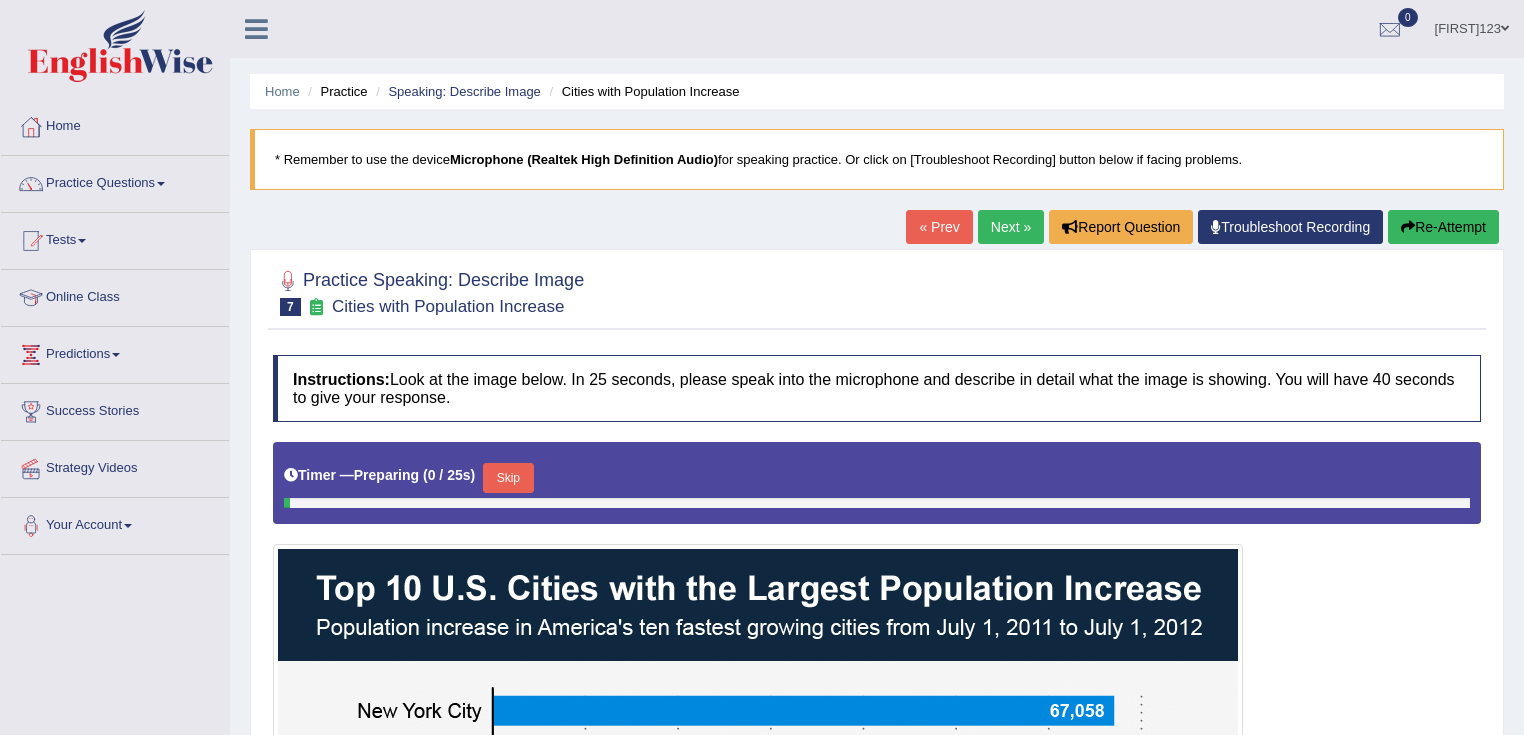 click on "Next »" at bounding box center (1011, 227) 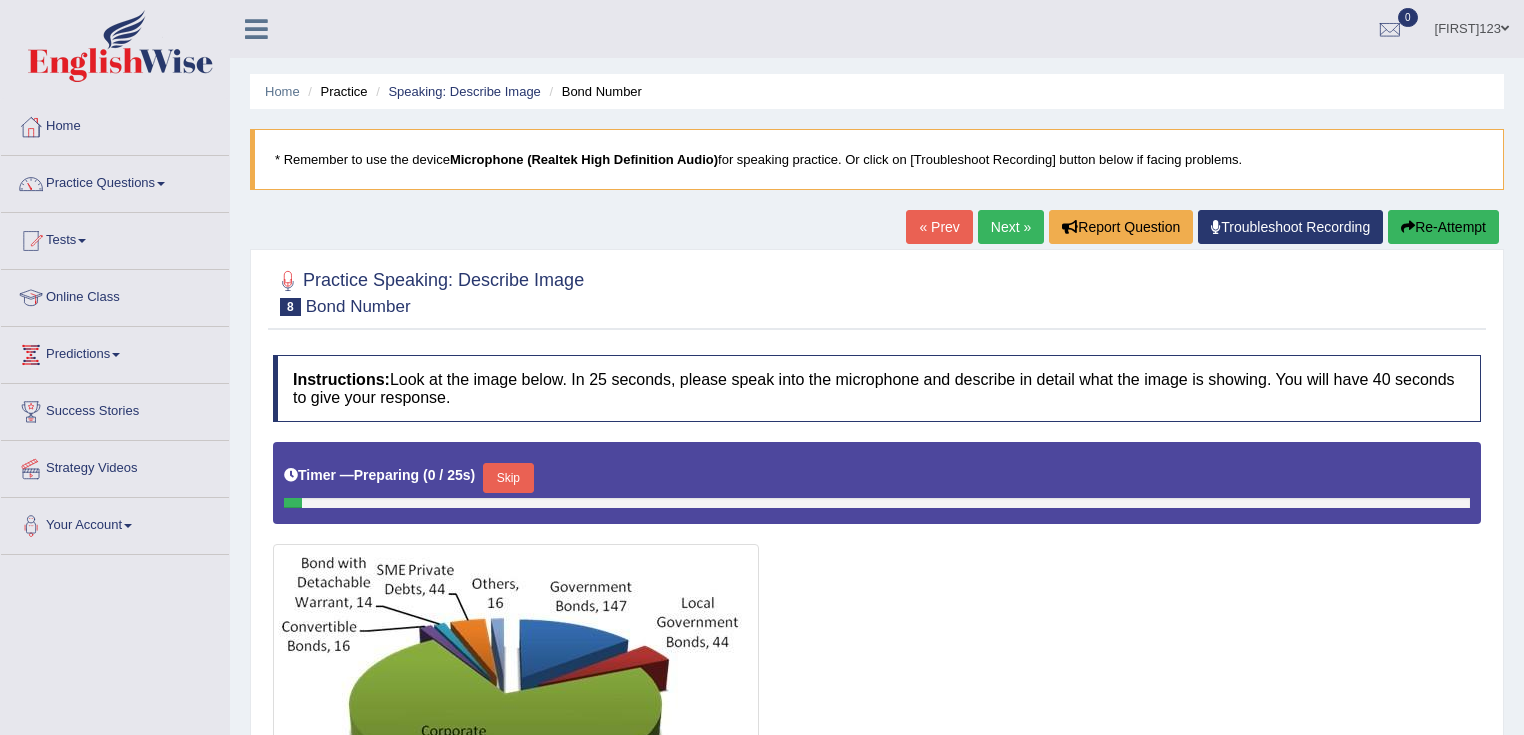 scroll, scrollTop: 0, scrollLeft: 0, axis: both 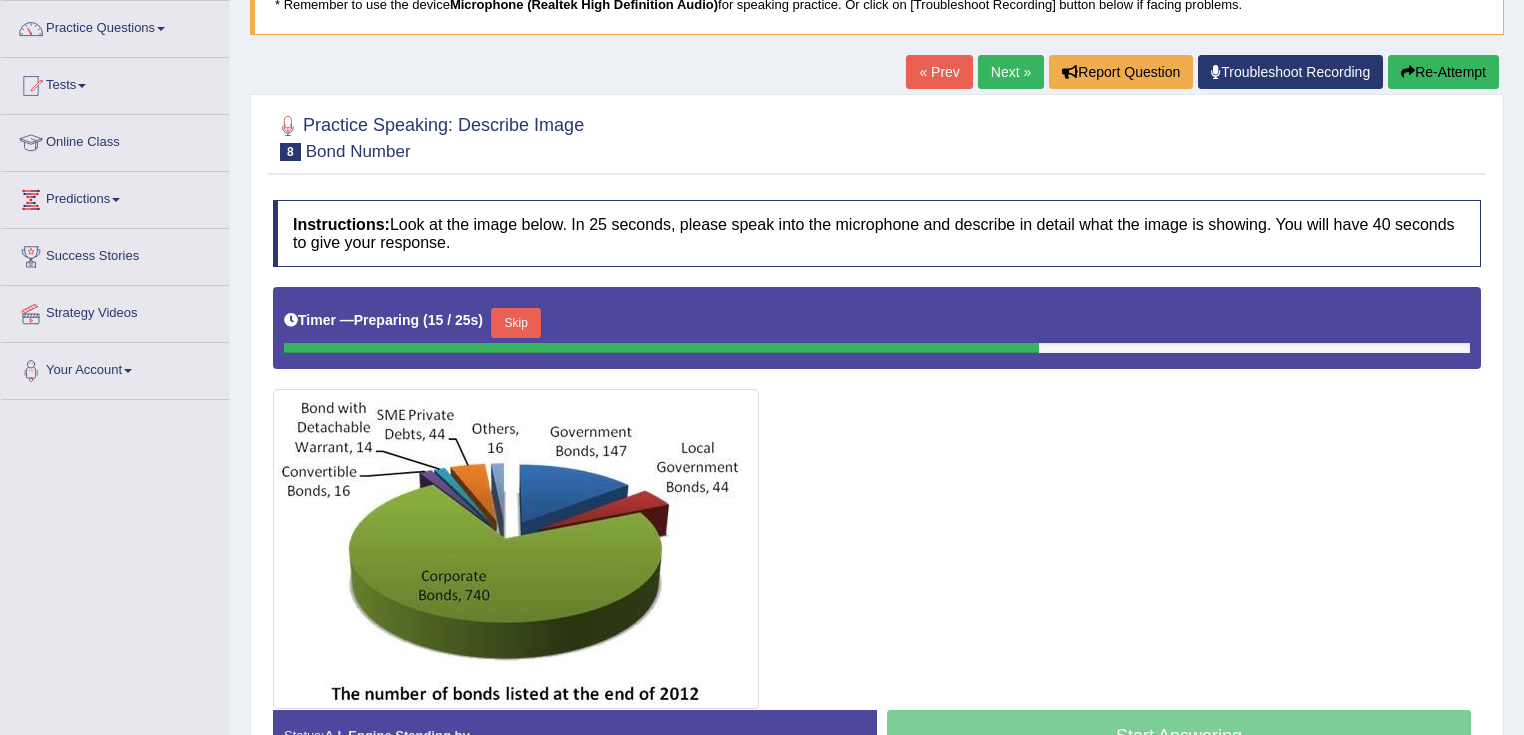 click on "Re-Attempt" at bounding box center [1443, 72] 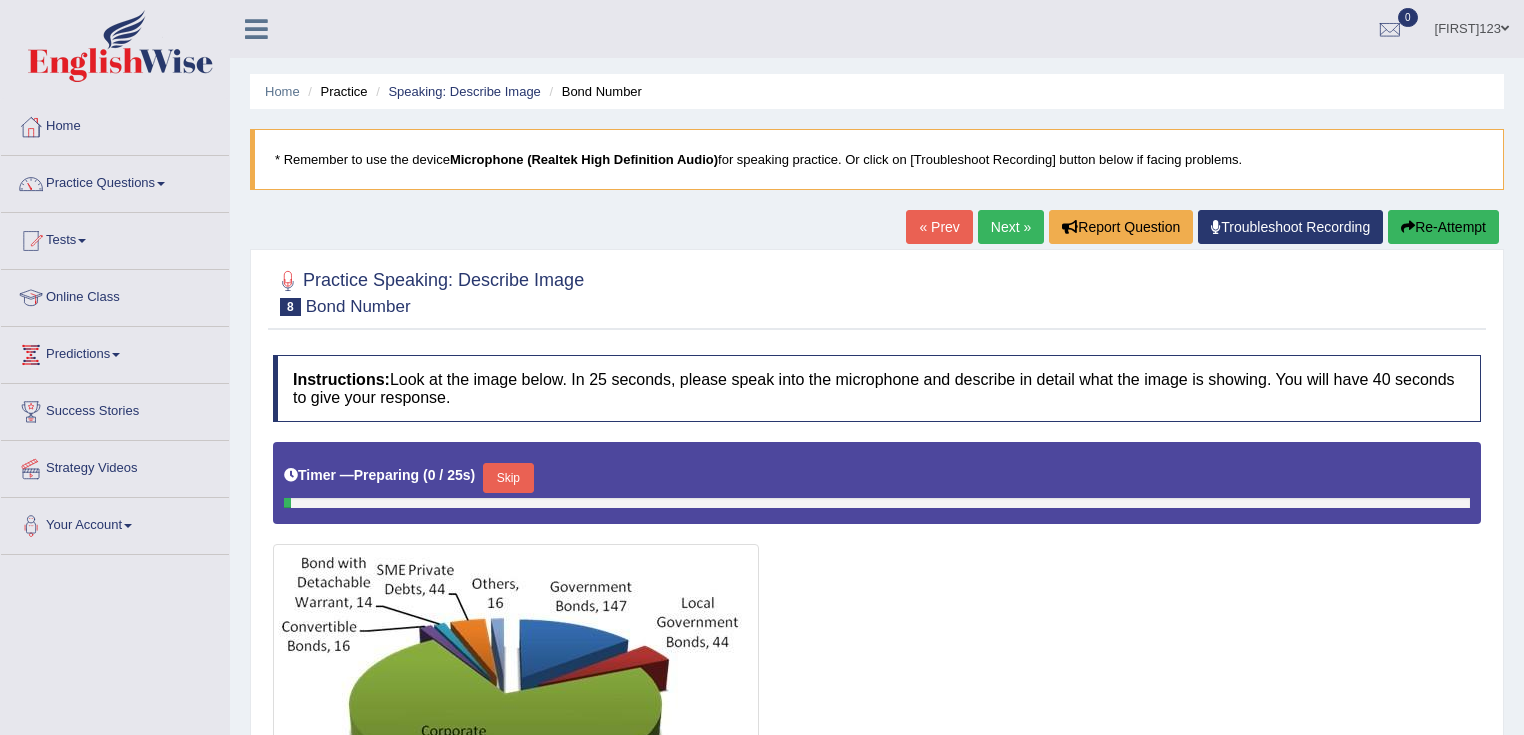 scroll, scrollTop: 315, scrollLeft: 0, axis: vertical 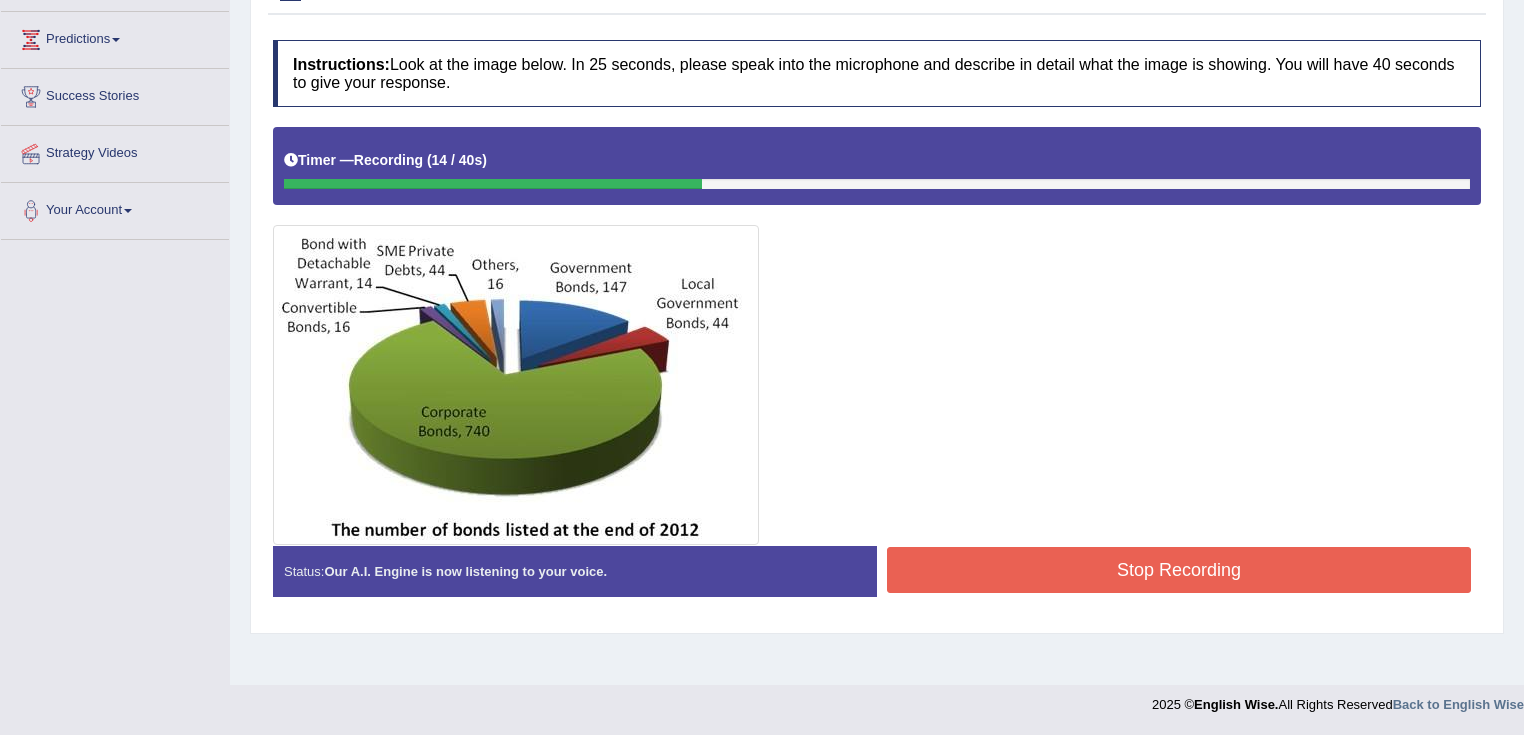 click on "Stop Recording" at bounding box center [1179, 570] 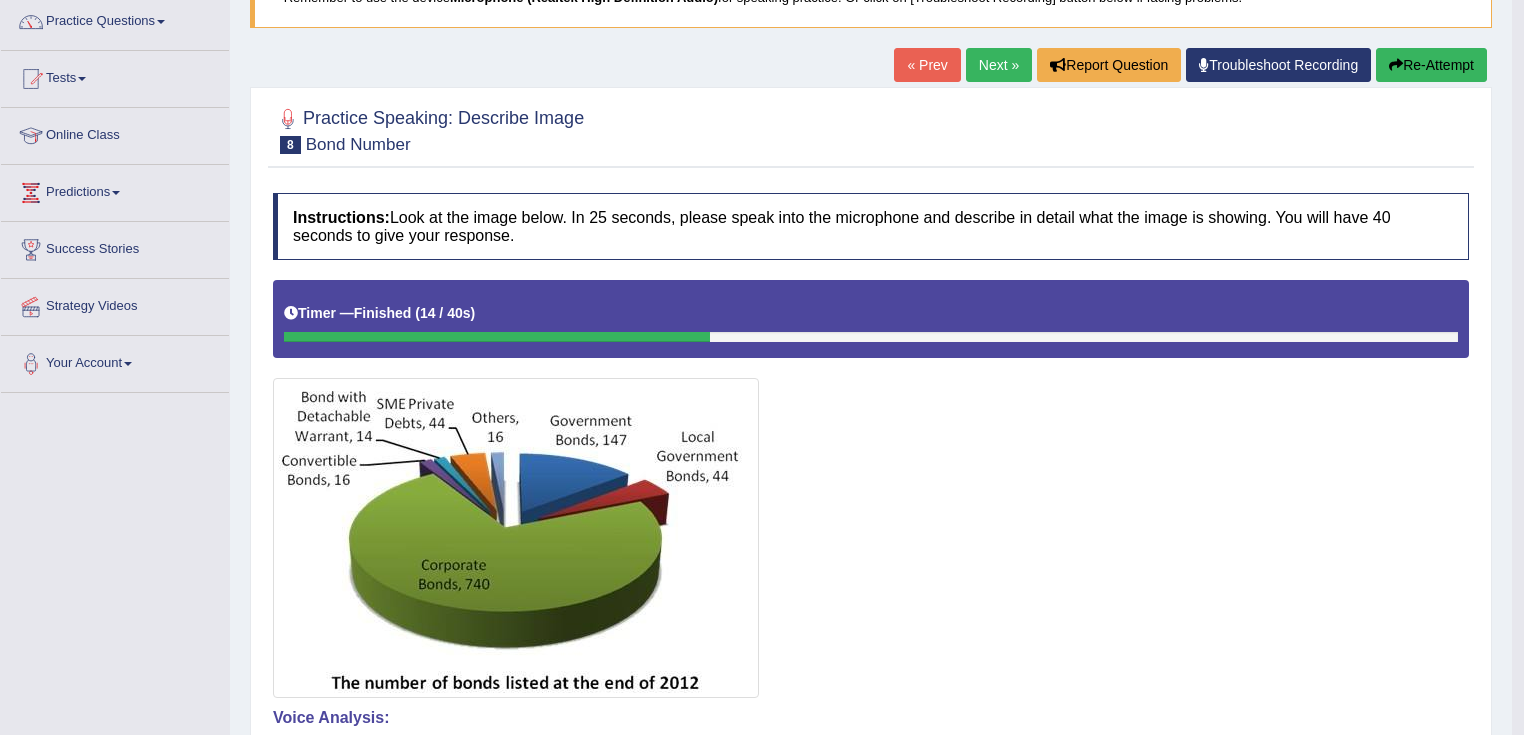 scroll, scrollTop: 0, scrollLeft: 0, axis: both 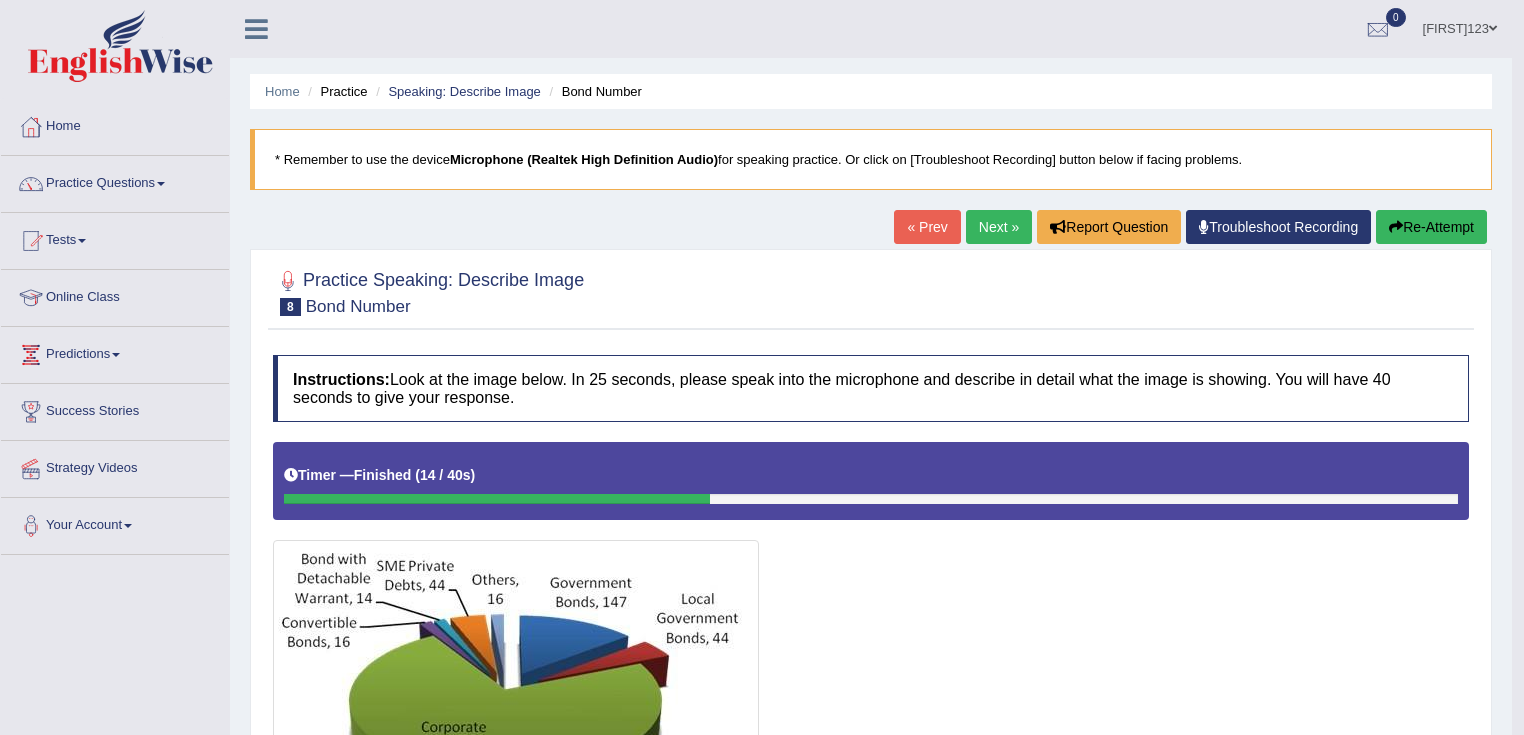 click on "Re-Attempt" at bounding box center [1431, 227] 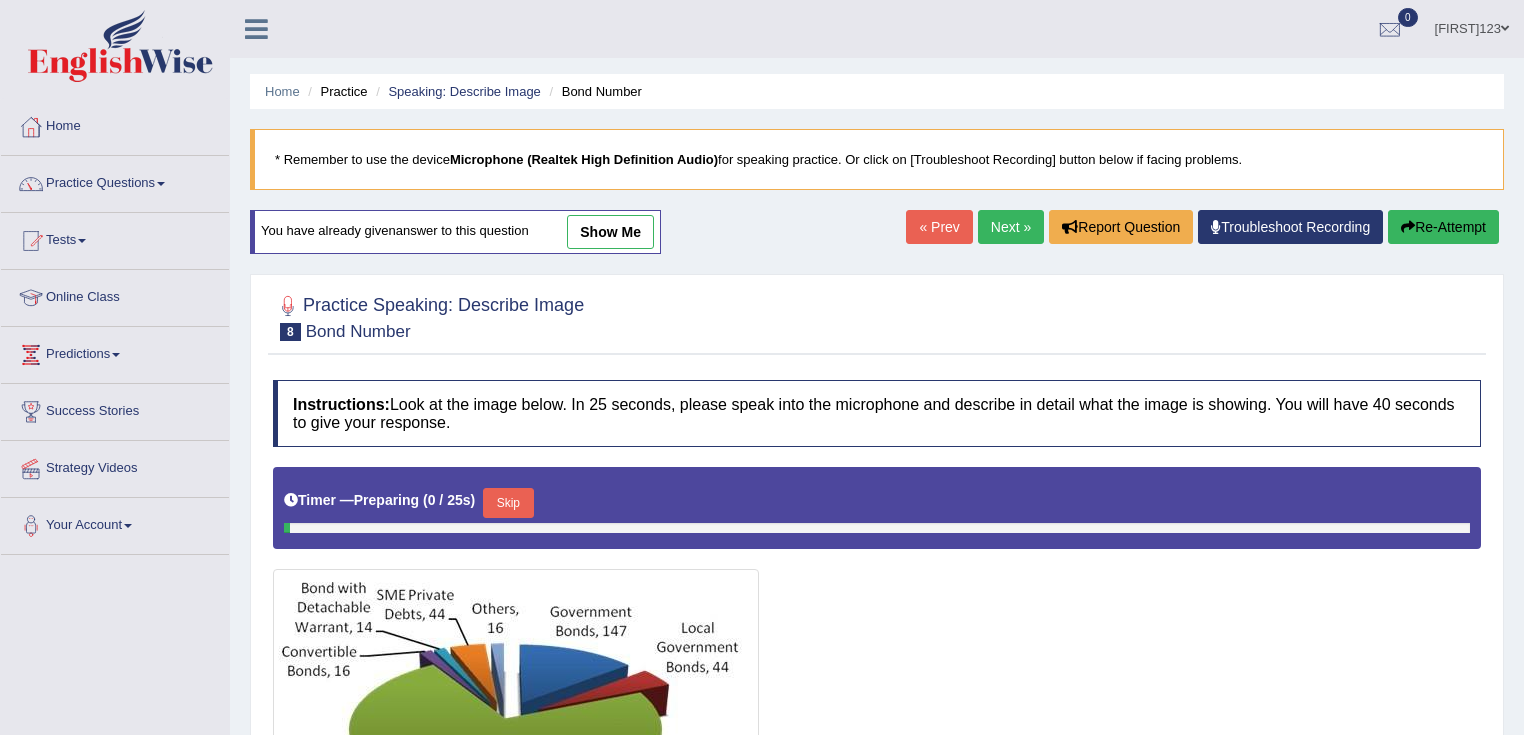 scroll, scrollTop: 240, scrollLeft: 0, axis: vertical 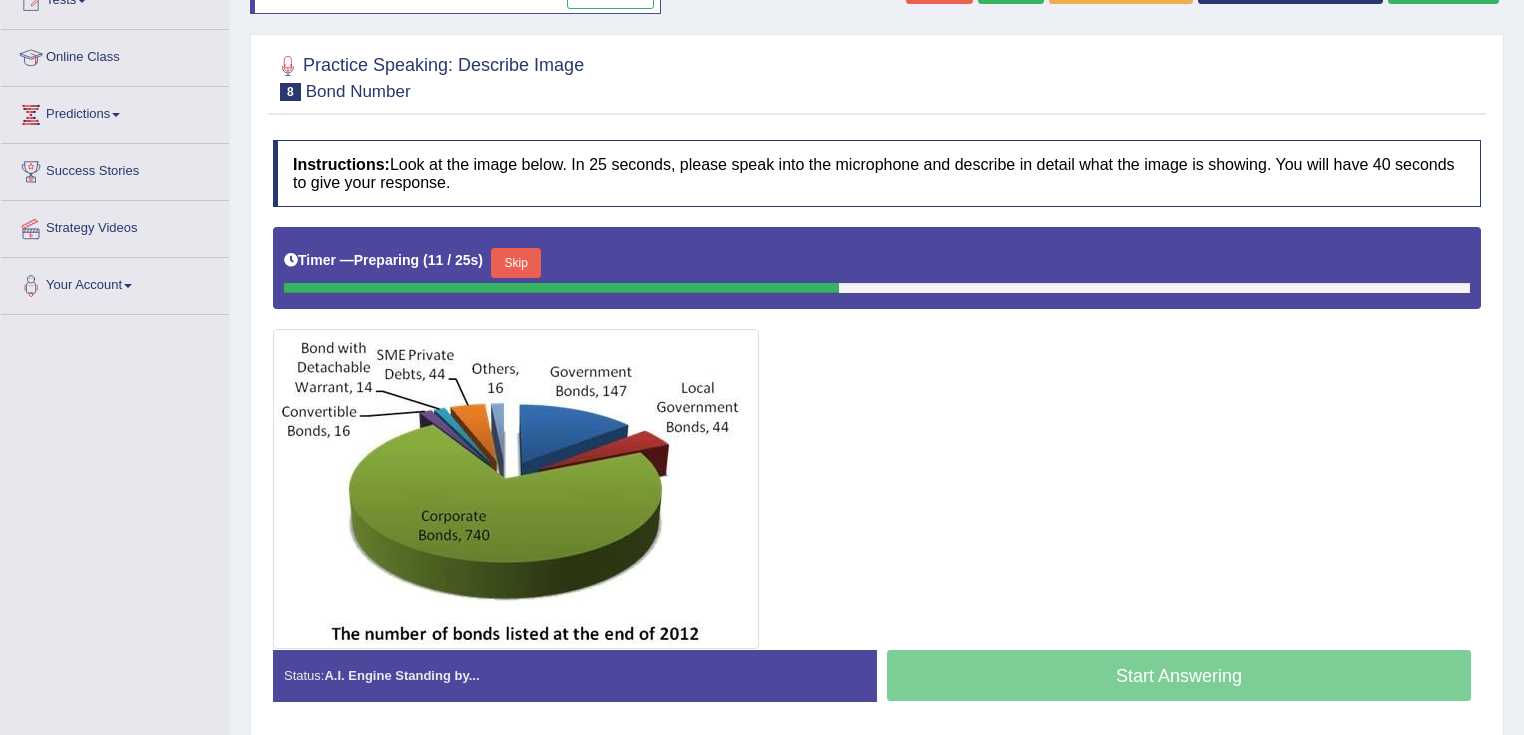 click on "Skip" at bounding box center [516, 263] 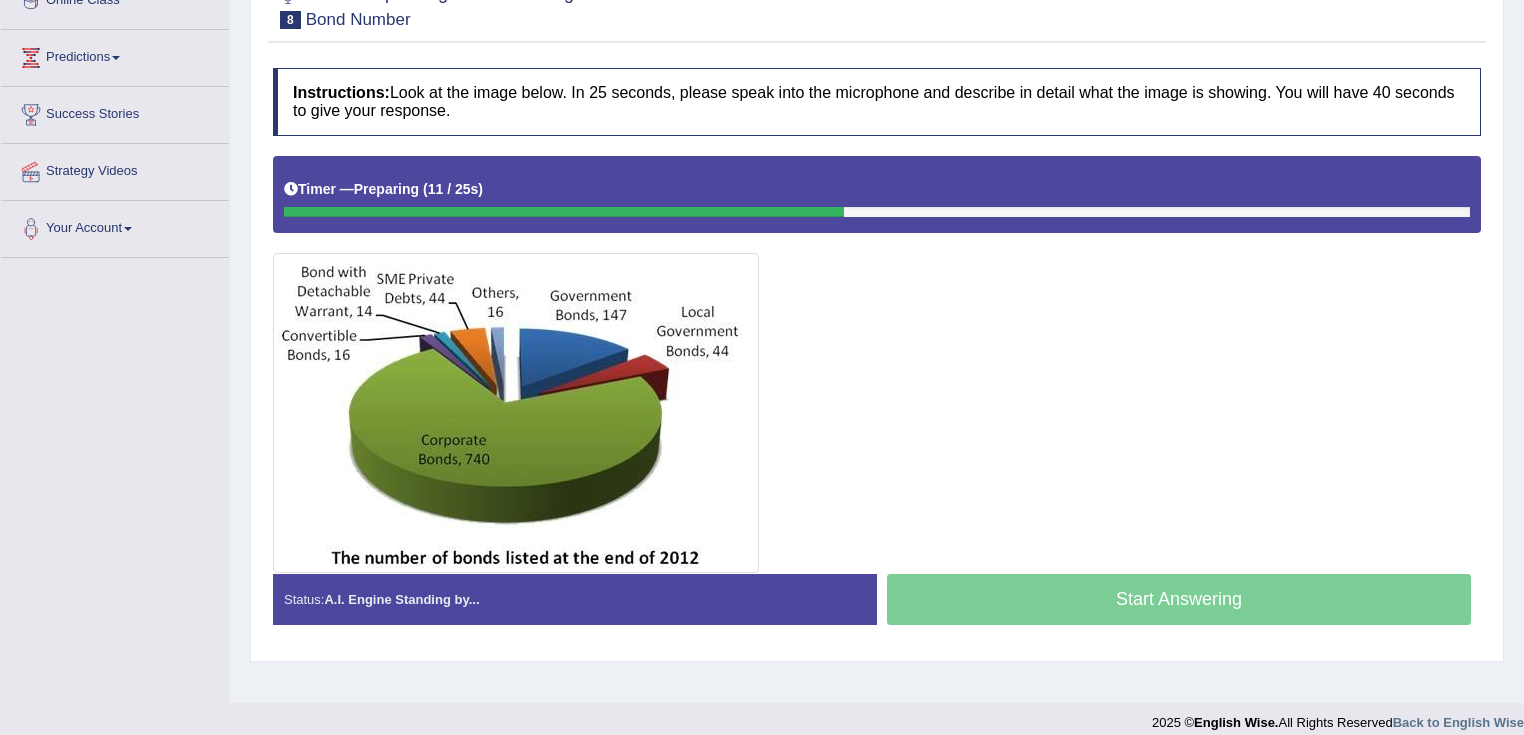 scroll, scrollTop: 315, scrollLeft: 0, axis: vertical 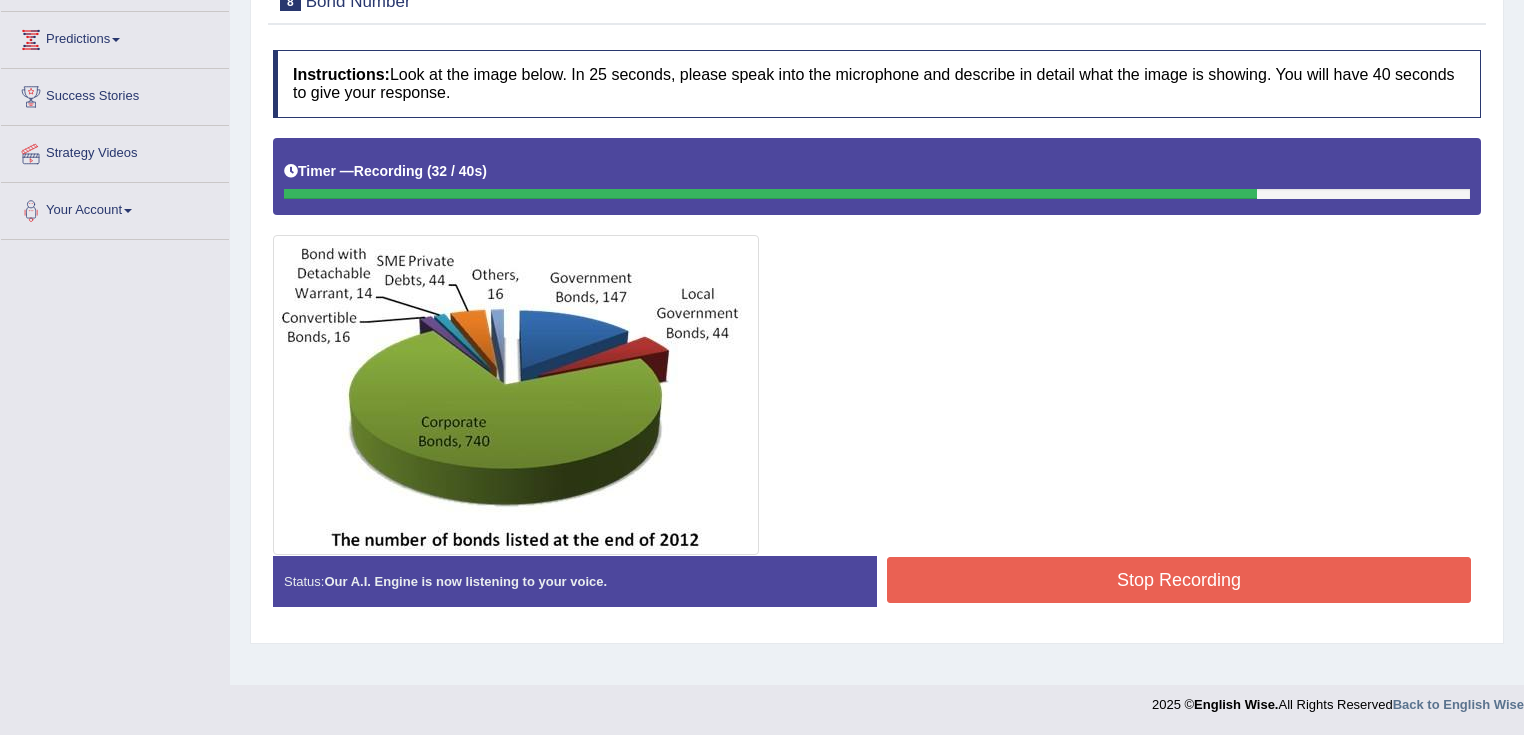 click on "Stop Recording" at bounding box center [1179, 580] 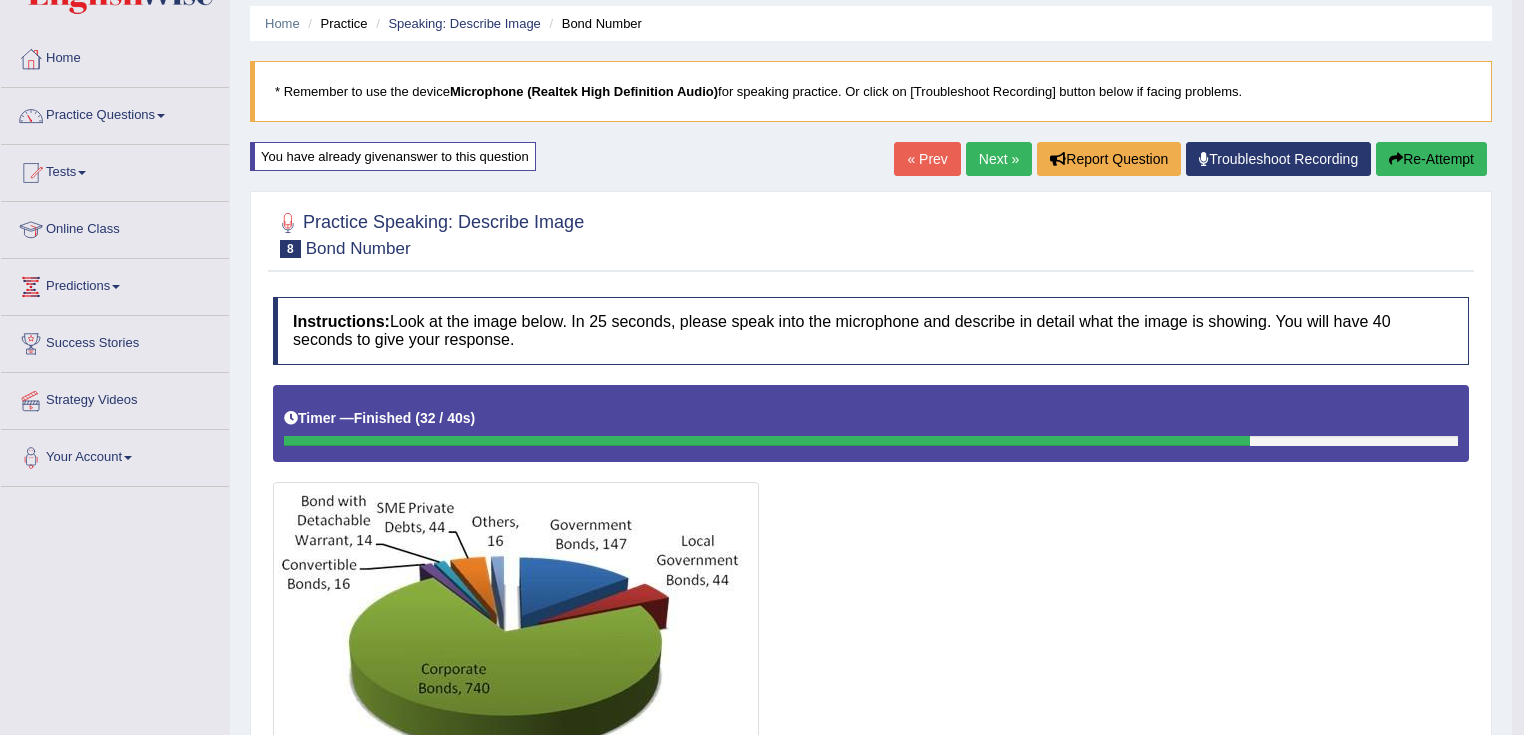 scroll, scrollTop: 0, scrollLeft: 0, axis: both 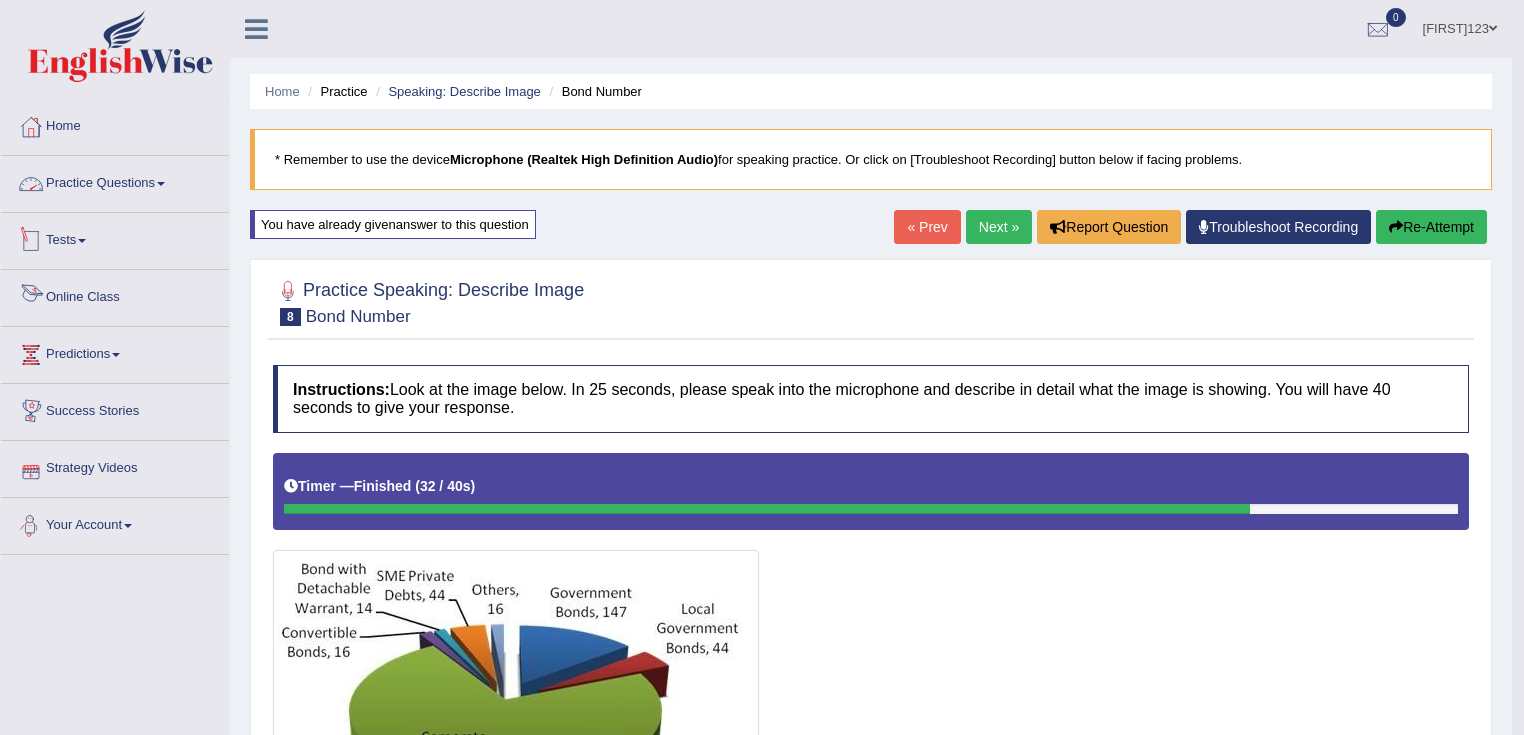 click on "Online Class" at bounding box center [115, 298] 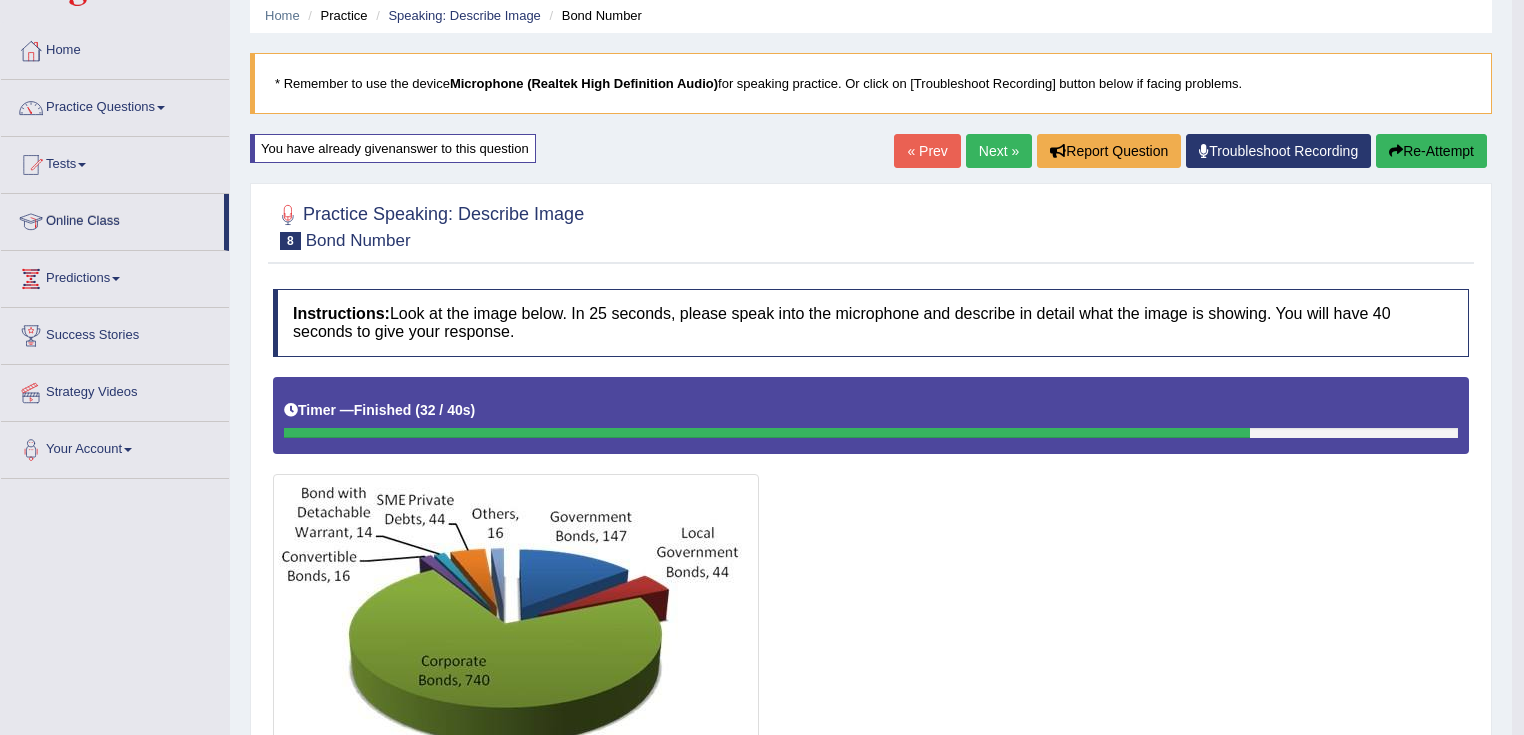 scroll, scrollTop: 0, scrollLeft: 0, axis: both 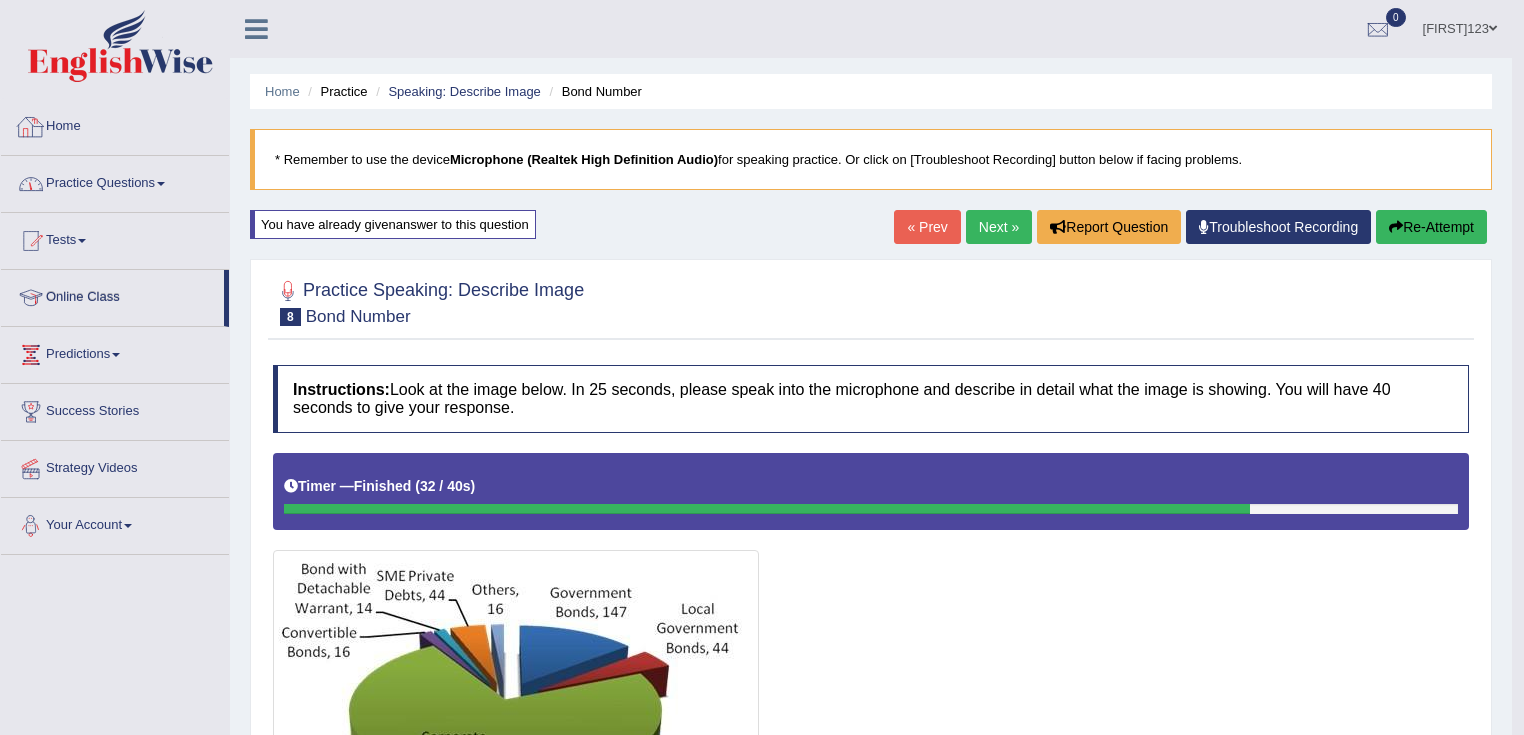 click on "Practice Questions" at bounding box center (115, 181) 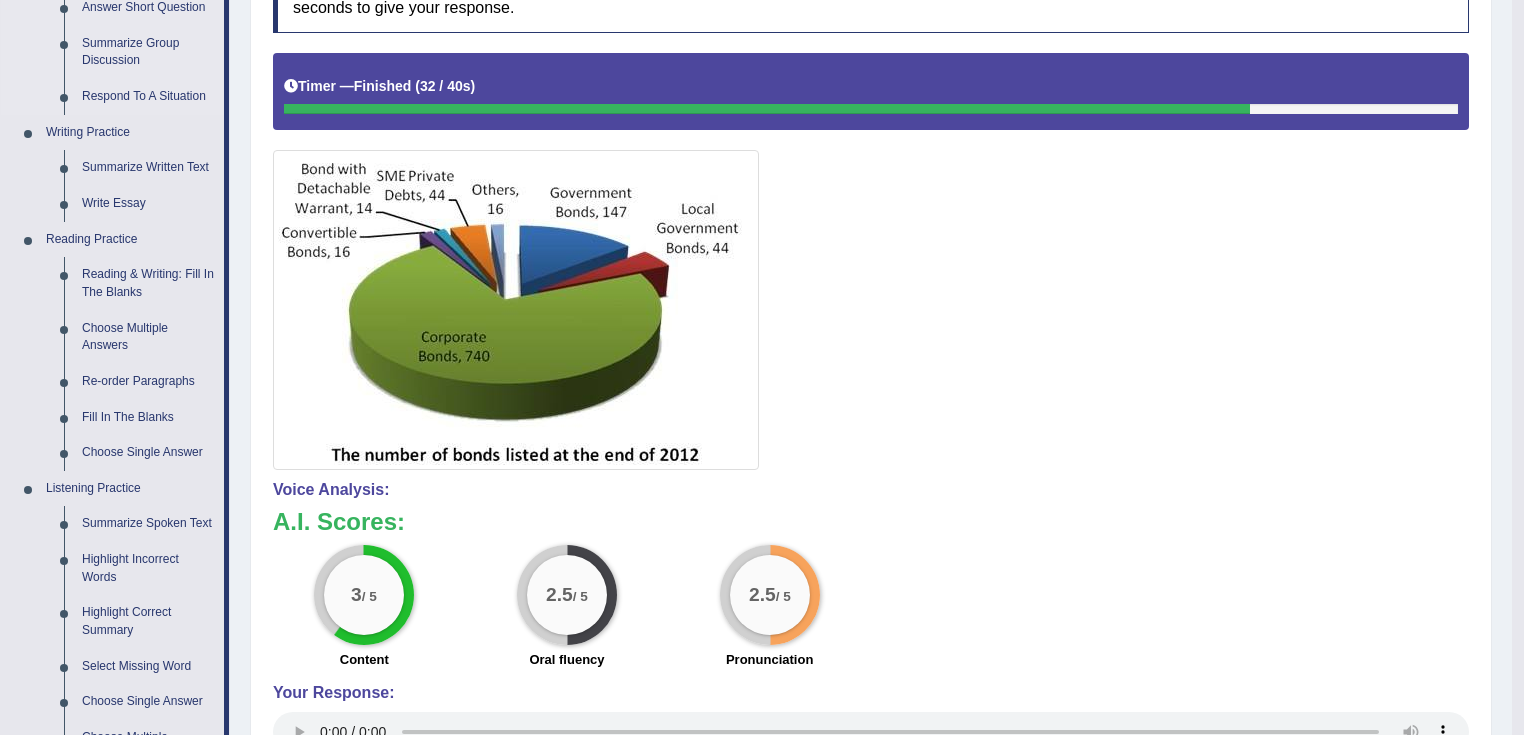 scroll, scrollTop: 480, scrollLeft: 0, axis: vertical 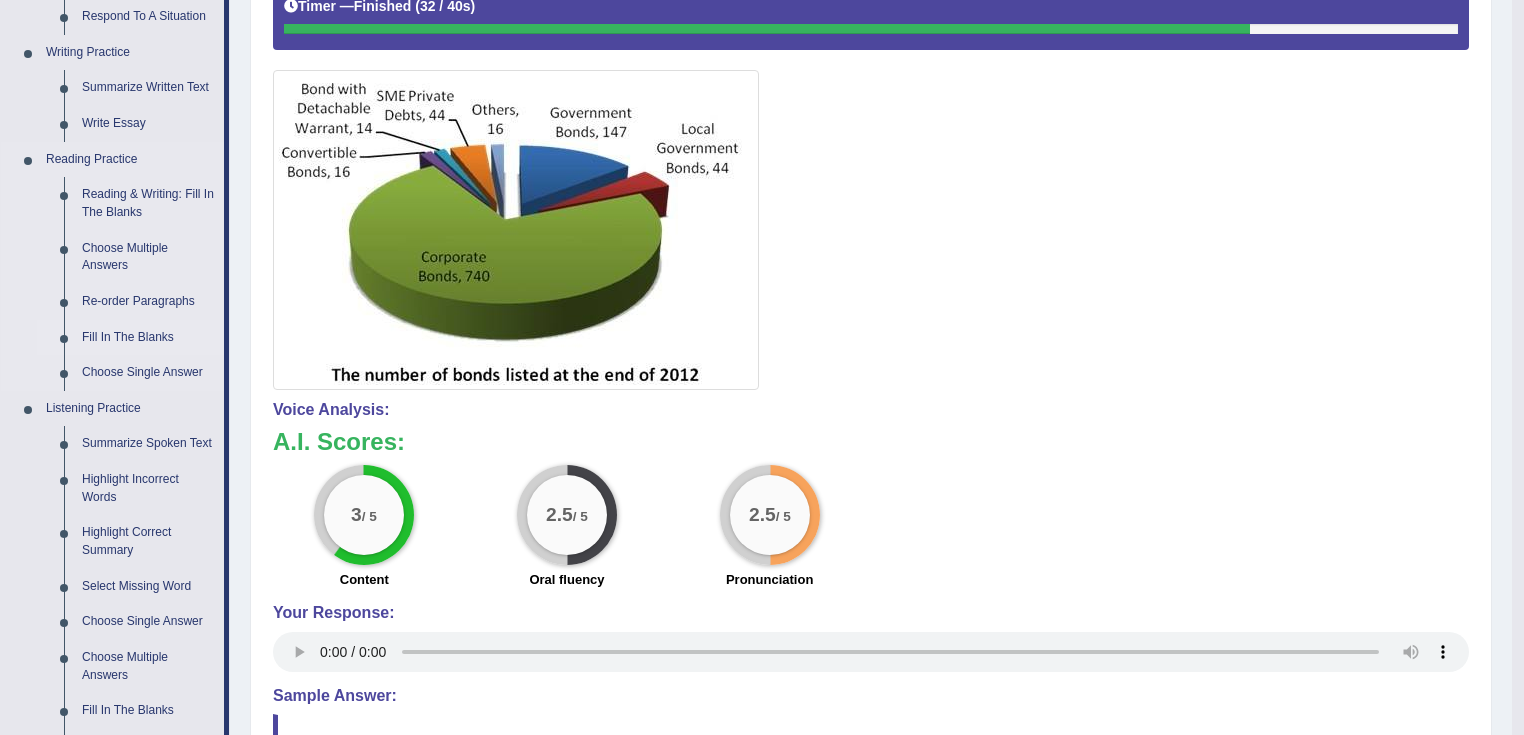 click on "Fill In The Blanks" at bounding box center [148, 338] 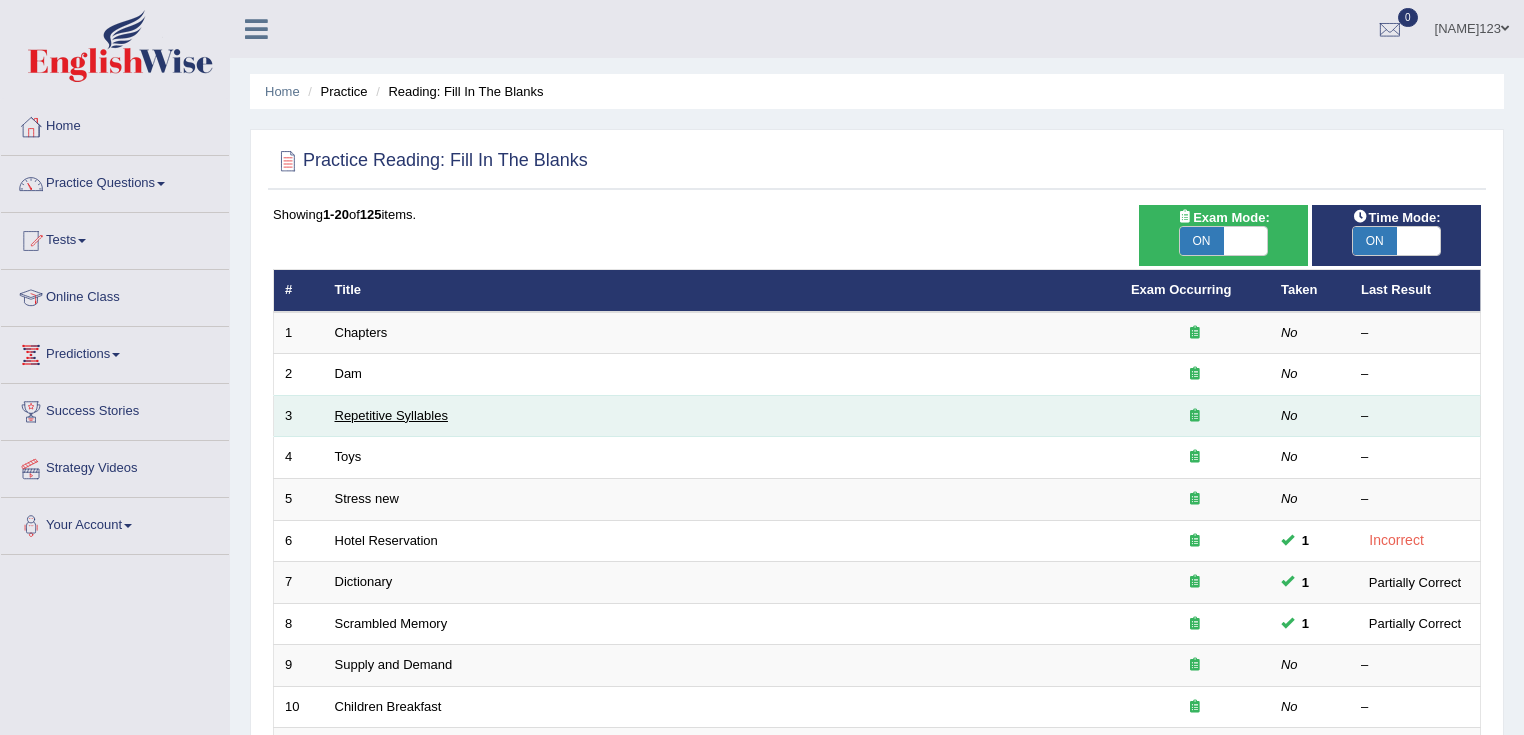 scroll, scrollTop: 0, scrollLeft: 0, axis: both 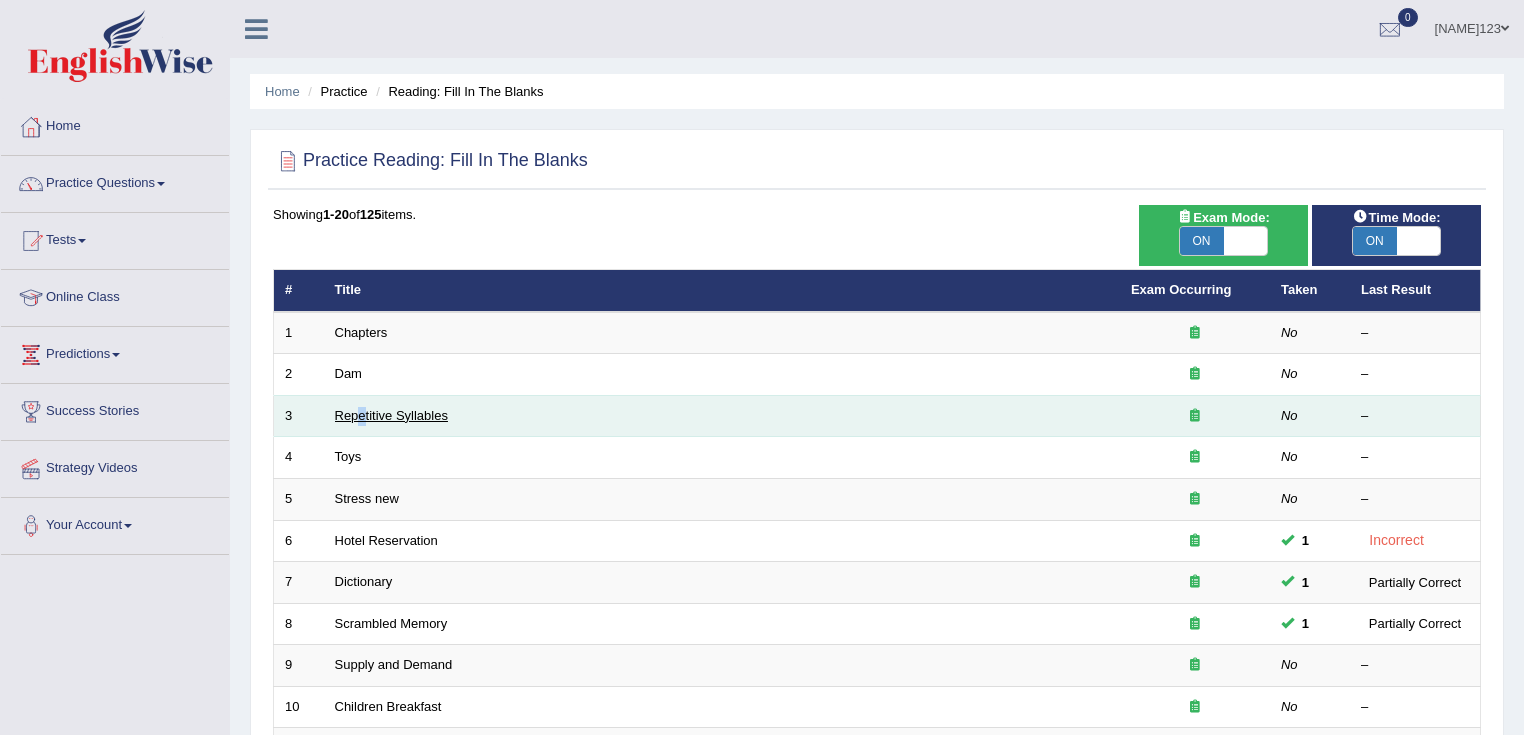 click on "Repetitive Syllables" at bounding box center [391, 415] 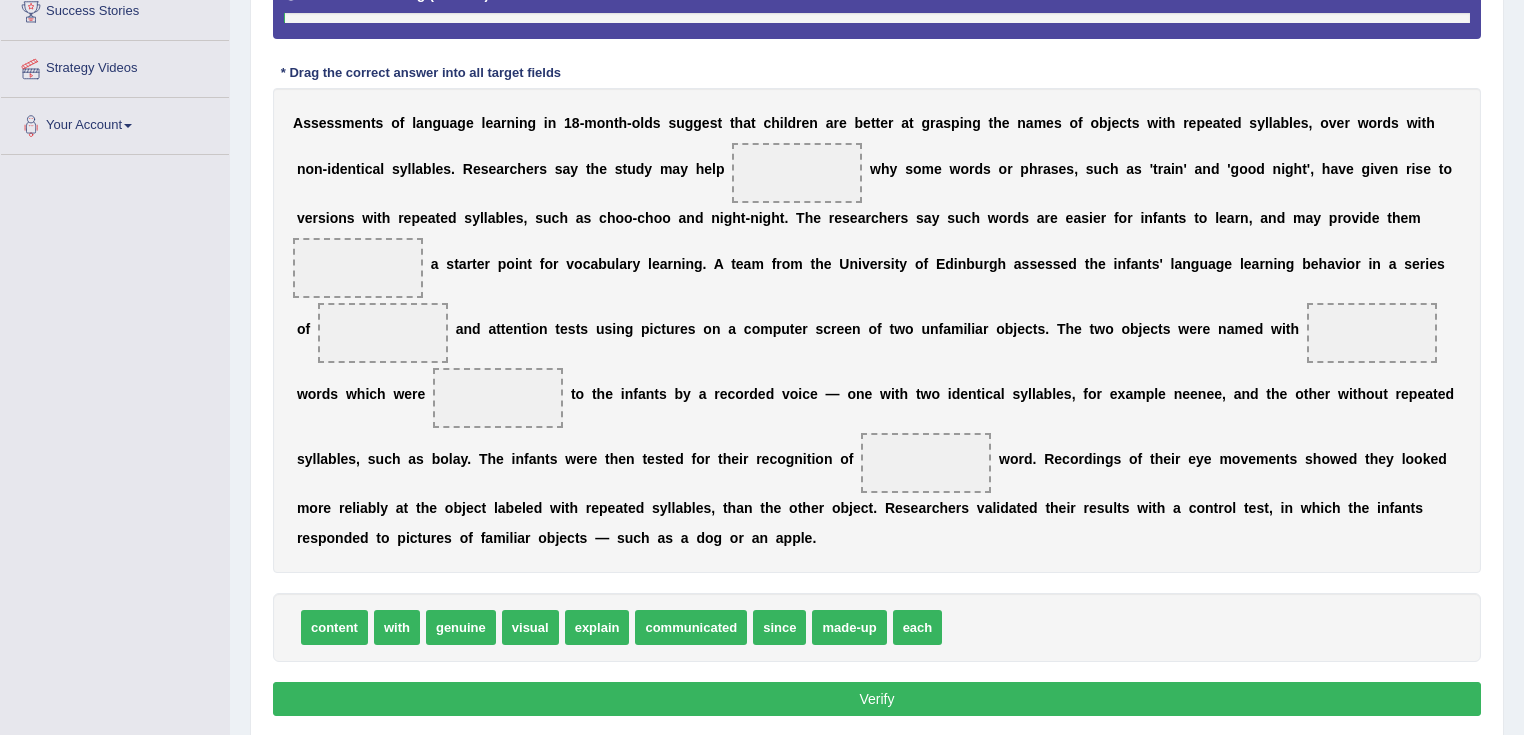 scroll, scrollTop: 400, scrollLeft: 0, axis: vertical 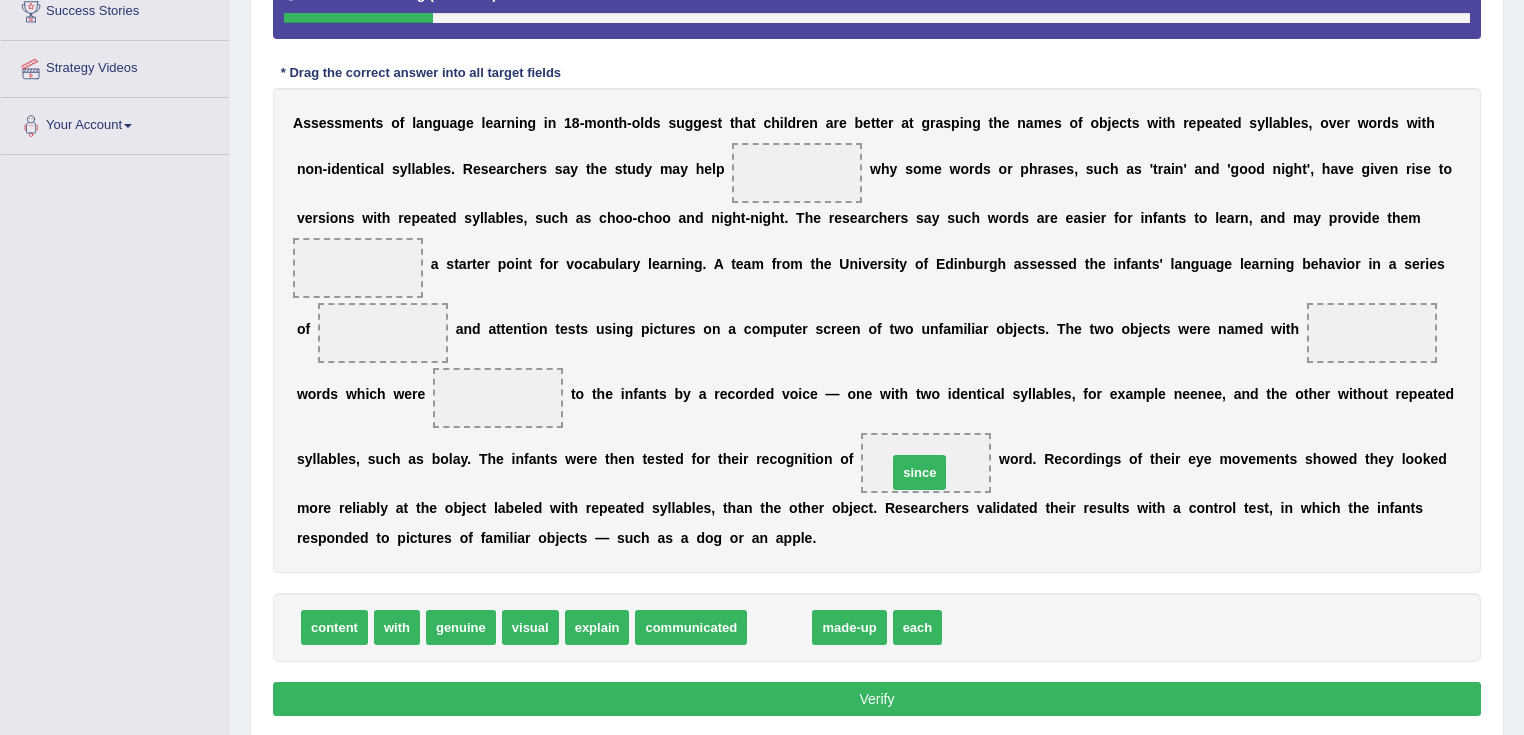 drag, startPoint x: 783, startPoint y: 628, endPoint x: 924, endPoint y: 472, distance: 210.27838 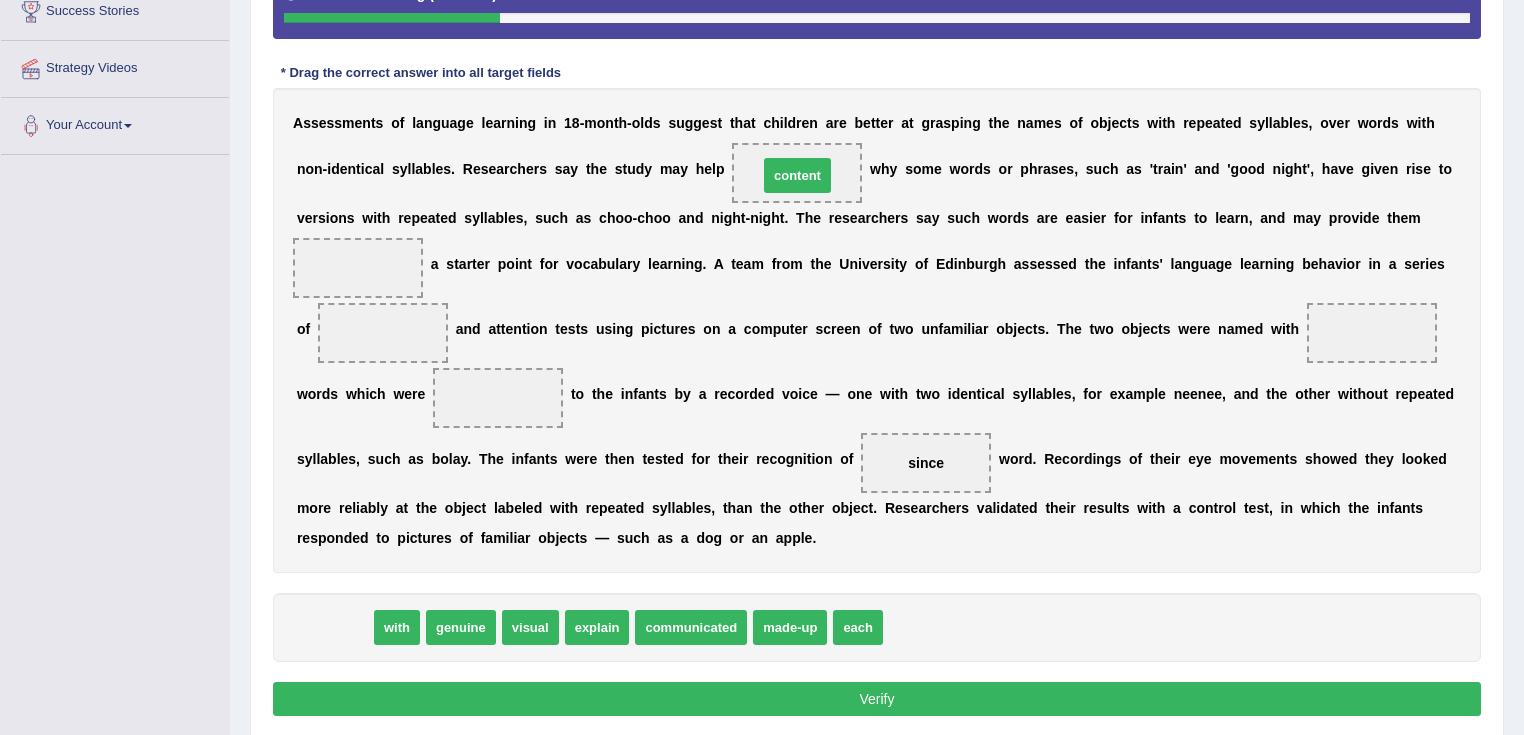 drag, startPoint x: 344, startPoint y: 628, endPoint x: 807, endPoint y: 176, distance: 647.04944 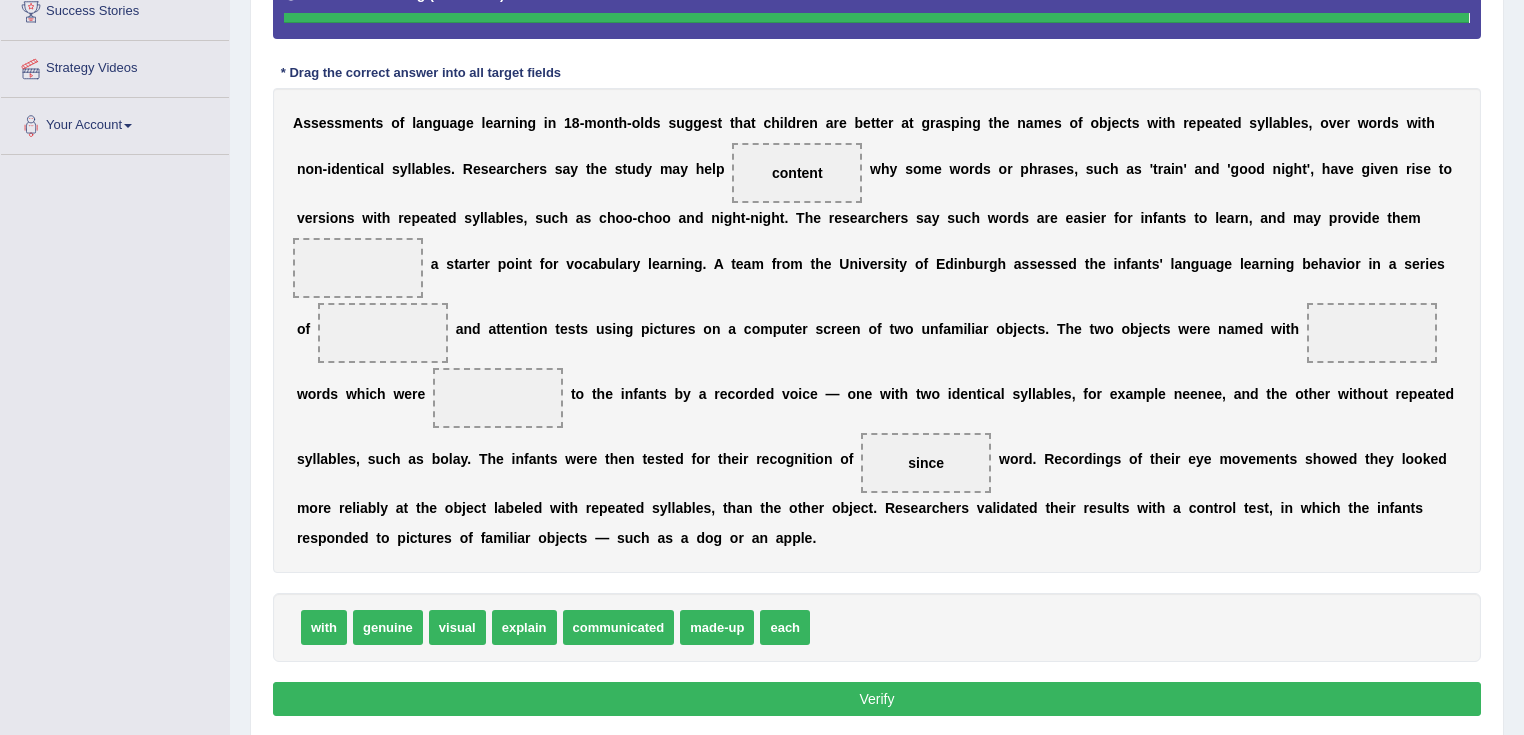 scroll, scrollTop: 387, scrollLeft: 0, axis: vertical 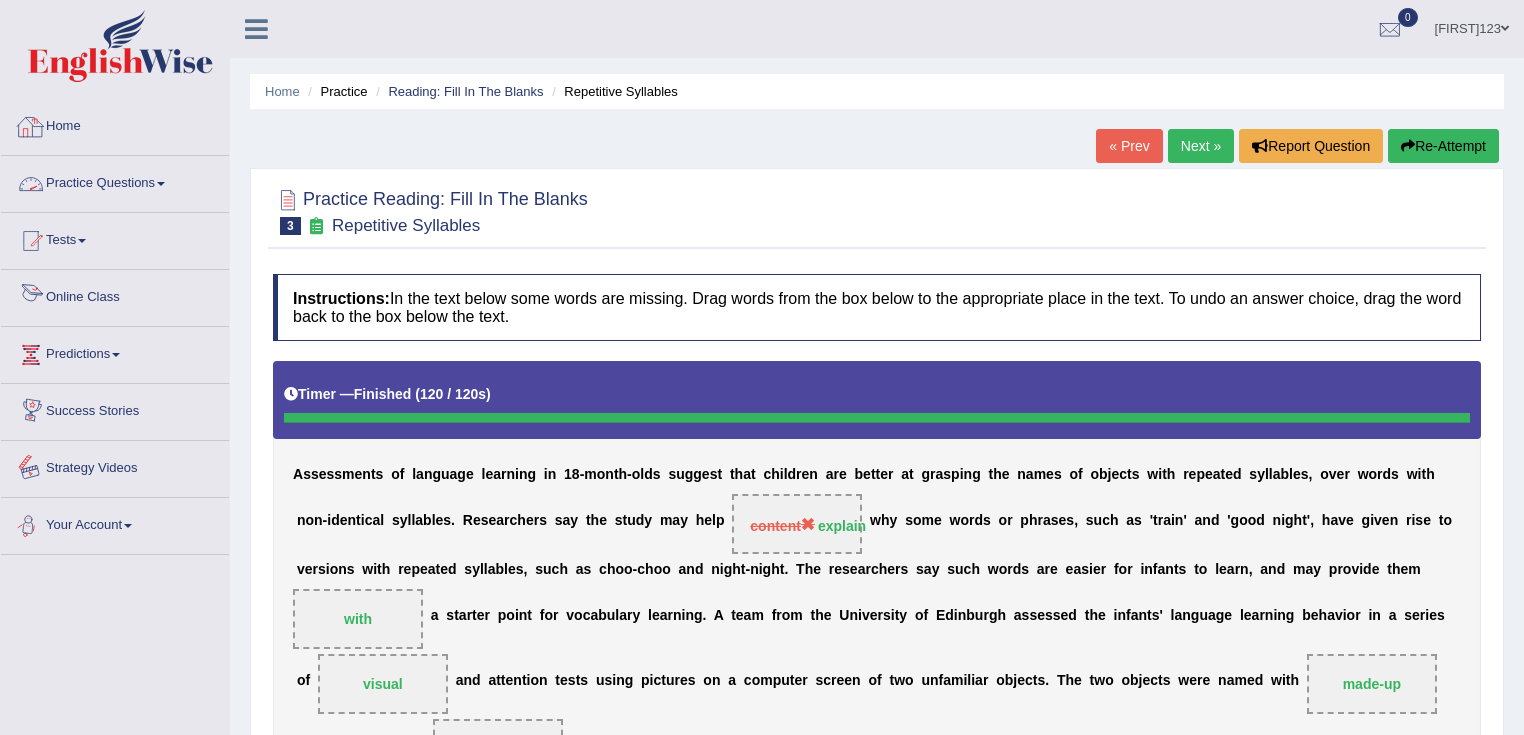 click on "Practice Questions" at bounding box center (115, 181) 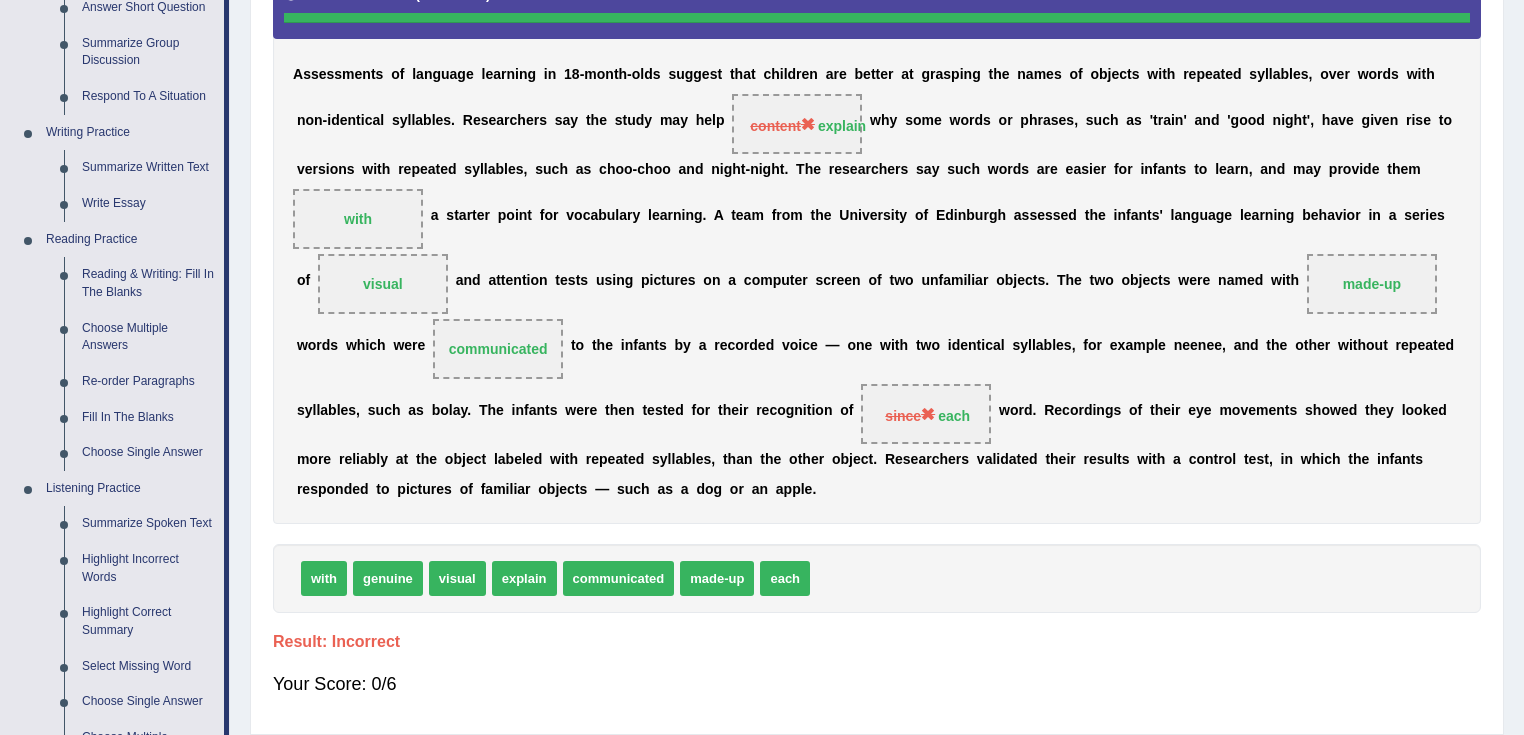 scroll, scrollTop: 80, scrollLeft: 0, axis: vertical 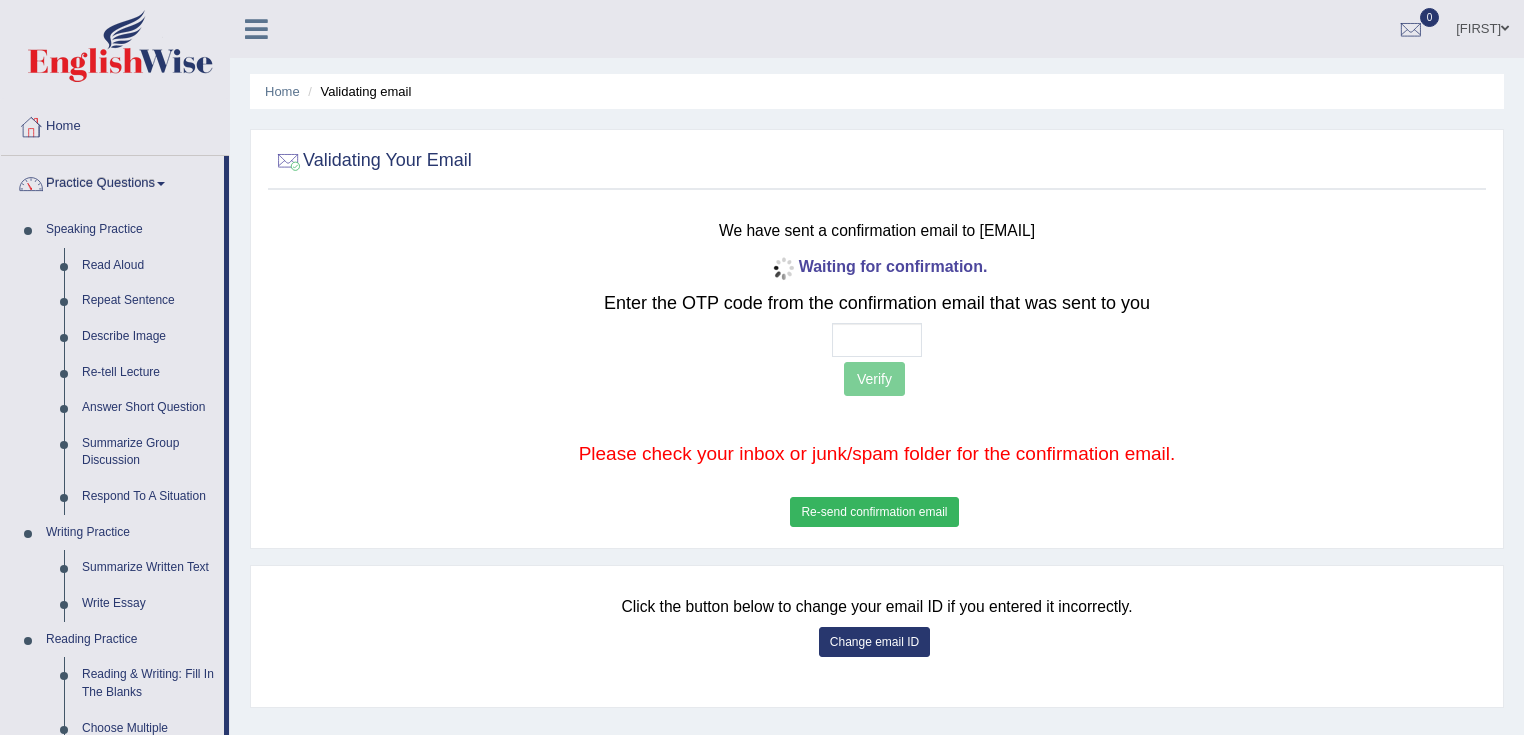 click on "Re-send confirmation email" at bounding box center (874, 512) 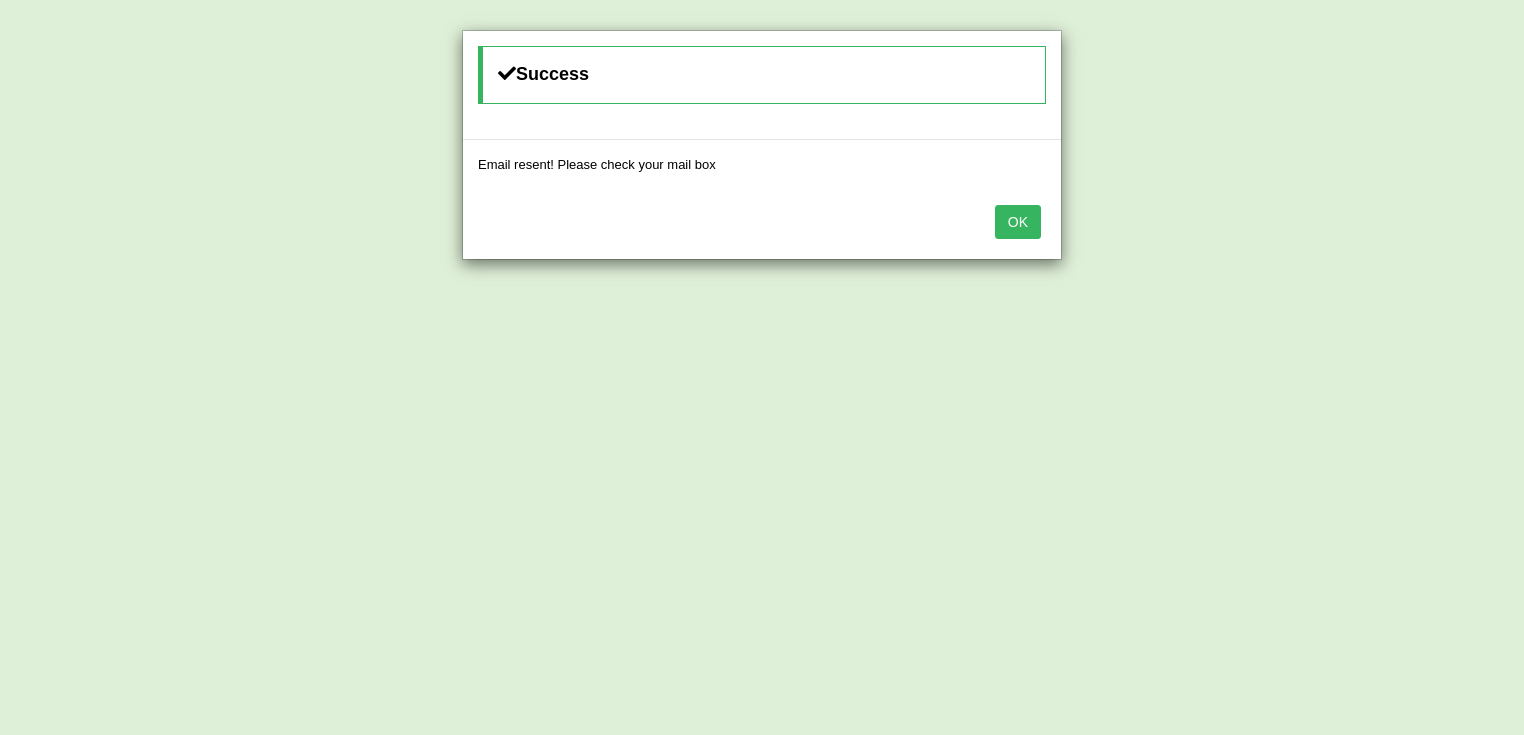 drag, startPoint x: 1021, startPoint y: 223, endPoint x: 838, endPoint y: 378, distance: 239.82077 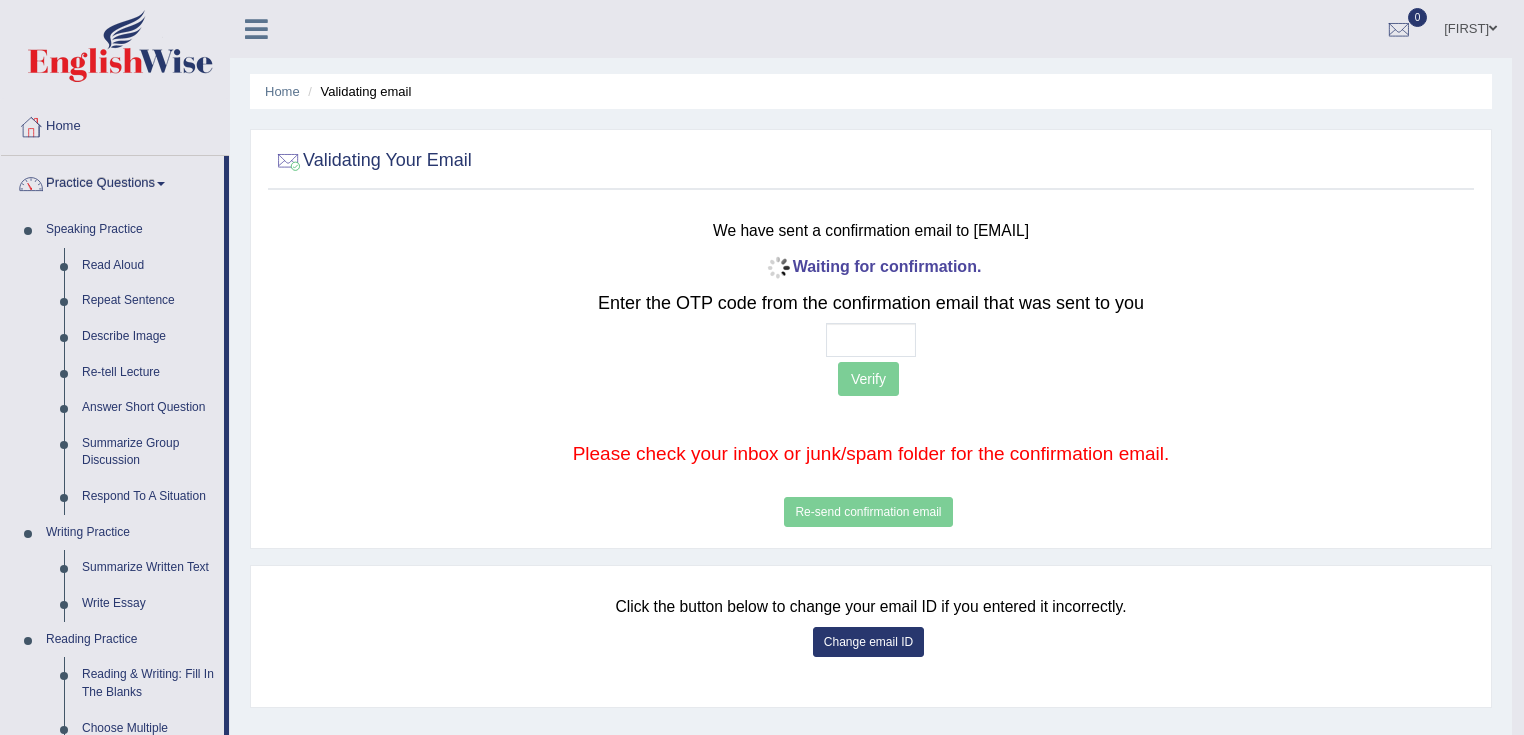 click at bounding box center (870, 340) 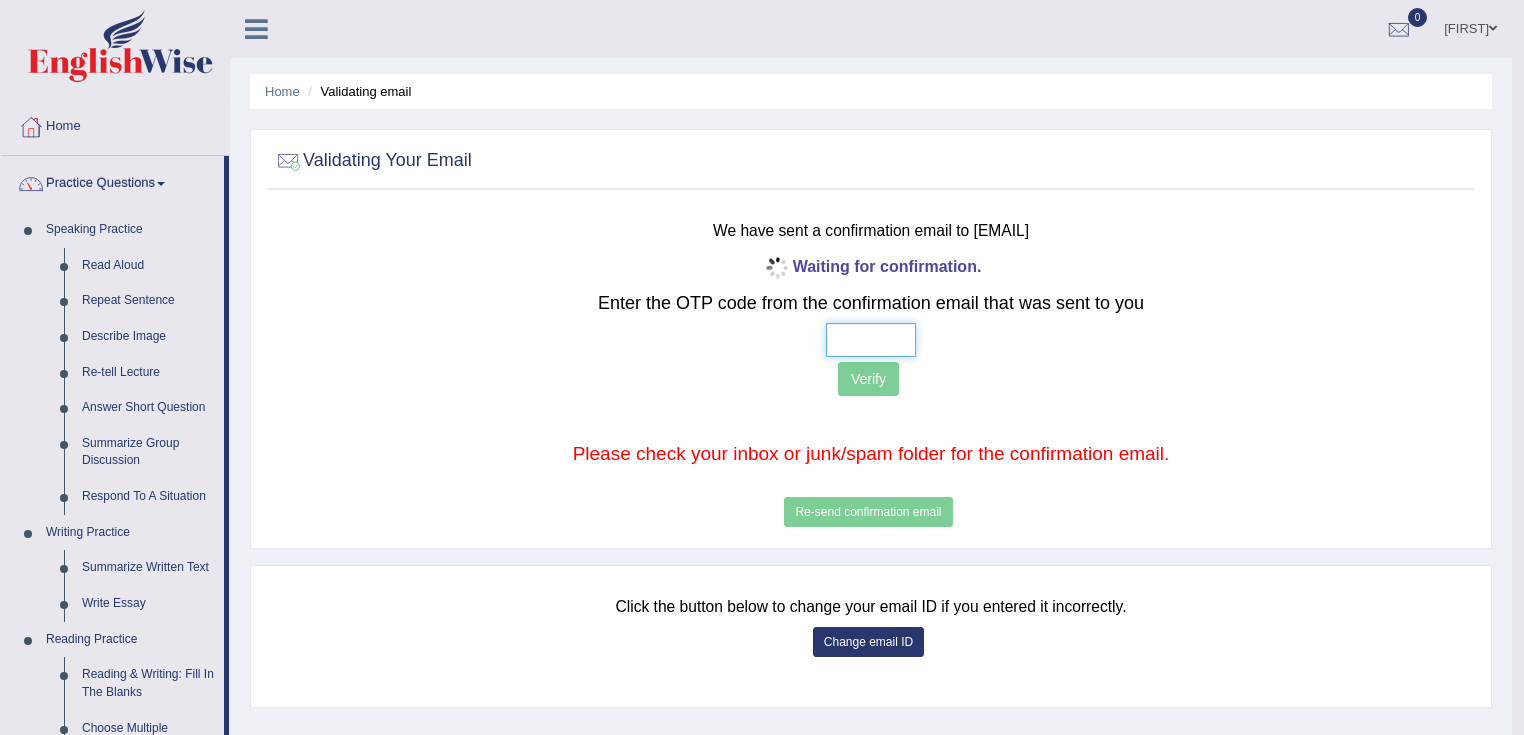 click at bounding box center (871, 340) 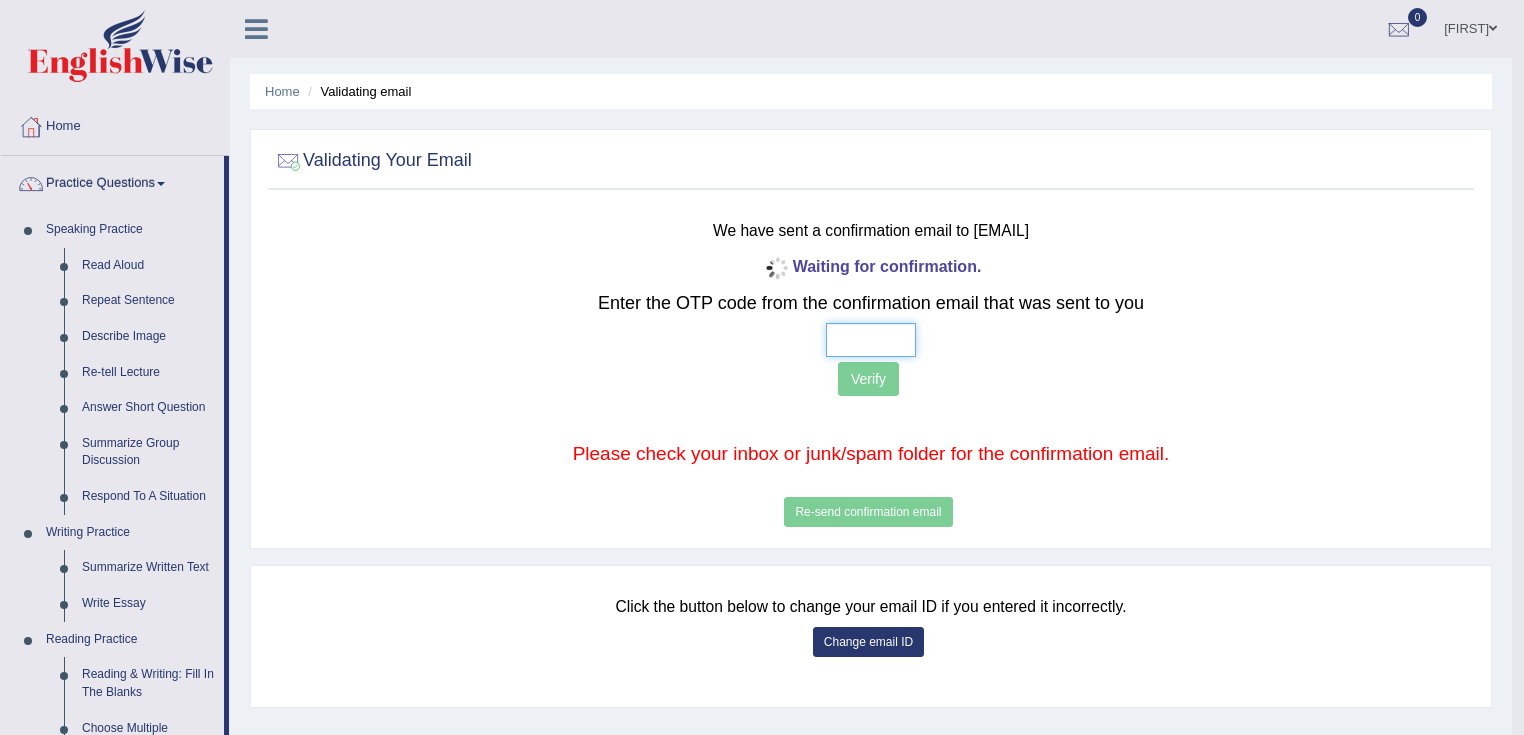 click at bounding box center (871, 340) 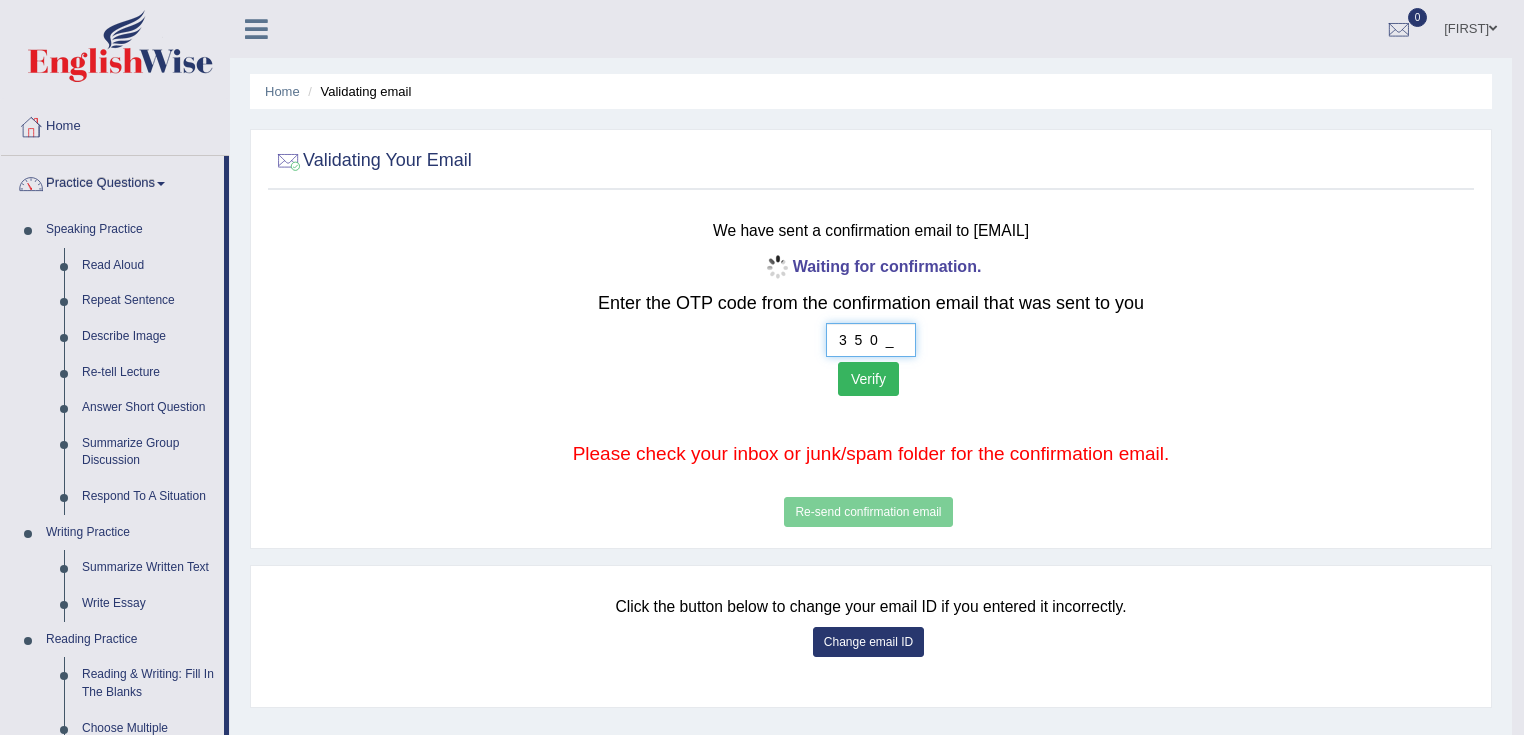 type on "3  5  0  9" 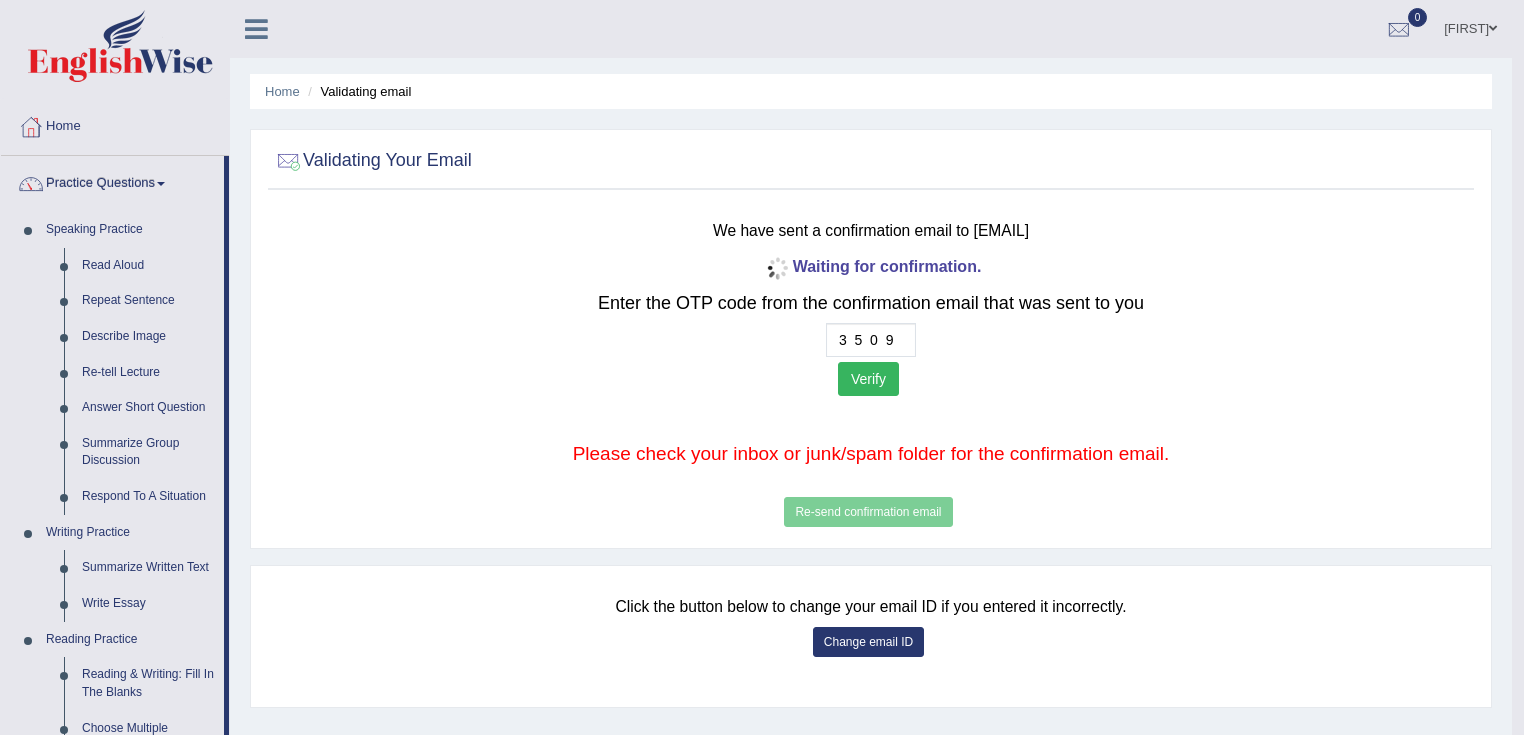 click on "Verify" at bounding box center [868, 379] 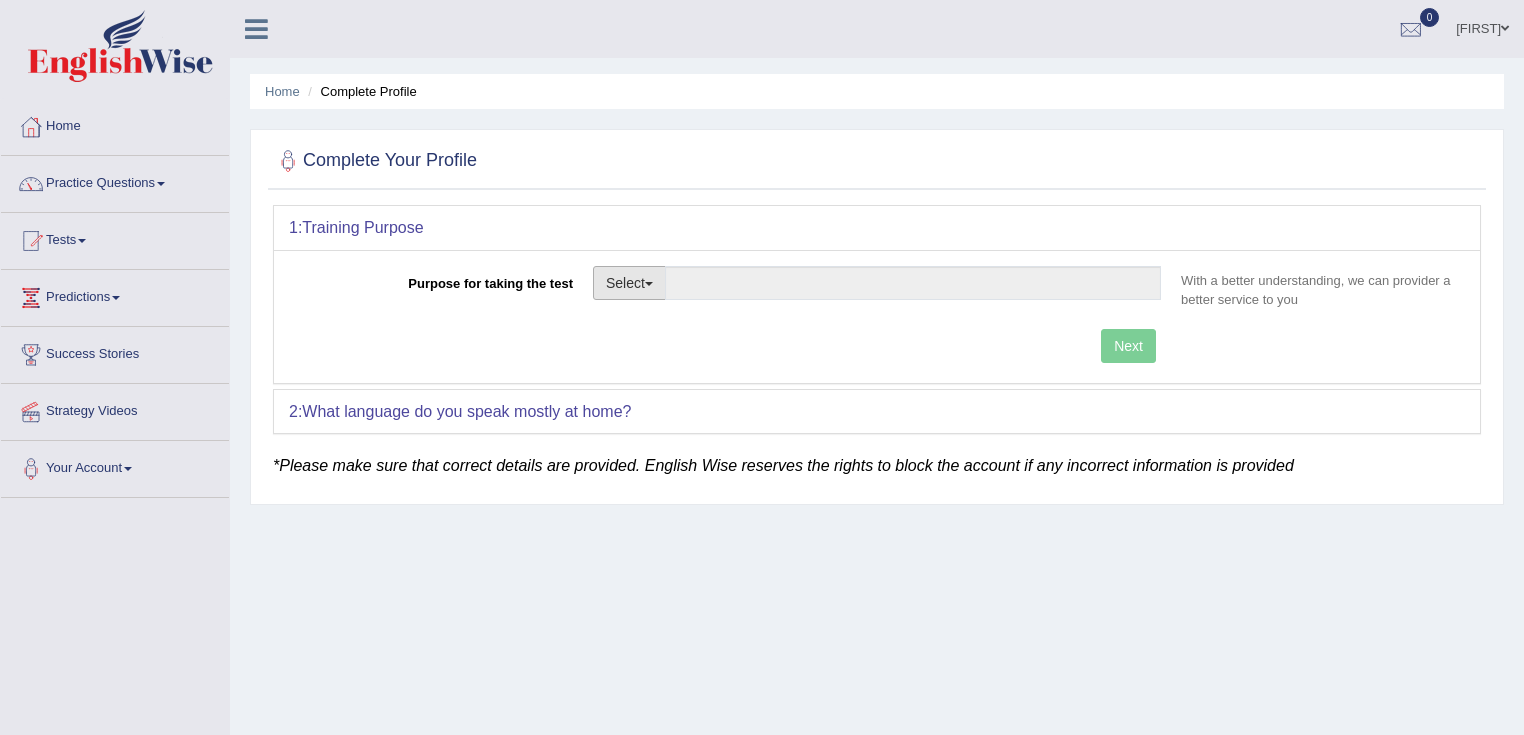 scroll, scrollTop: 0, scrollLeft: 0, axis: both 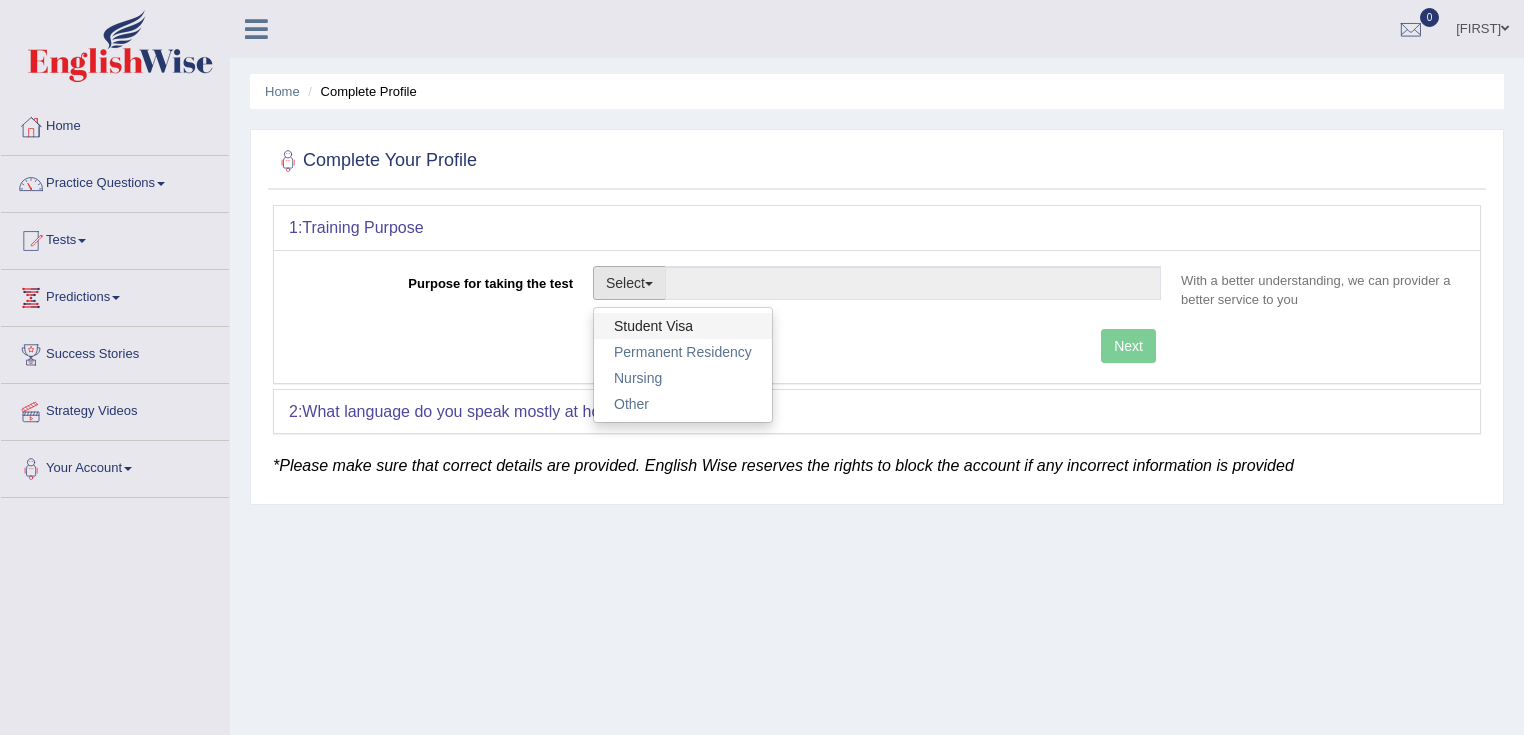 drag, startPoint x: 633, startPoint y: 322, endPoint x: 708, endPoint y: 340, distance: 77.12976 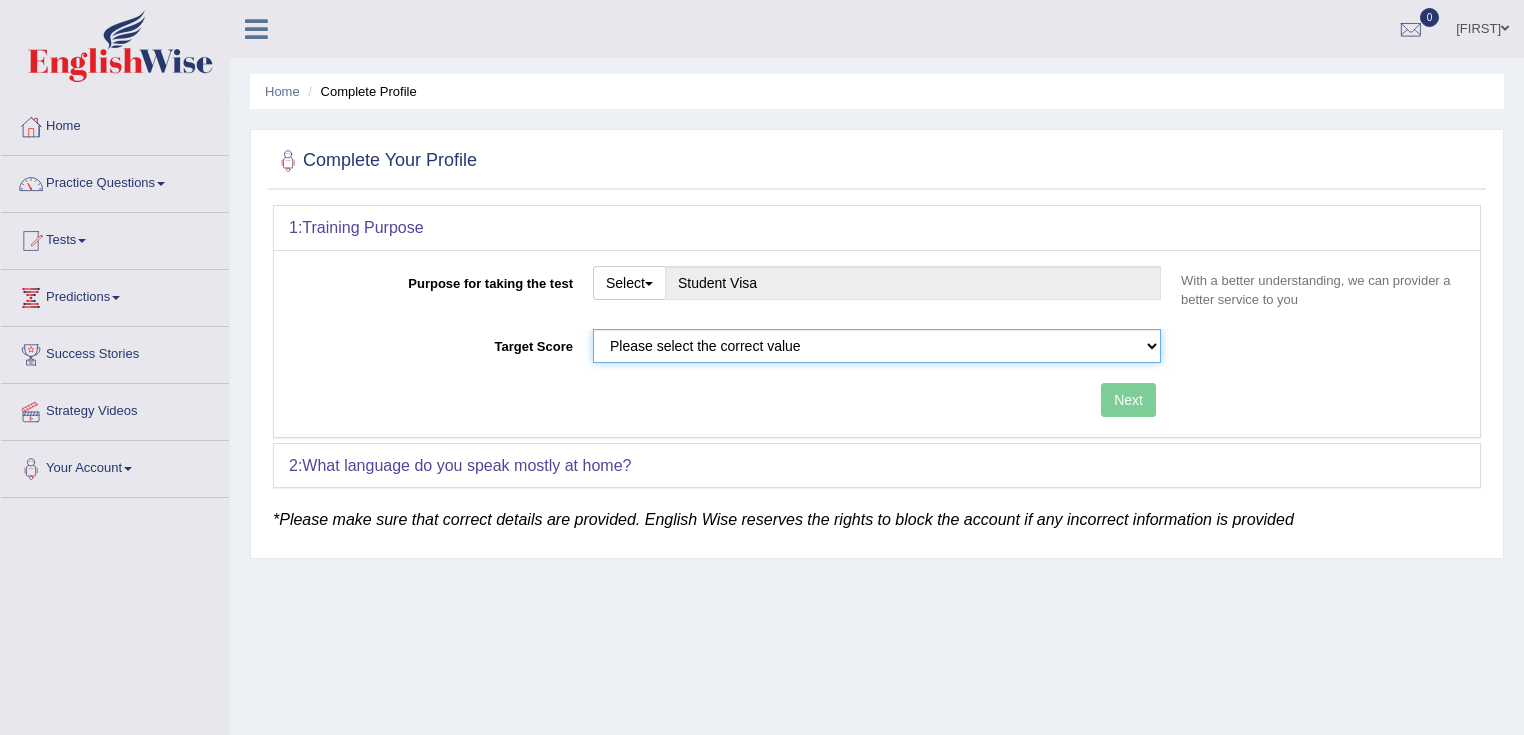 click on "Please select the correct value
50 (6 bands)
58 (6.5 bands)
65 (7 bands)
79 (8 bands)" at bounding box center [877, 346] 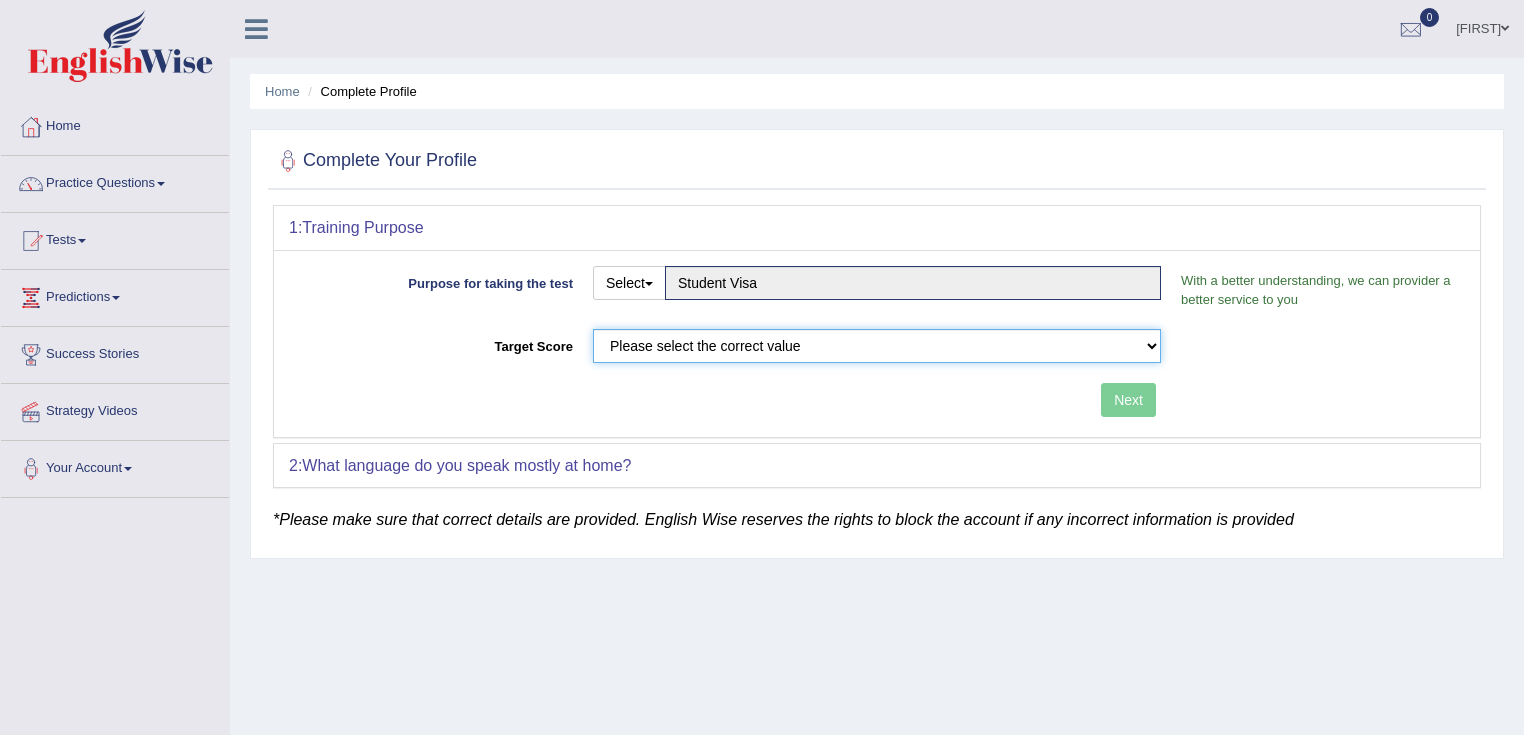 select on "50" 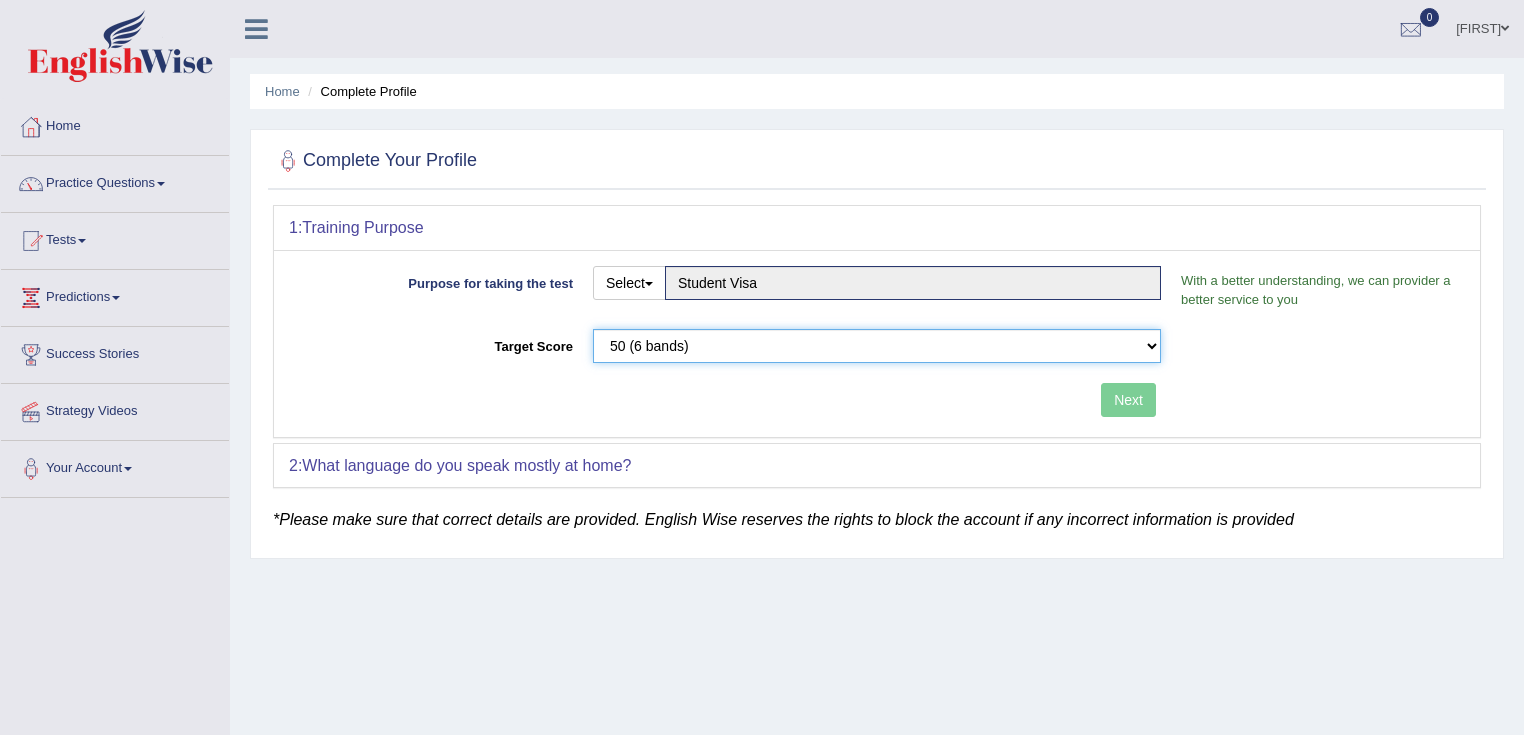 click on "Please select the correct value
50 (6 bands)
58 (6.5 bands)
65 (7 bands)
79 (8 bands)" at bounding box center (877, 346) 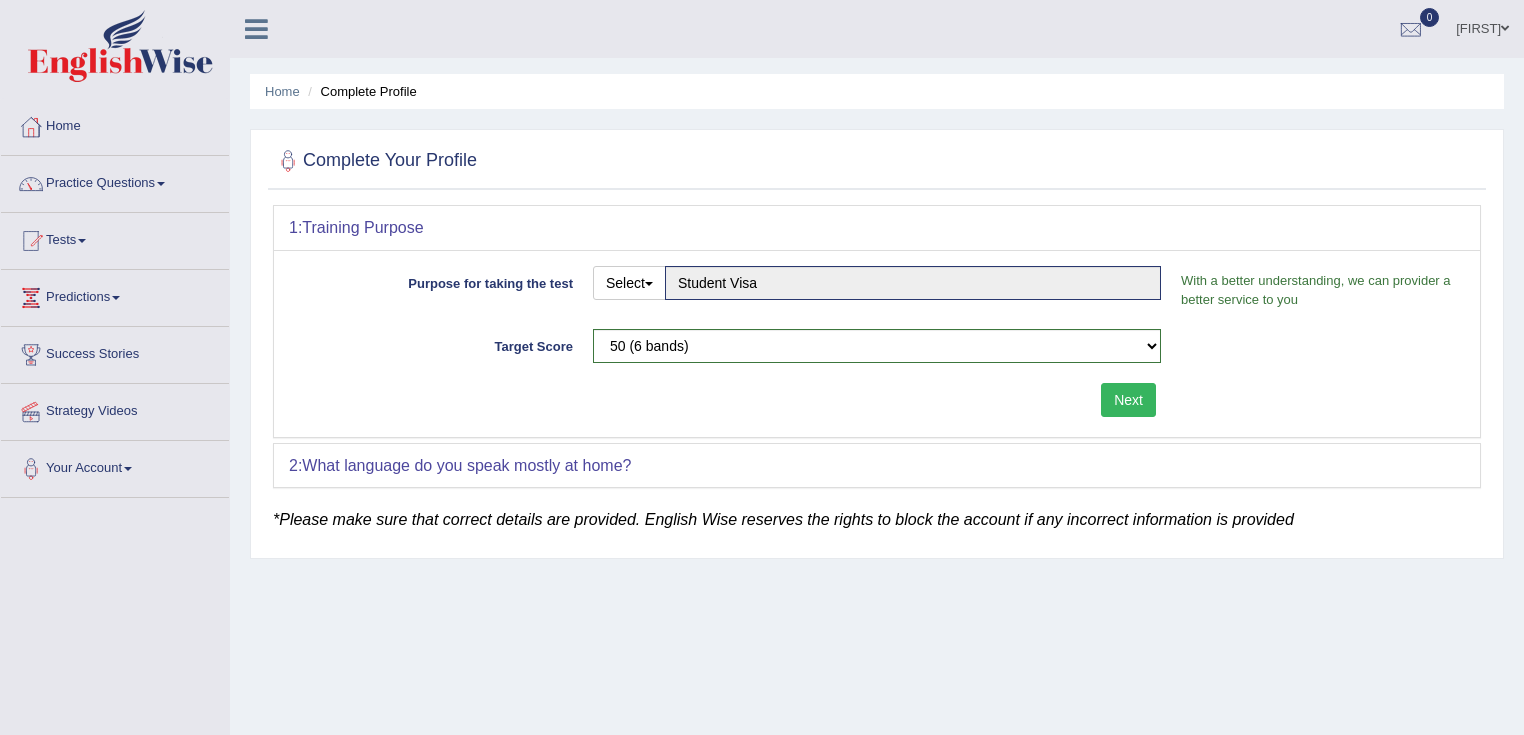 click on "Next" at bounding box center [1128, 400] 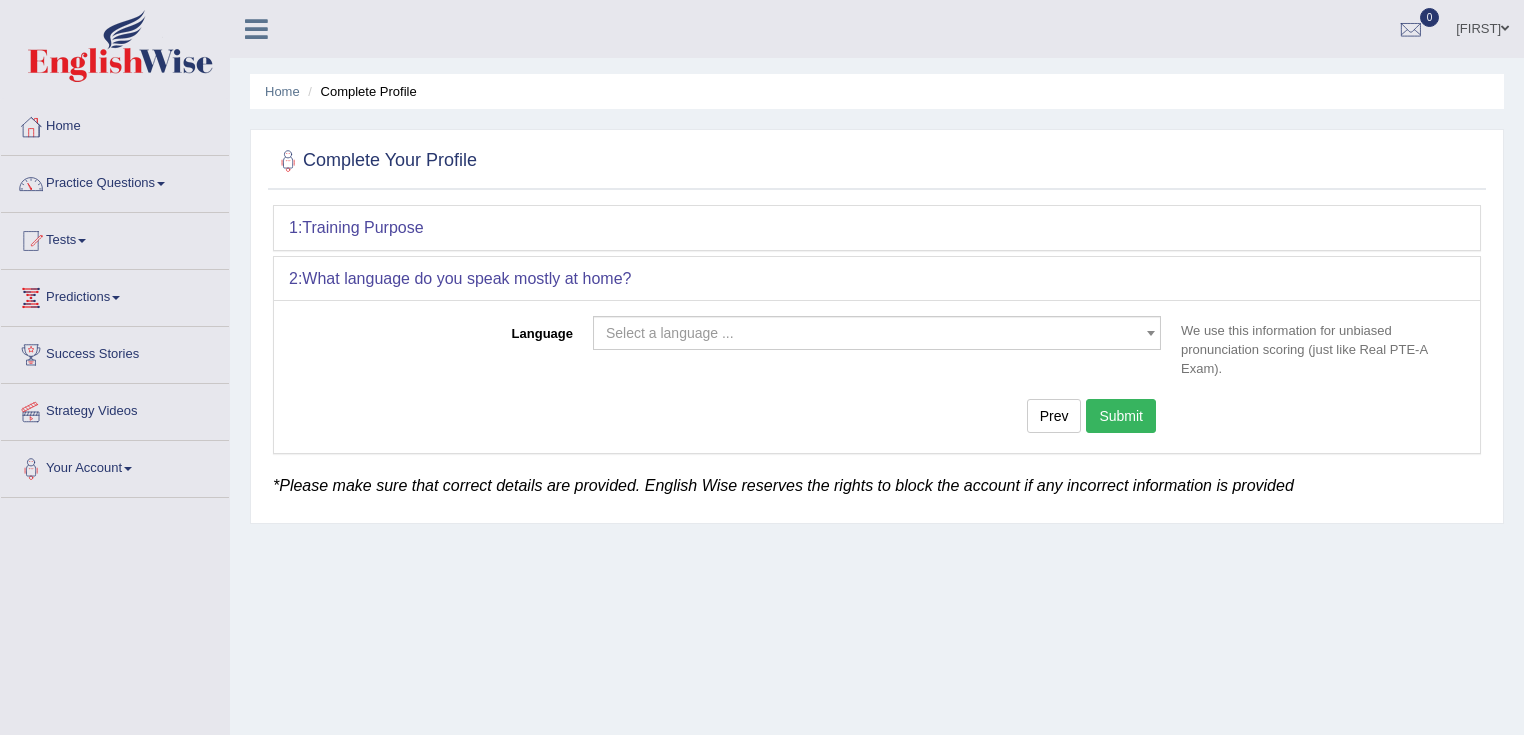 click on "Select a language ..." at bounding box center [670, 333] 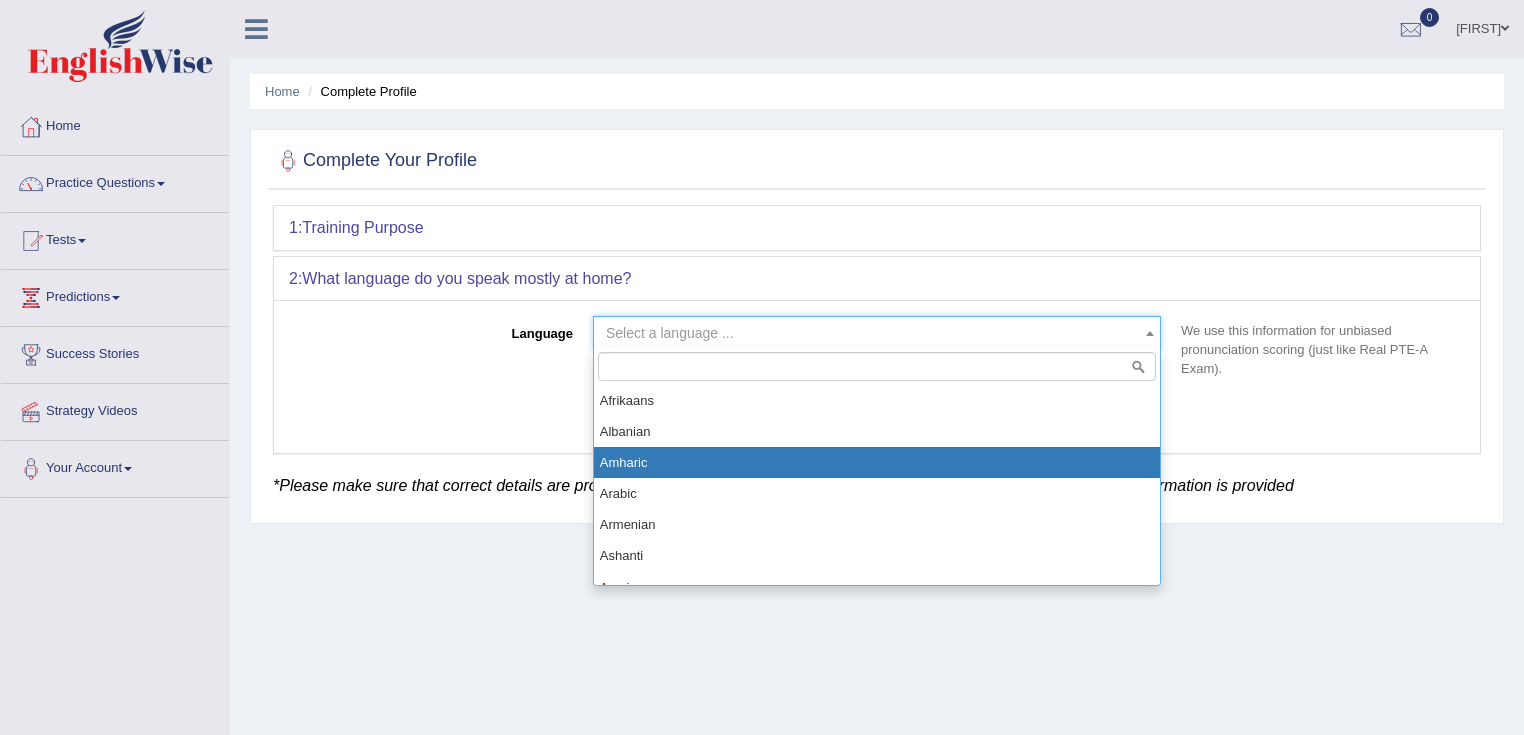 drag, startPoint x: 688, startPoint y: 450, endPoint x: 741, endPoint y: 422, distance: 59.94164 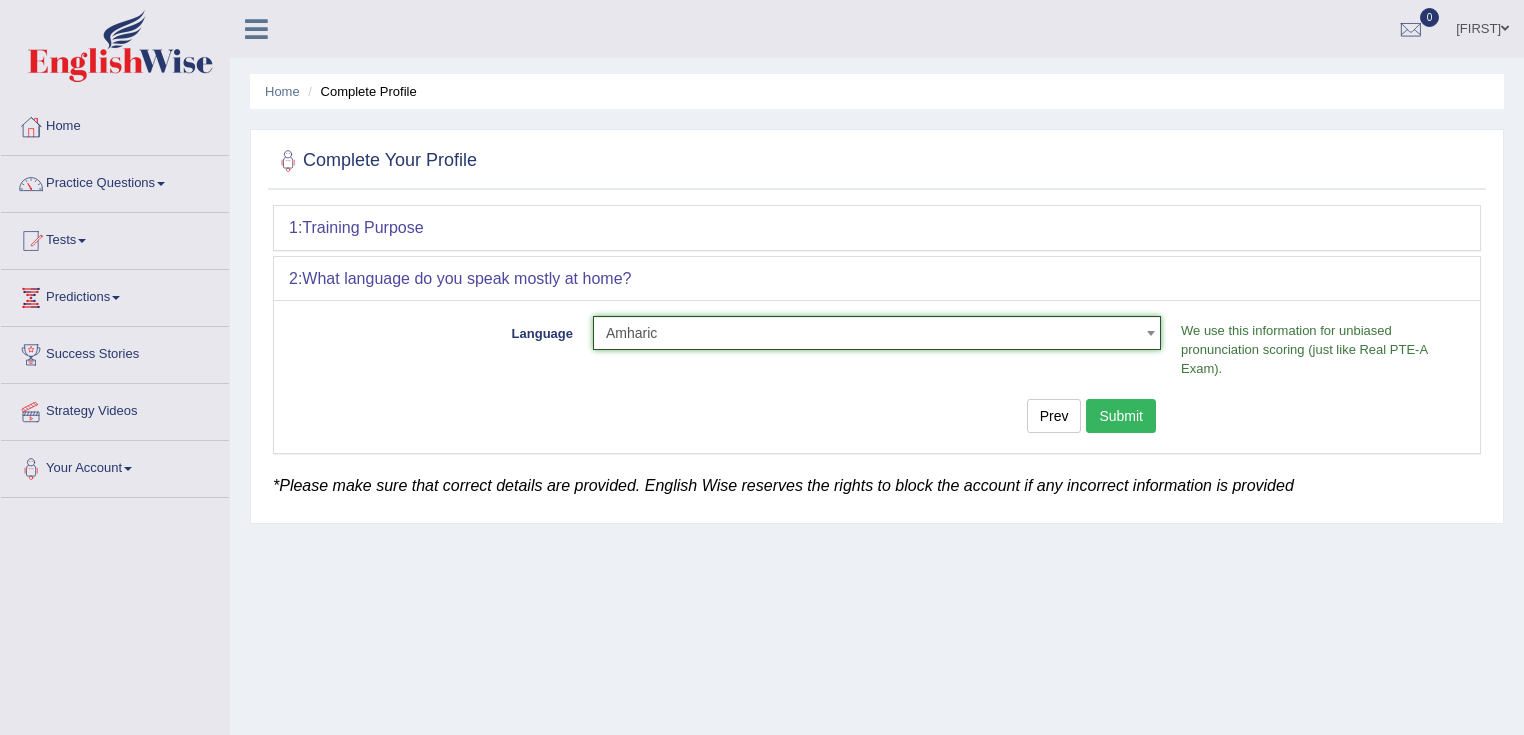 click on "Submit" at bounding box center (1121, 416) 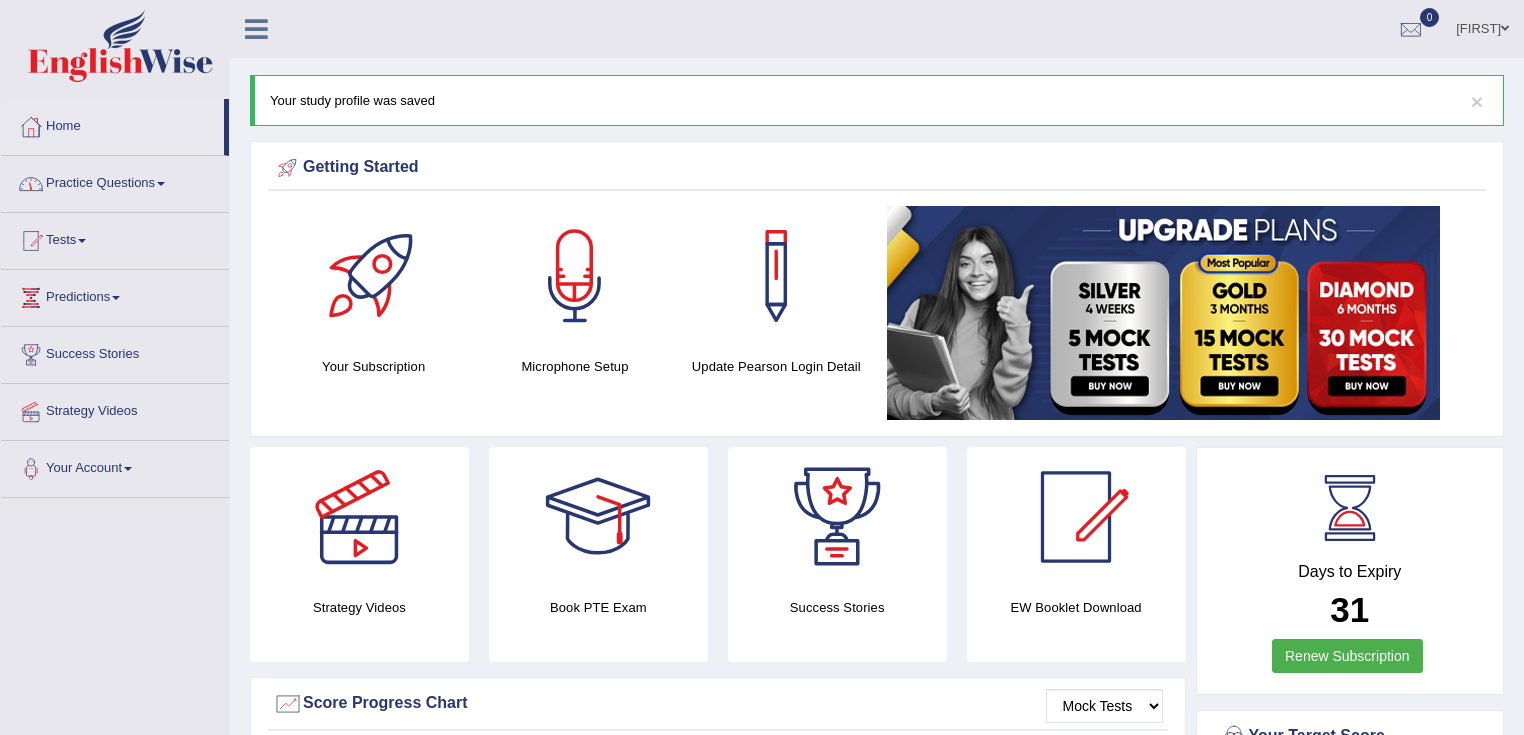 scroll, scrollTop: 0, scrollLeft: 0, axis: both 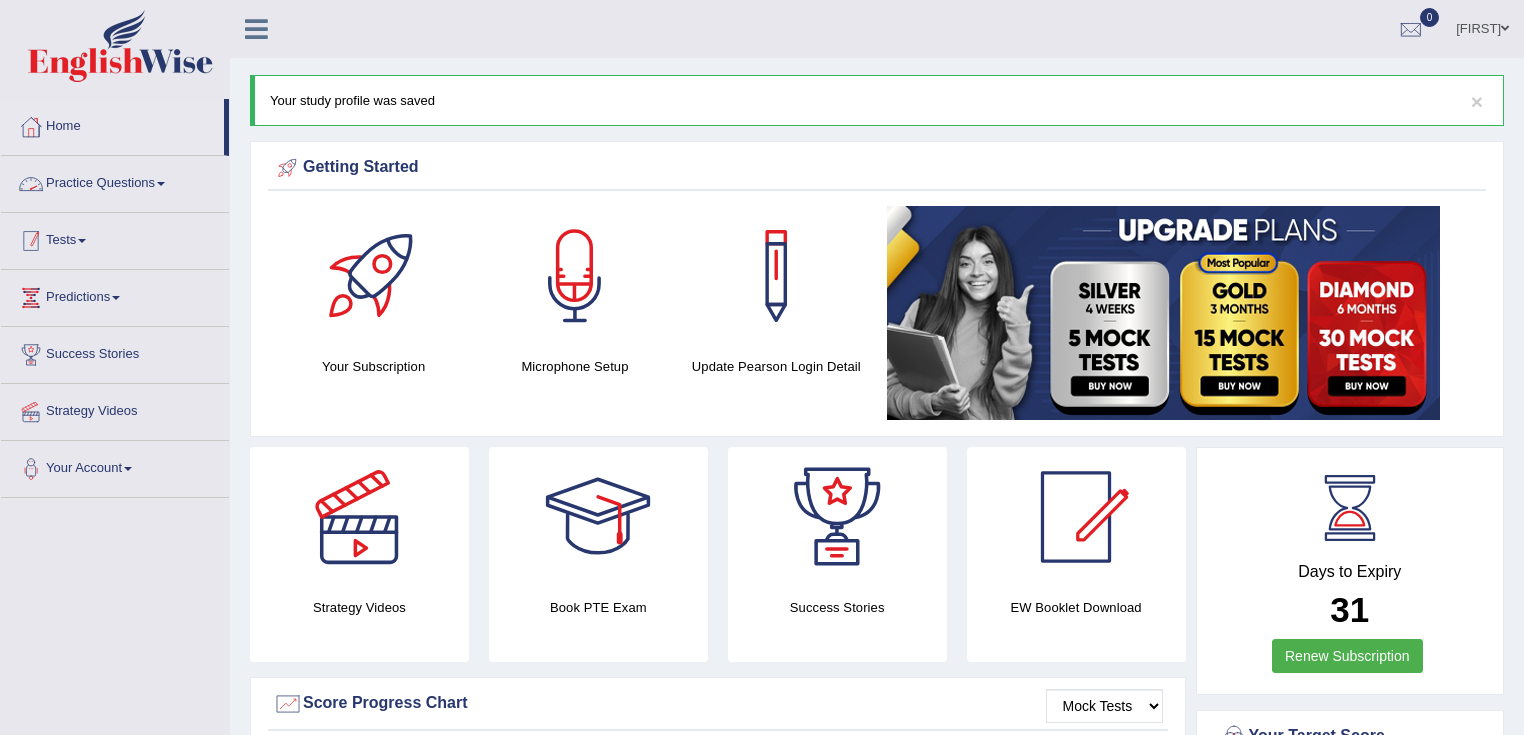 click on "Practice Questions" at bounding box center (115, 181) 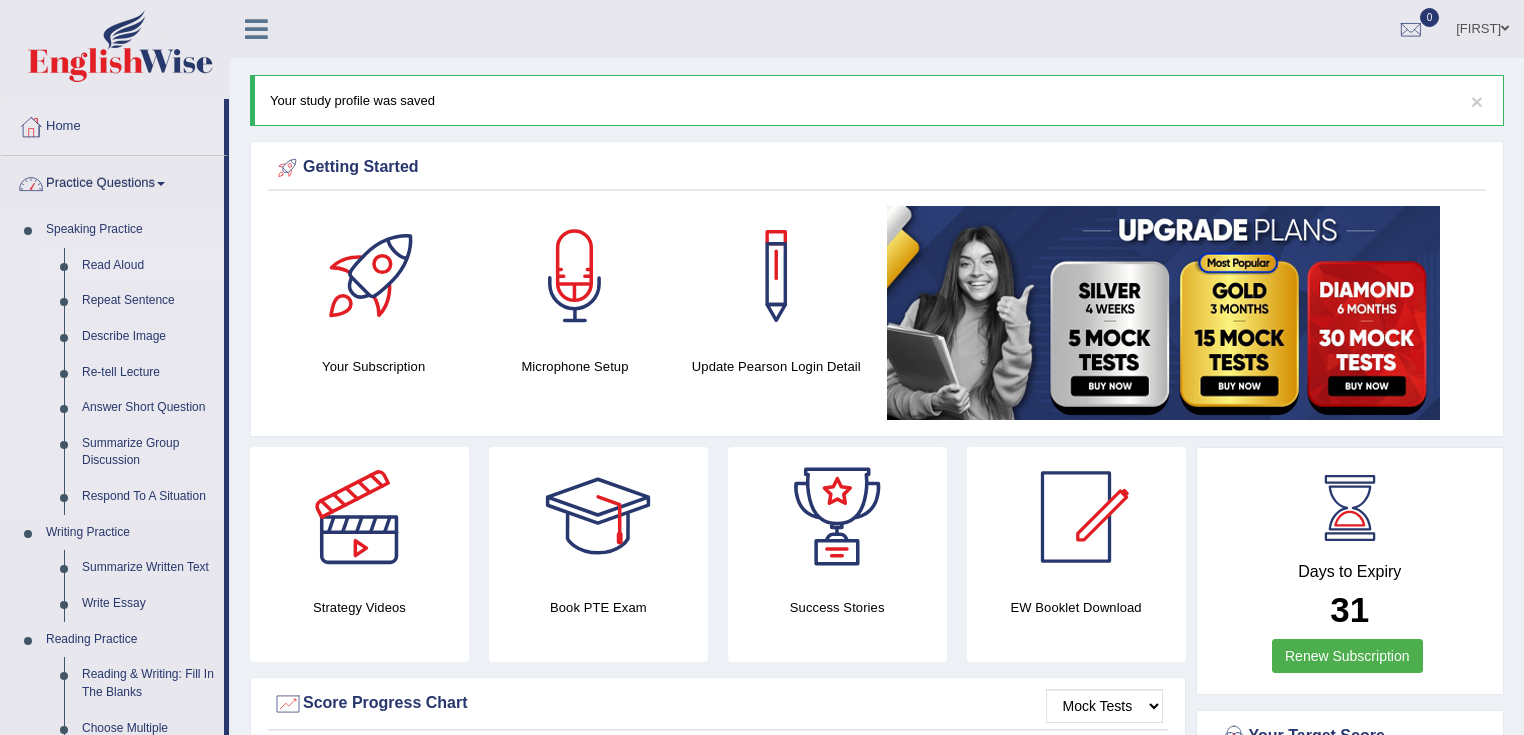 click on "Read Aloud" at bounding box center [148, 266] 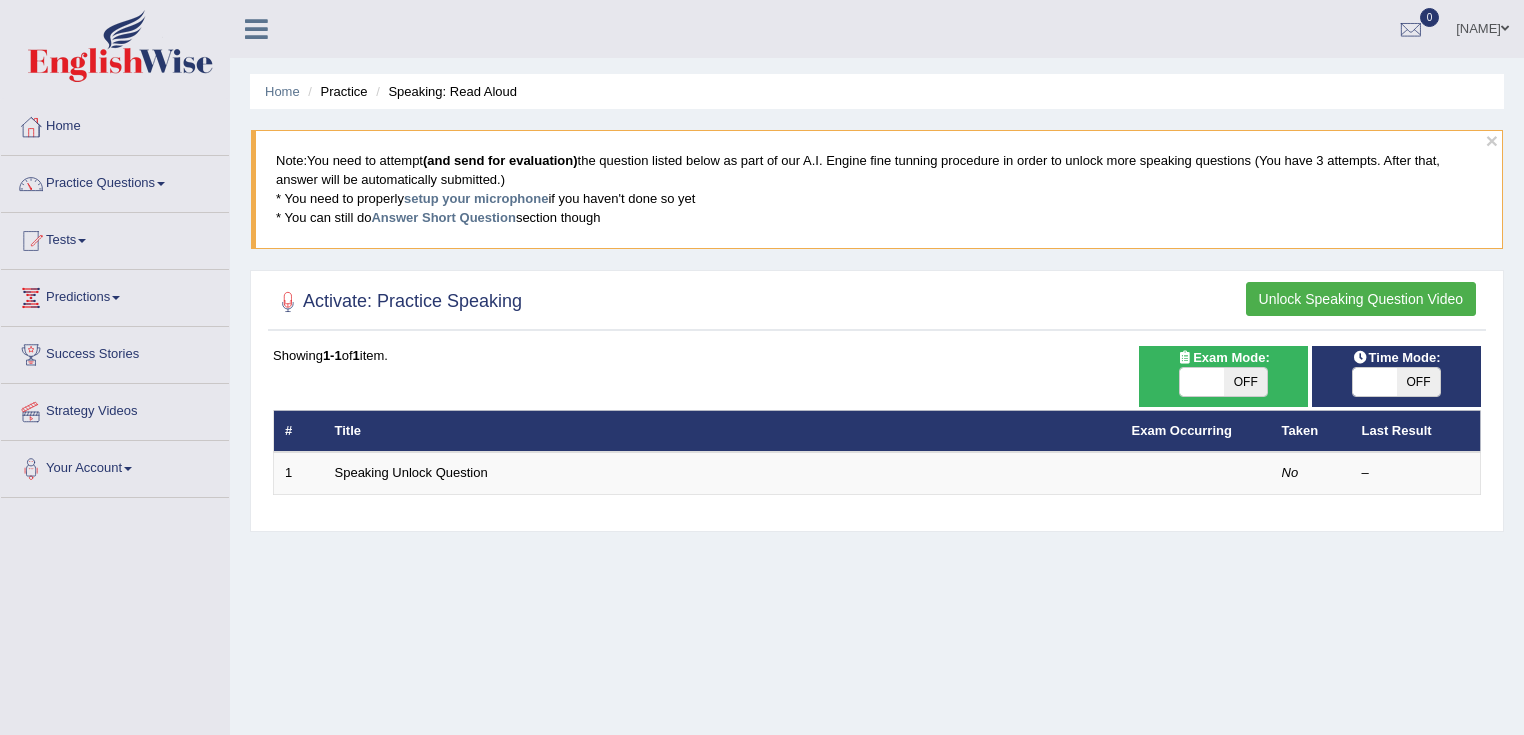 click on "Speaking Unlock Question" at bounding box center [411, 472] 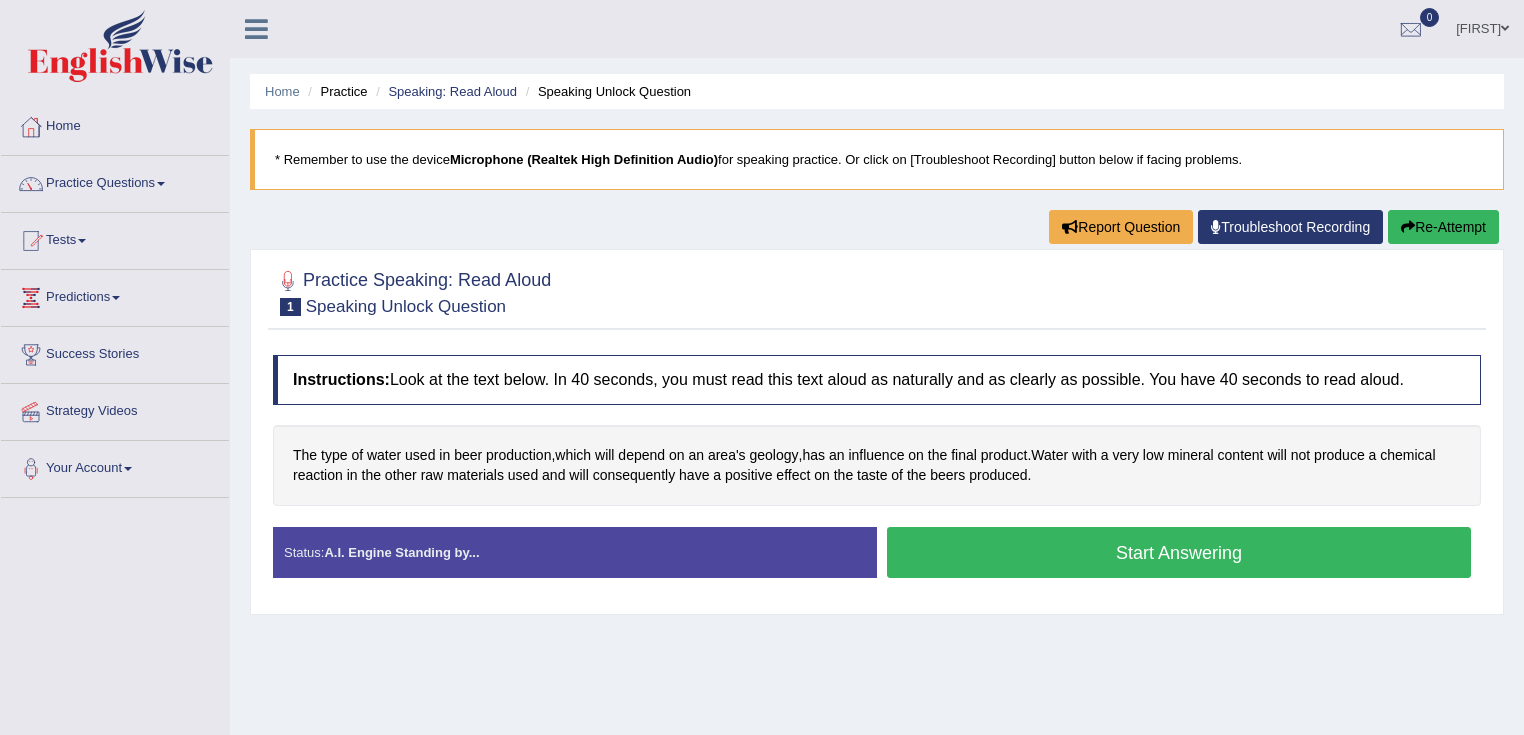 scroll, scrollTop: 0, scrollLeft: 0, axis: both 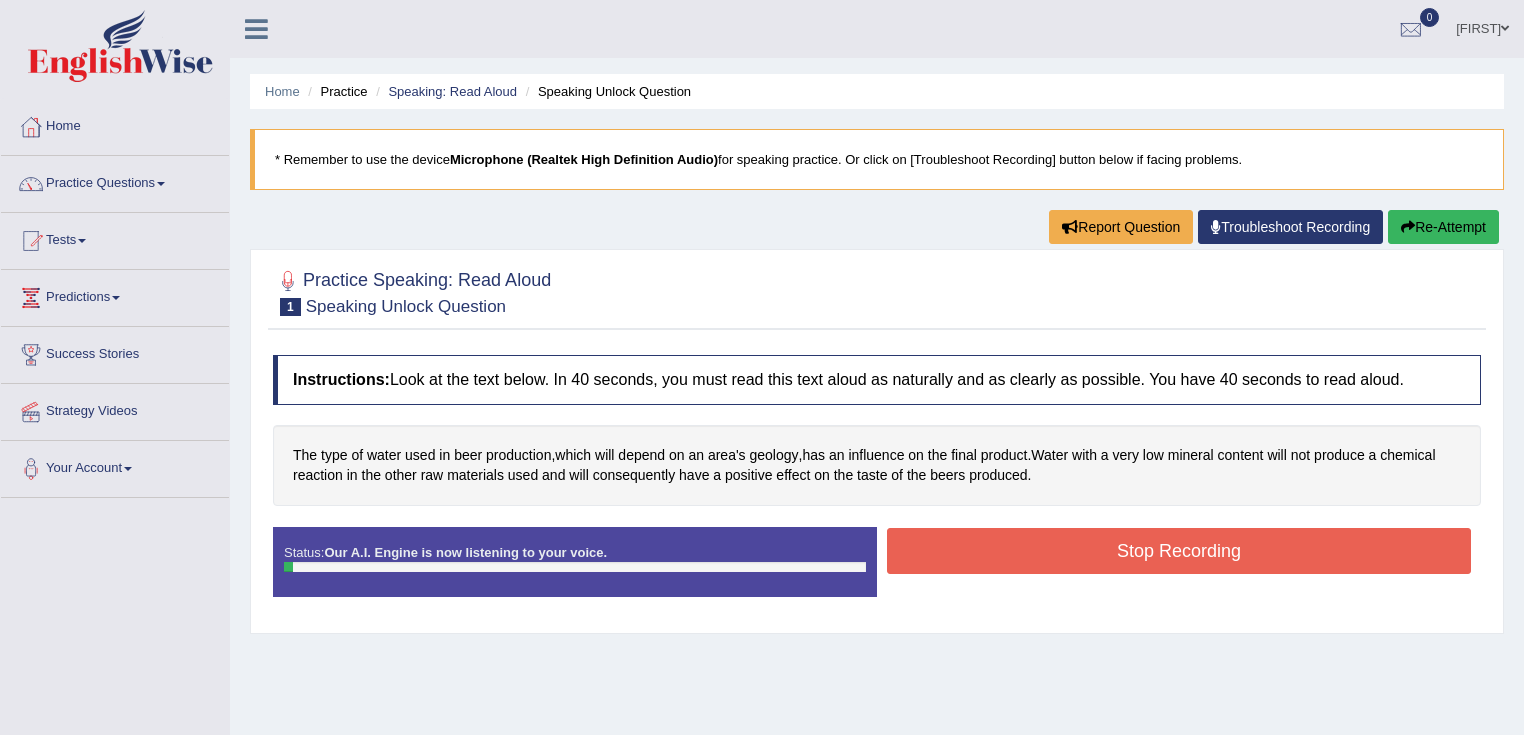 click on "Stop Recording" at bounding box center [1179, 551] 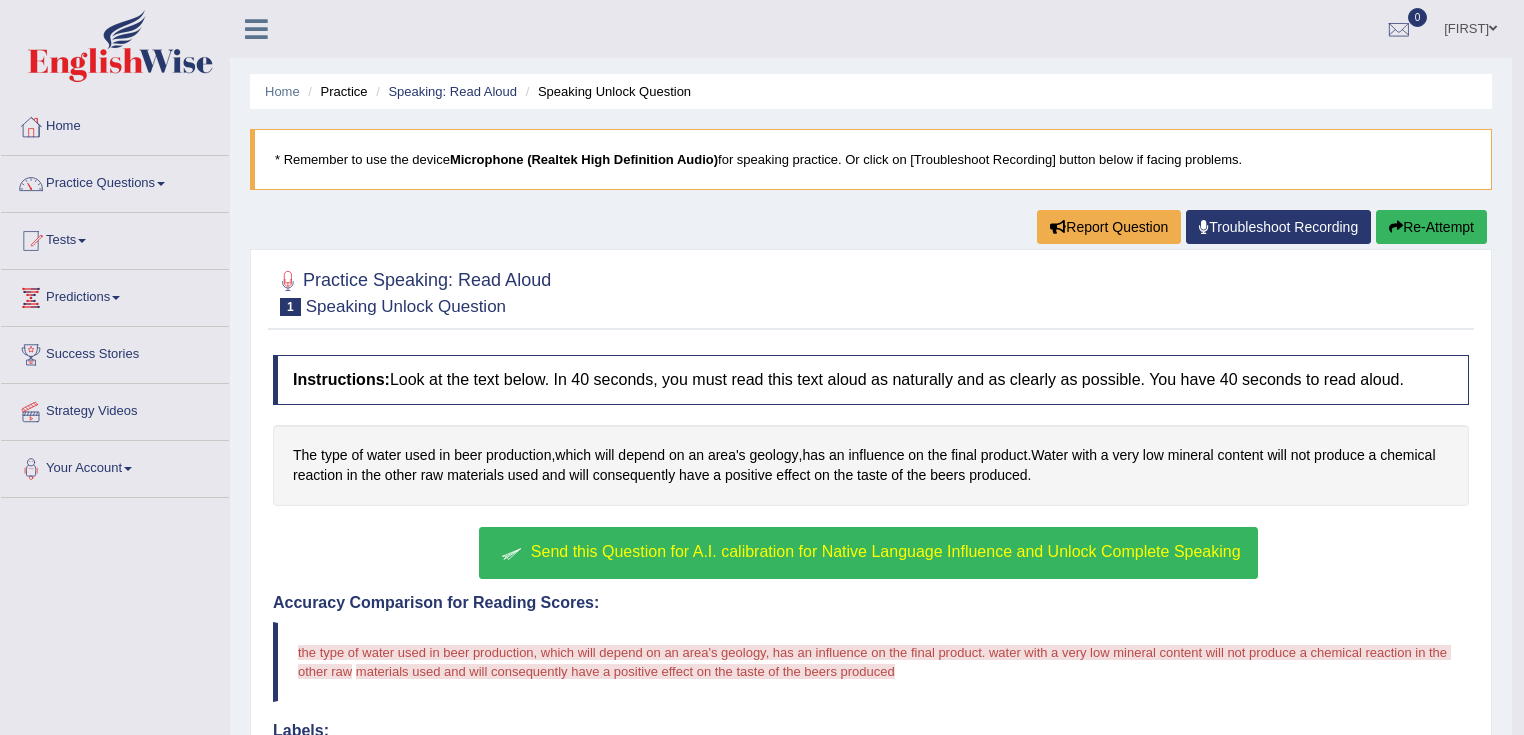 click on "Send this Question for A.I. calibration for Native Language Influence and Unlock Complete Speaking" at bounding box center [868, 553] 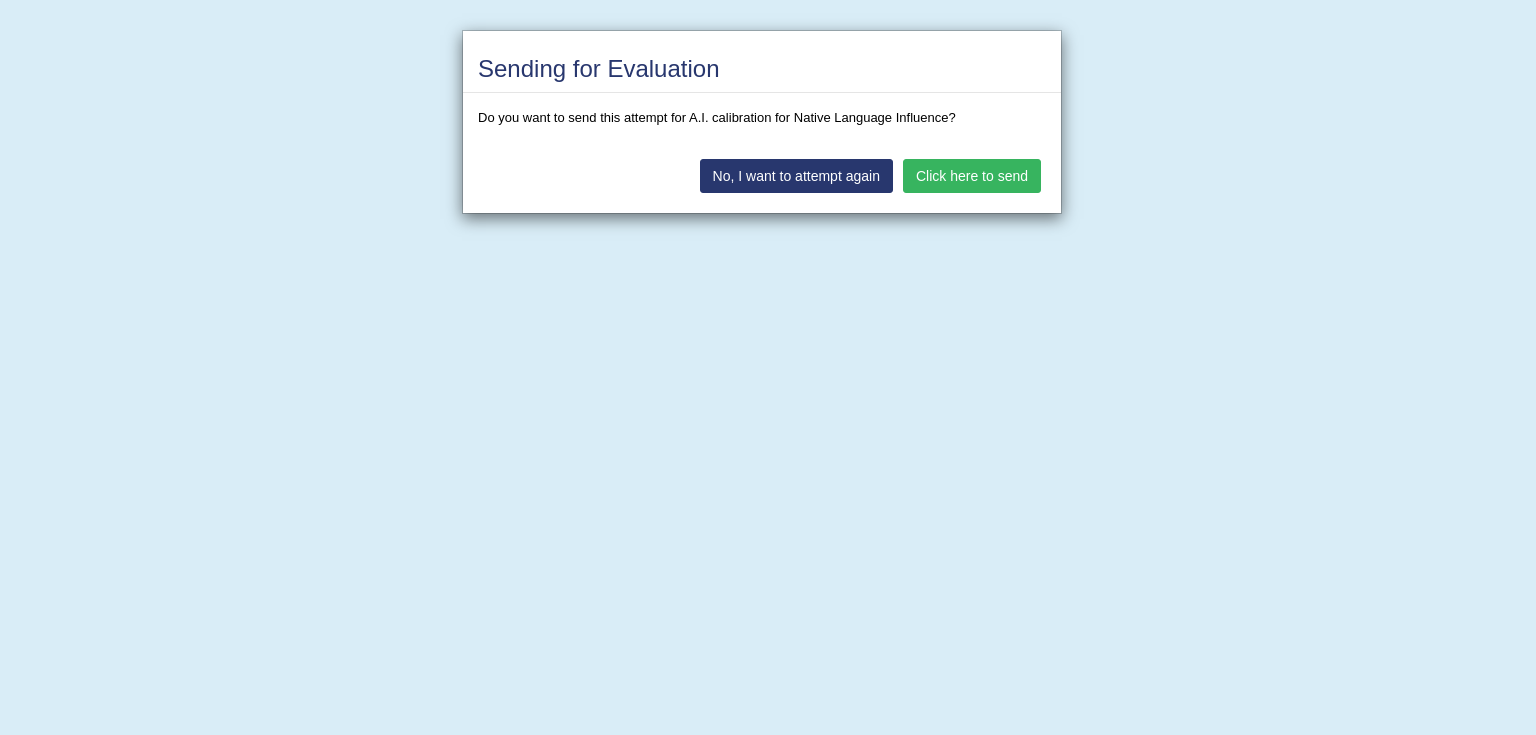 click on "Click here to send" at bounding box center [972, 176] 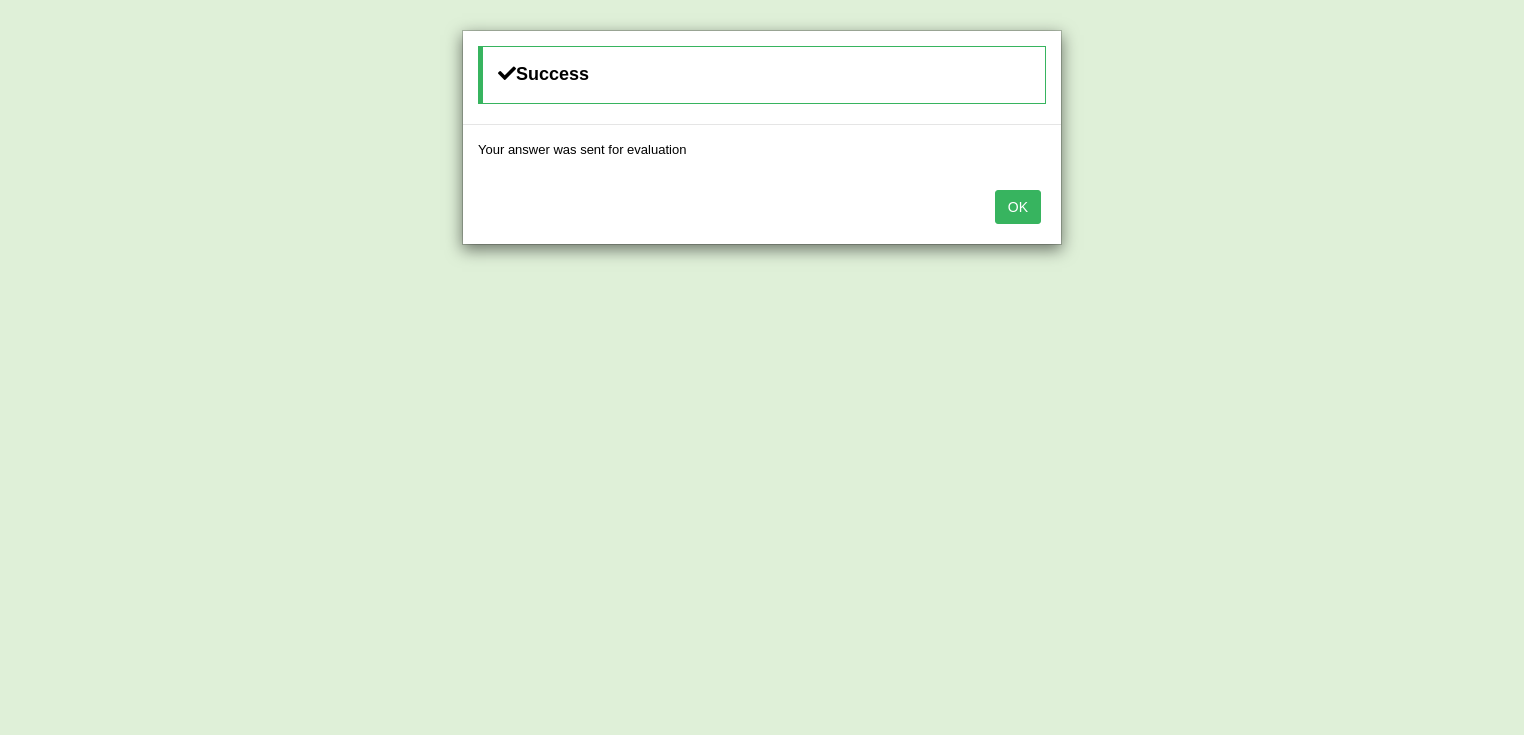 click on "OK" at bounding box center [1018, 207] 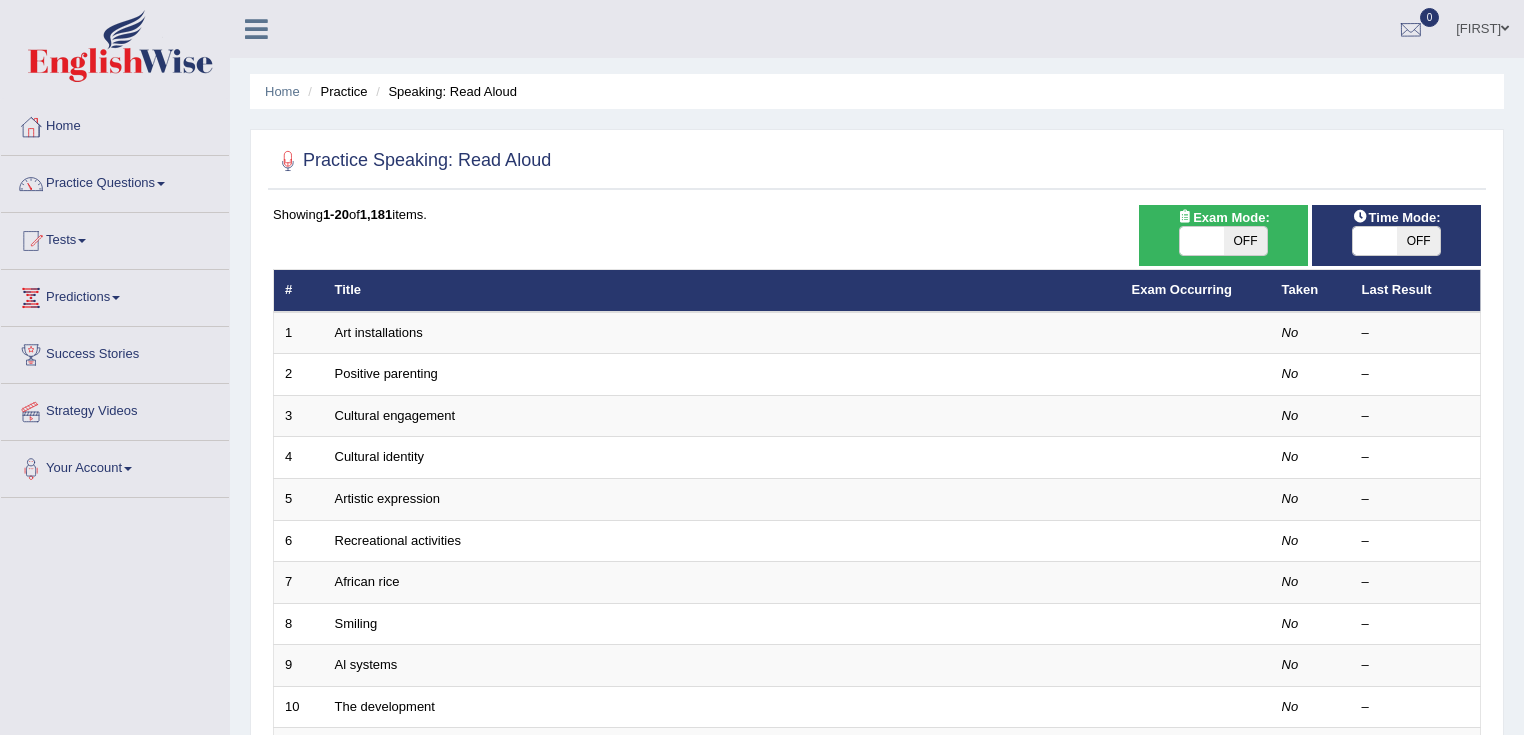 scroll, scrollTop: 0, scrollLeft: 0, axis: both 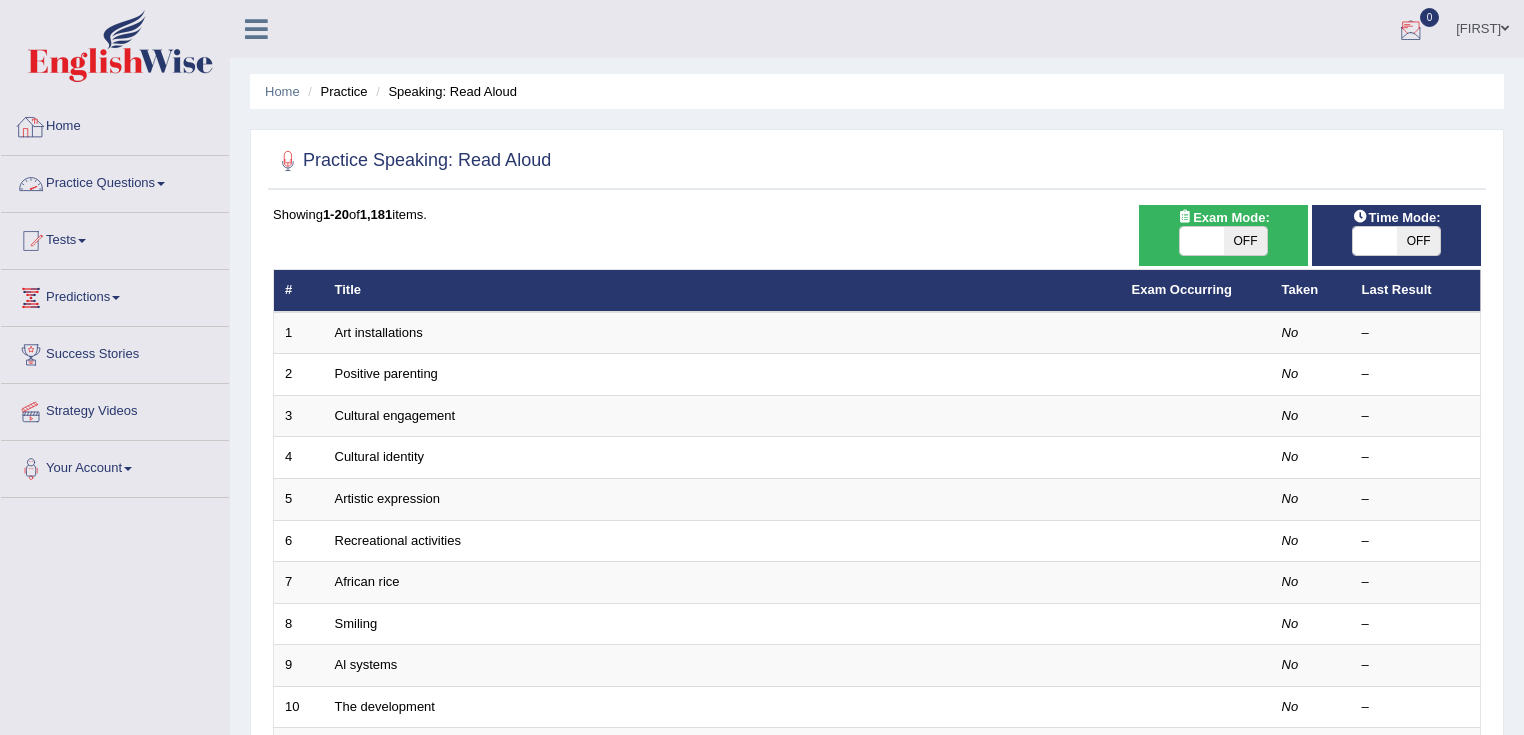click on "Home" at bounding box center (115, 124) 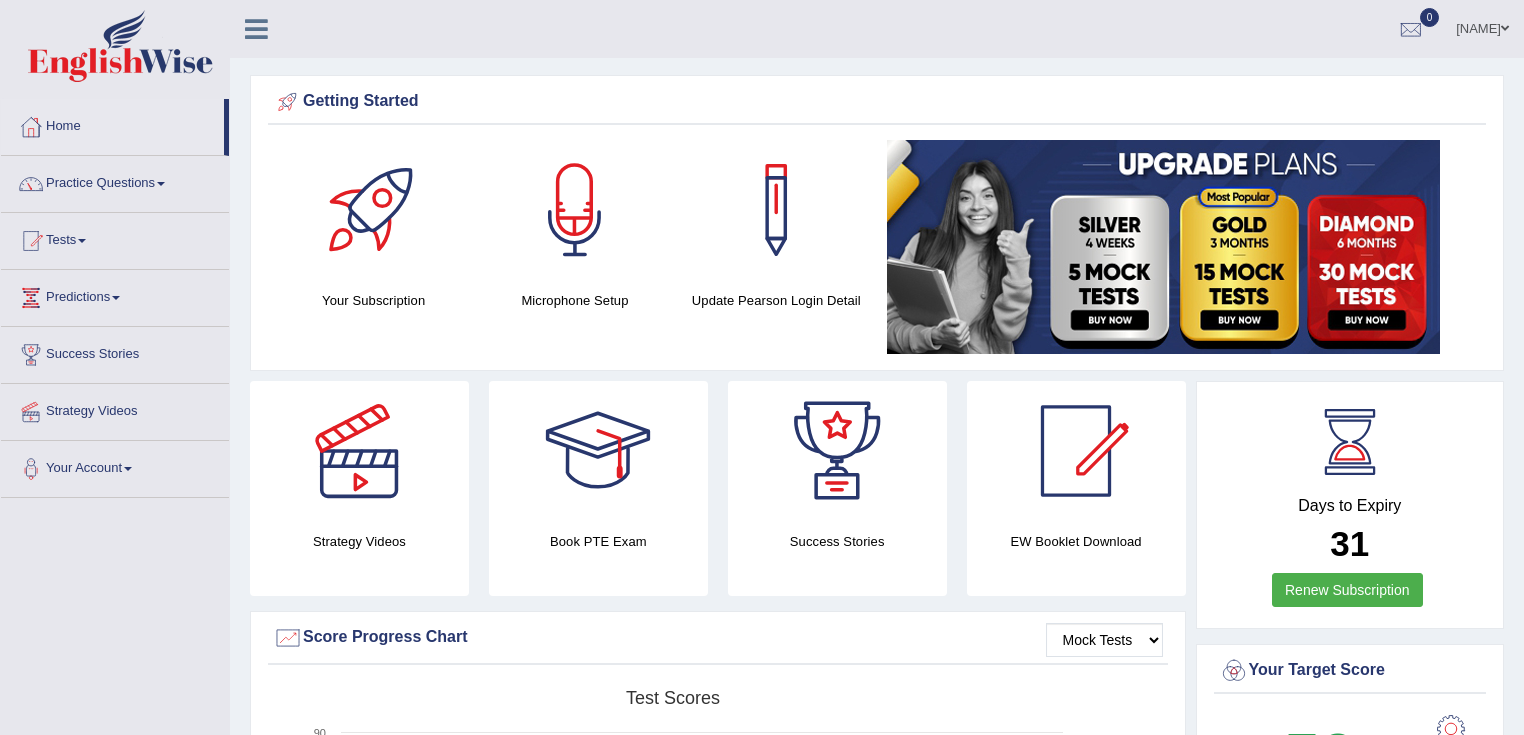 scroll, scrollTop: 0, scrollLeft: 0, axis: both 